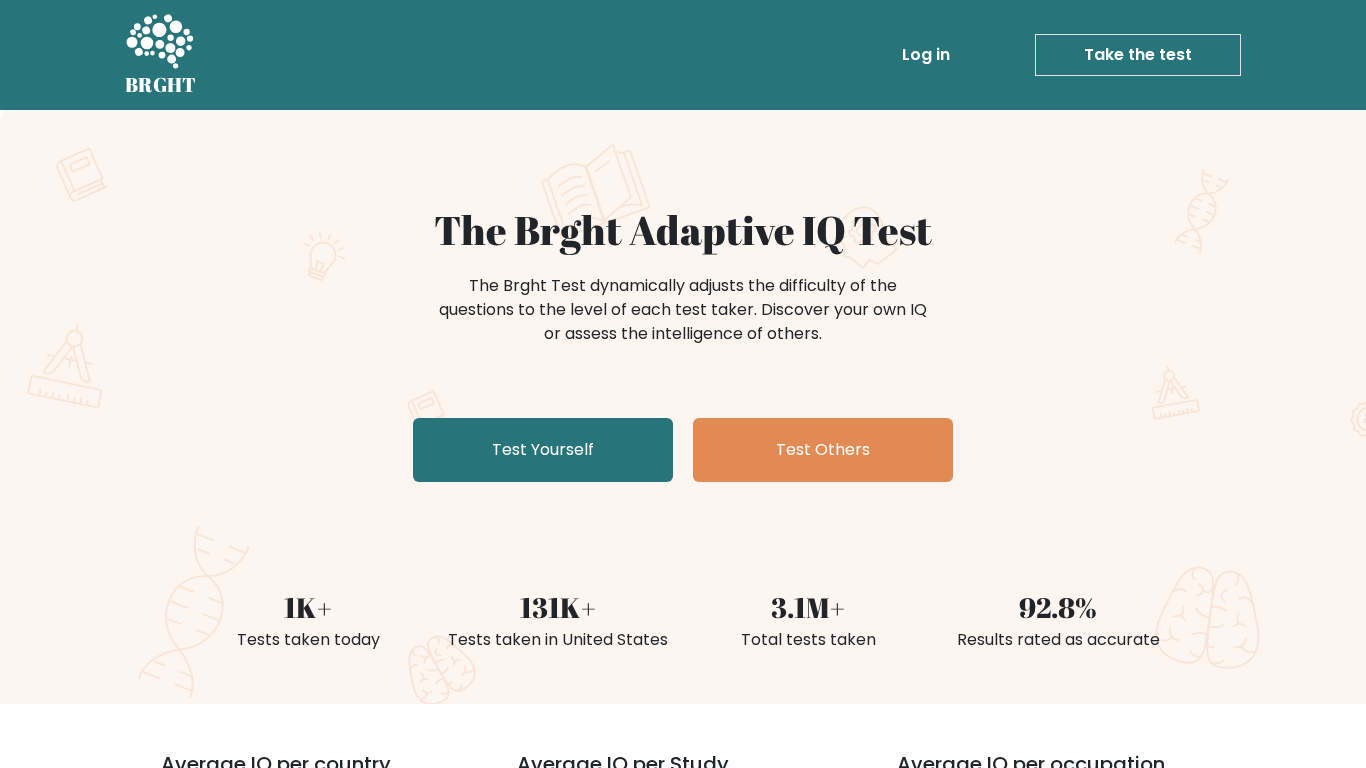 scroll, scrollTop: 0, scrollLeft: 0, axis: both 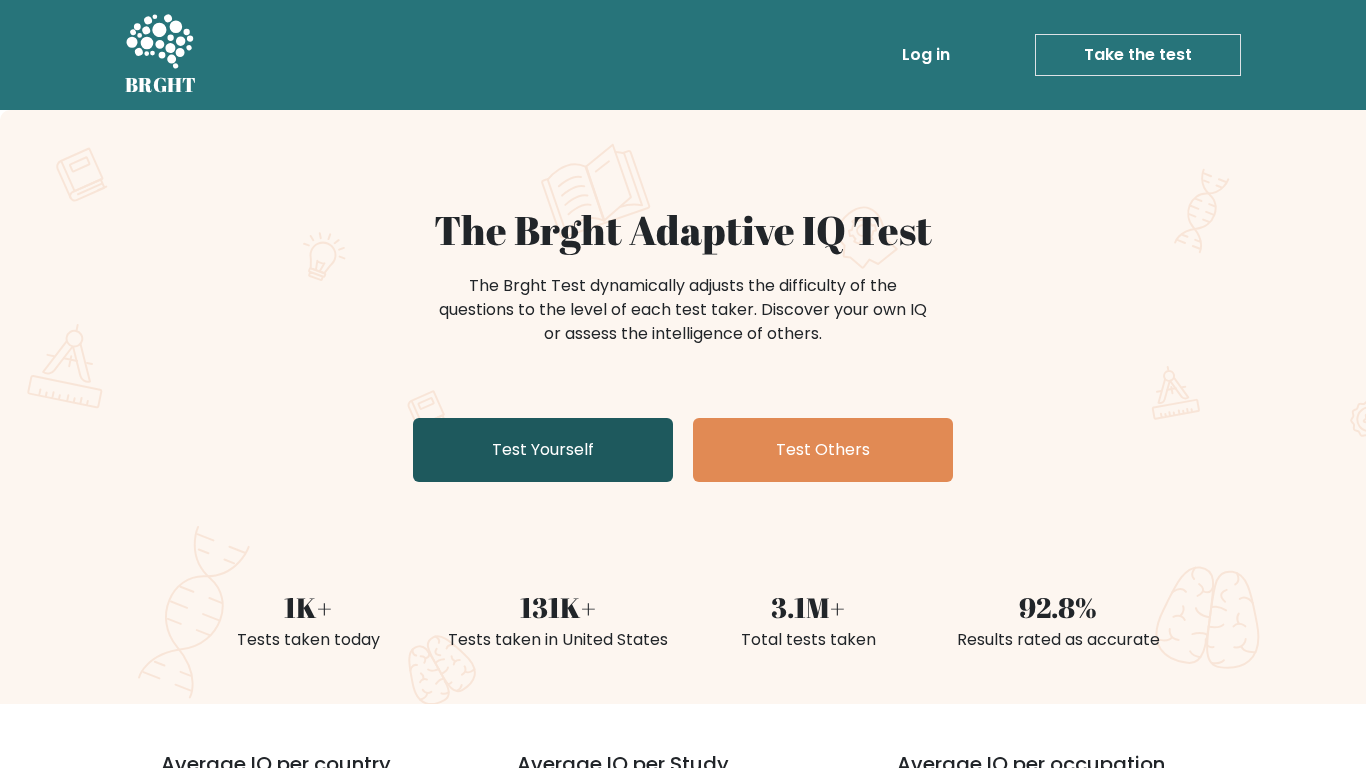 click on "Test Yourself" at bounding box center [543, 450] 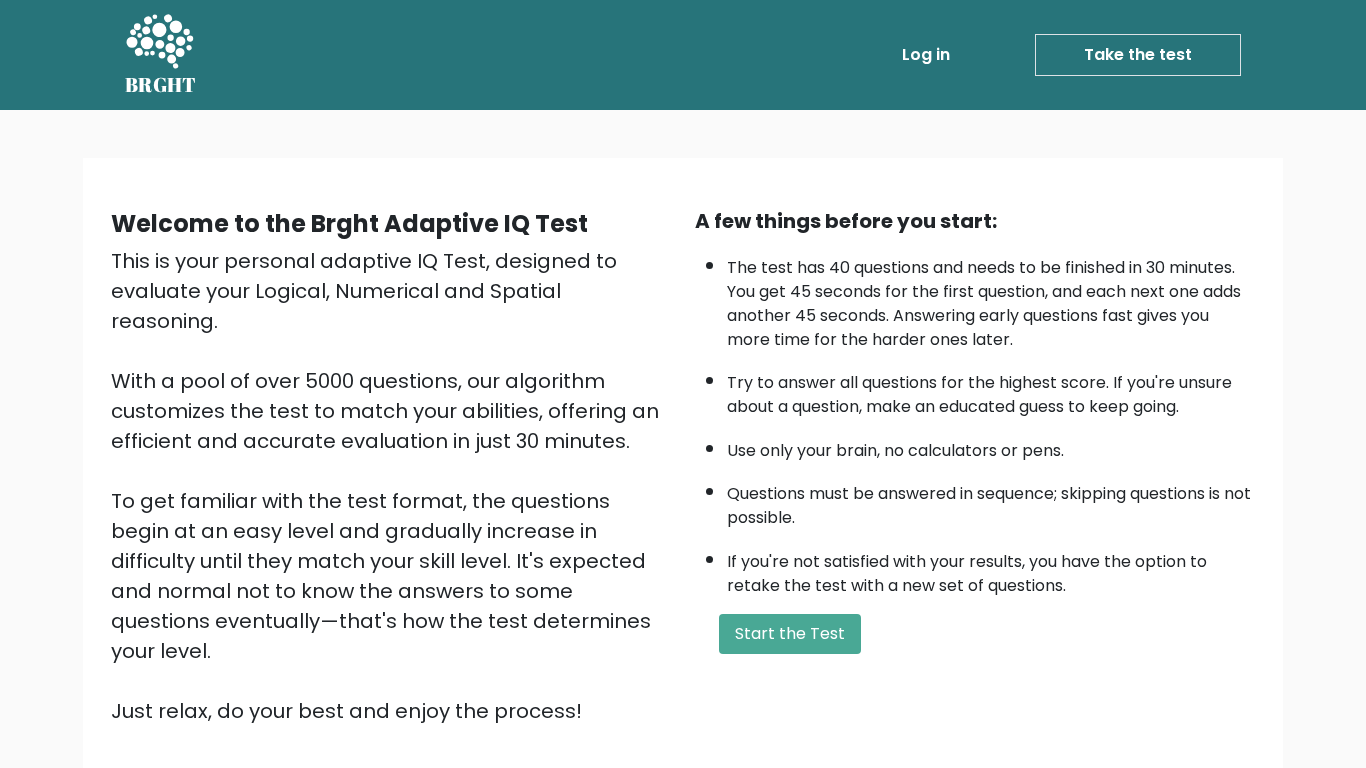 scroll, scrollTop: 0, scrollLeft: 0, axis: both 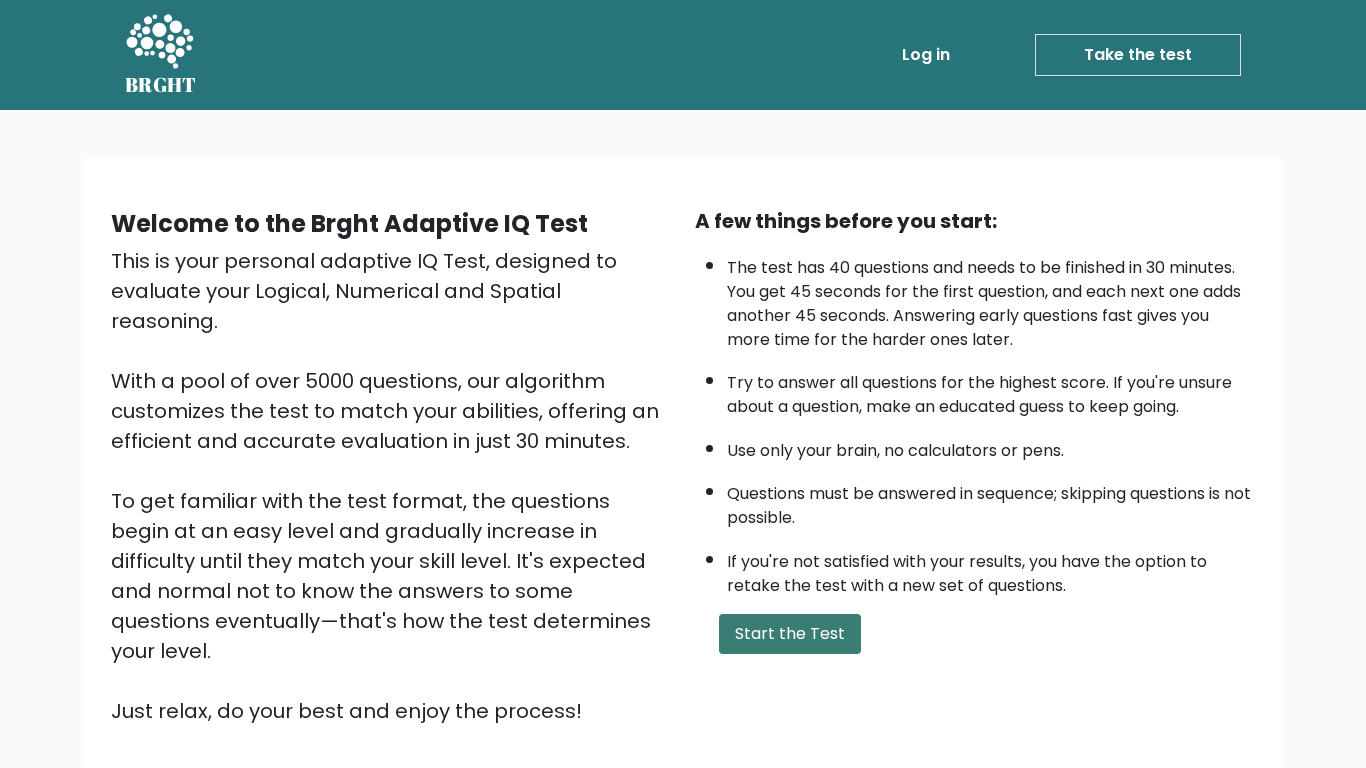 click on "Start the Test" at bounding box center [790, 634] 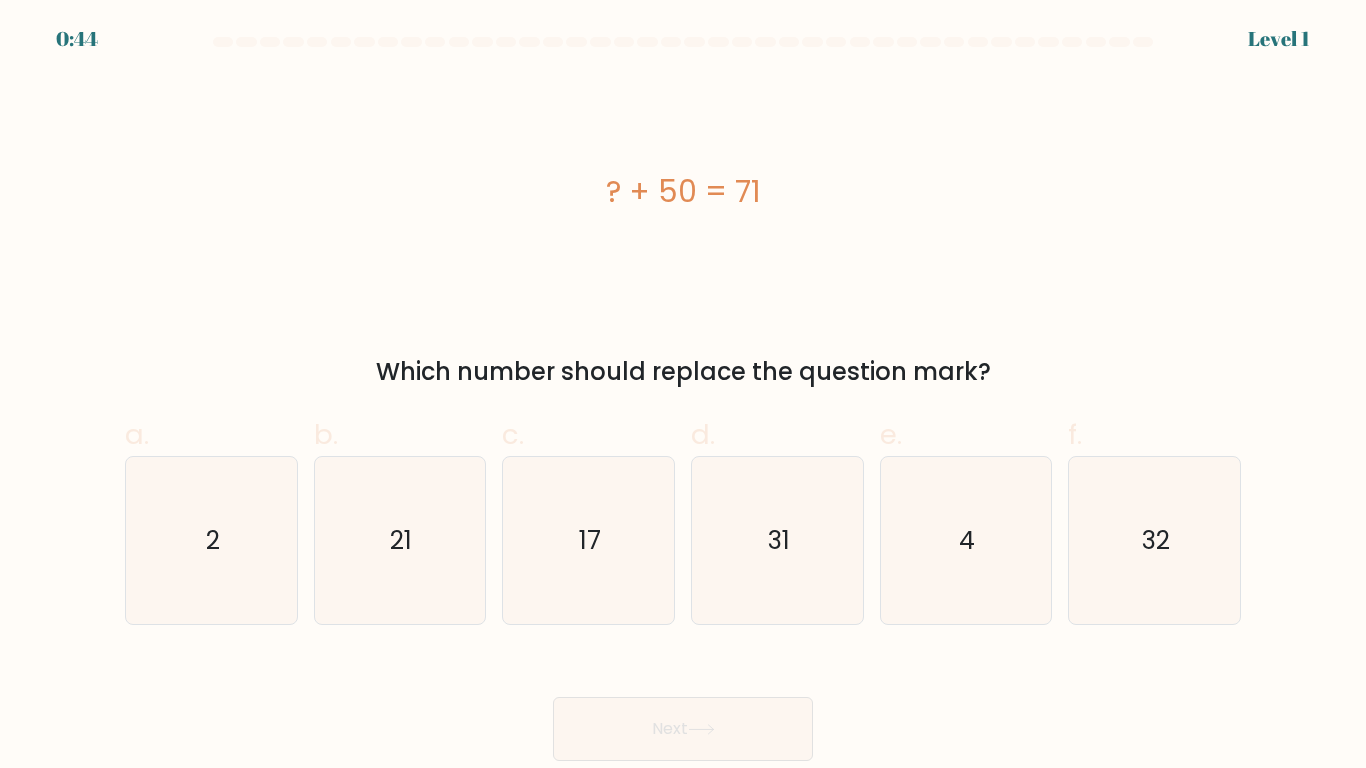 scroll, scrollTop: 0, scrollLeft: 0, axis: both 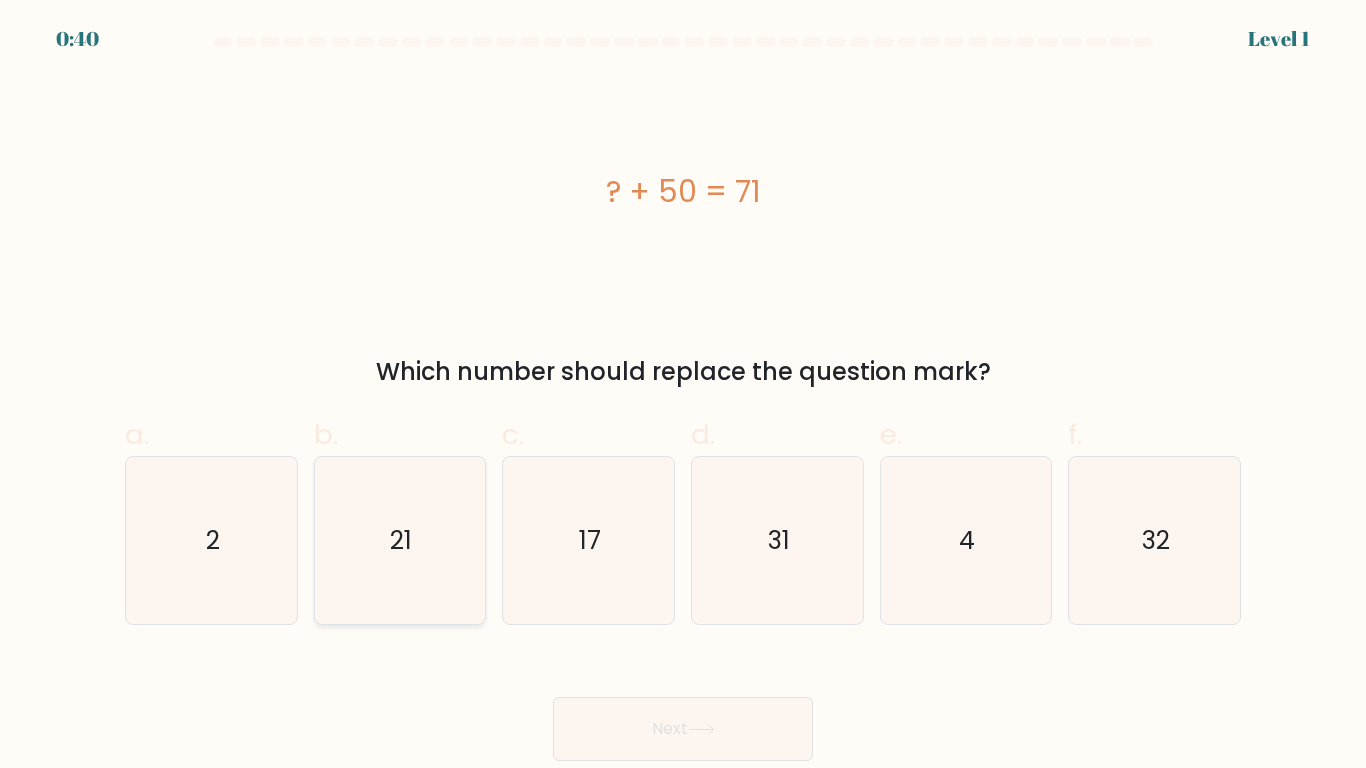 click on "21" at bounding box center (399, 540) 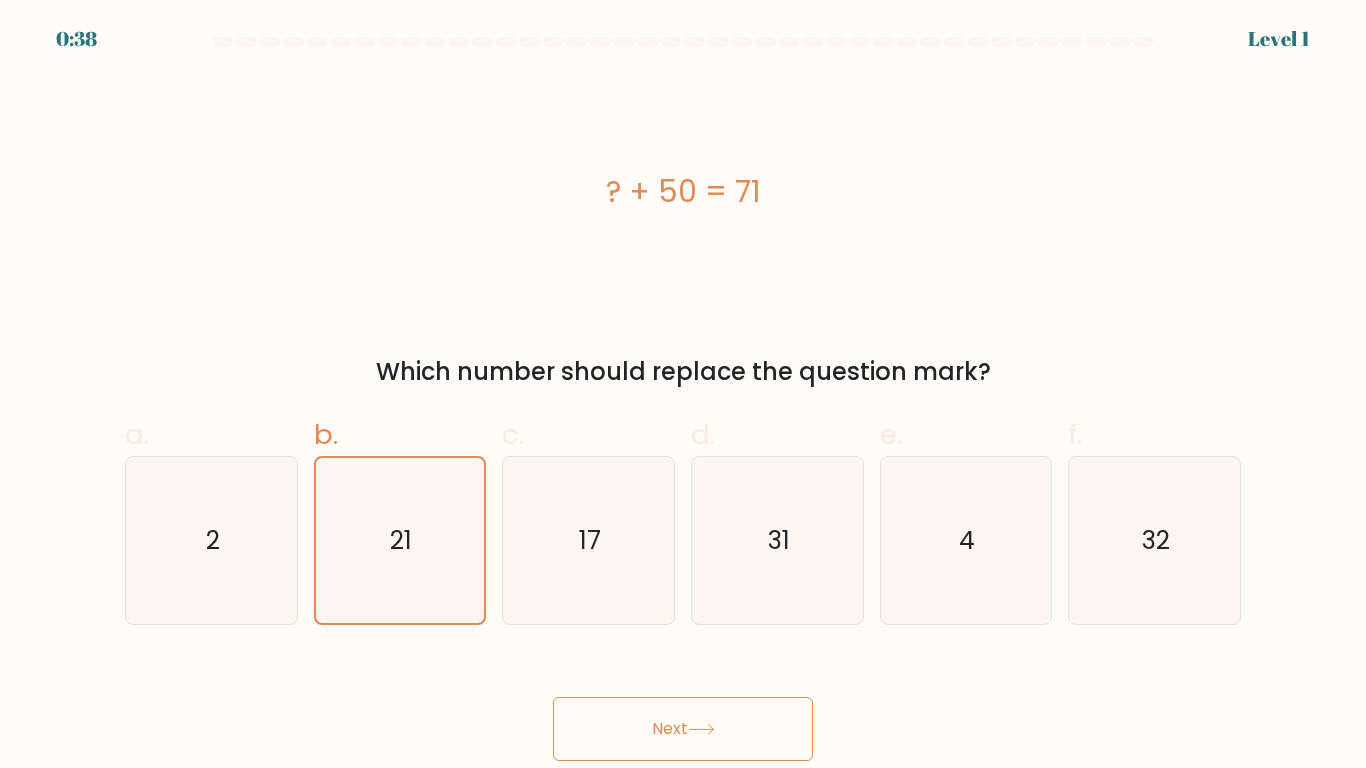 click on "Next" at bounding box center [683, 729] 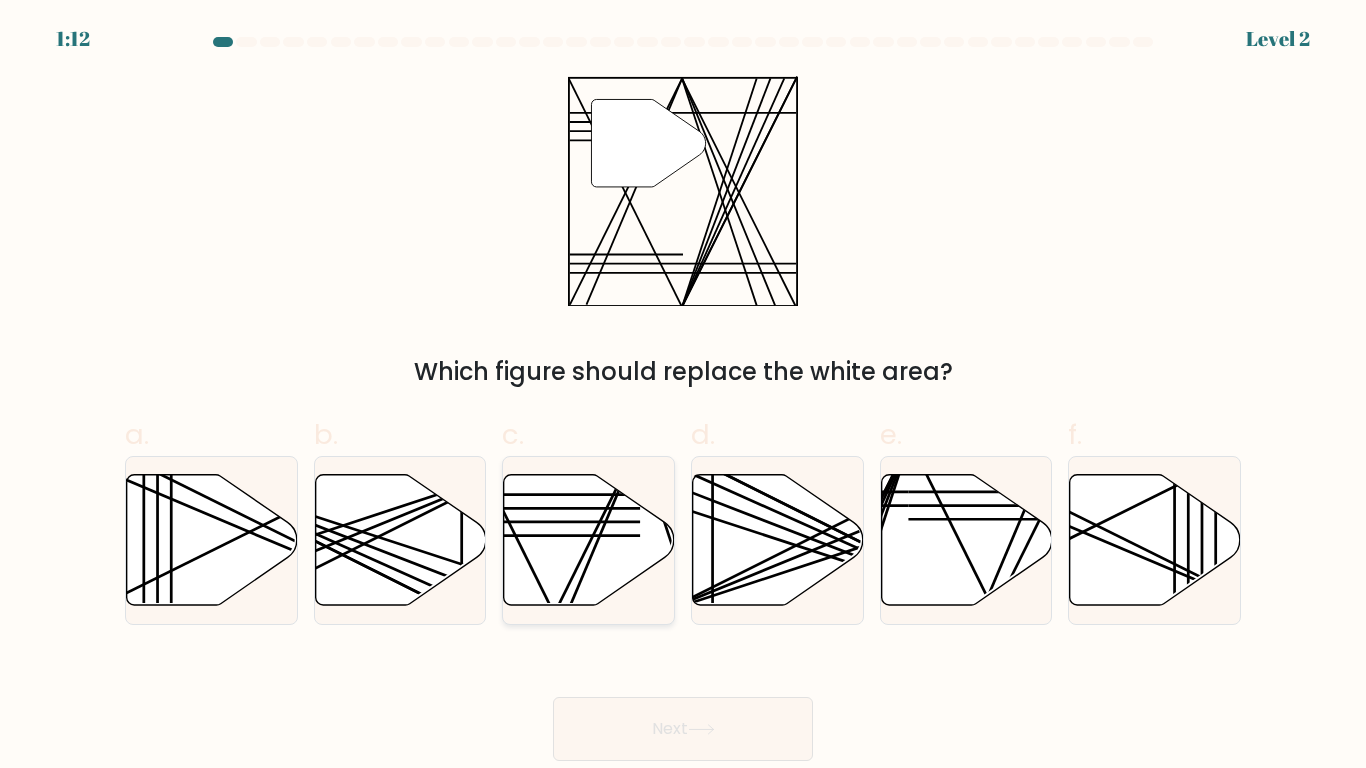 click at bounding box center (589, 539) 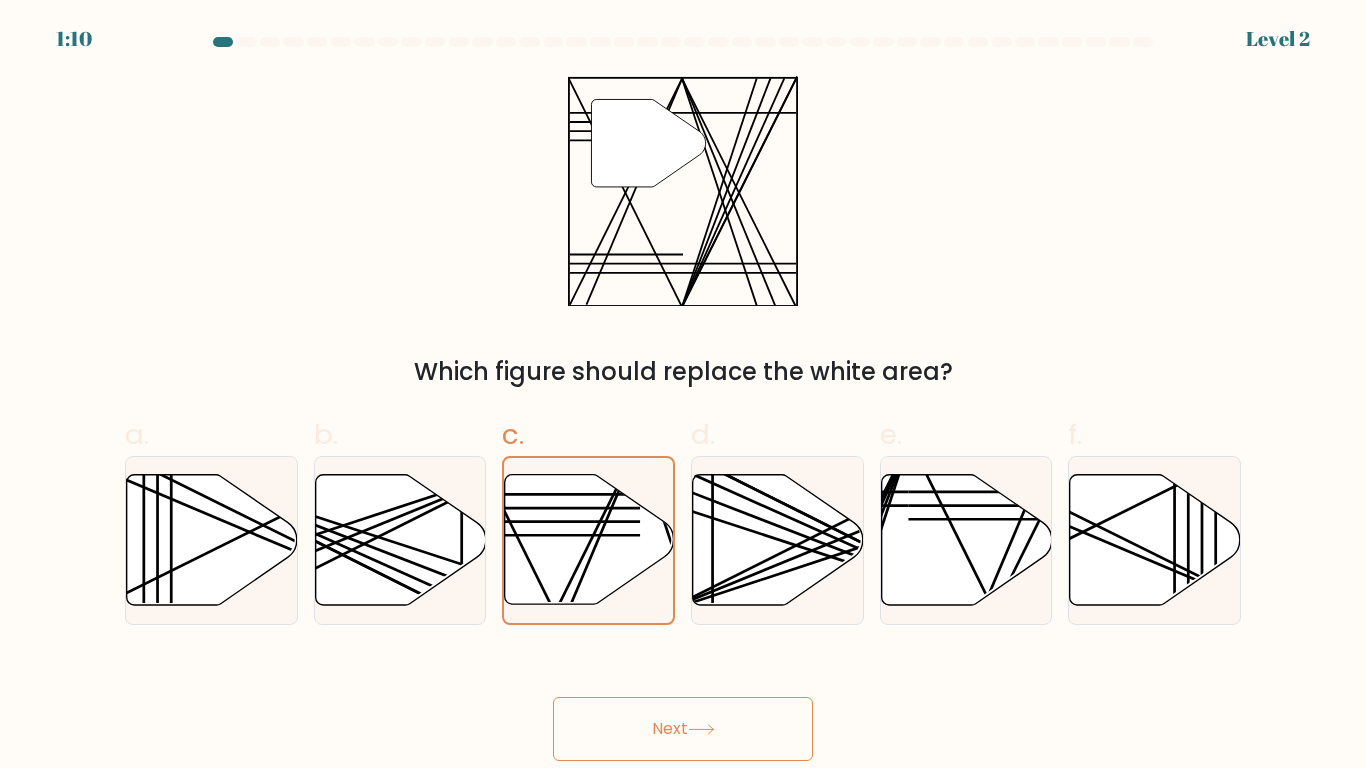 click on "Next" at bounding box center (683, 729) 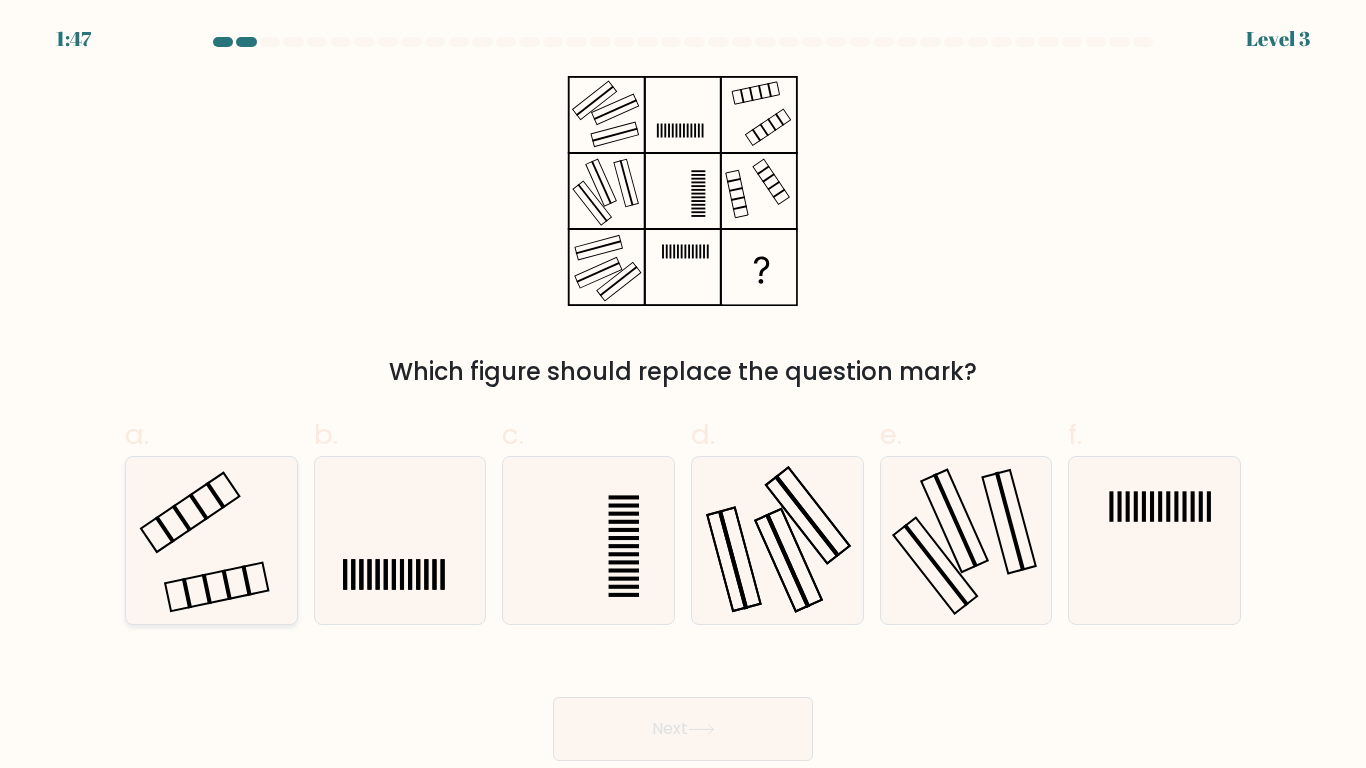 click at bounding box center (211, 540) 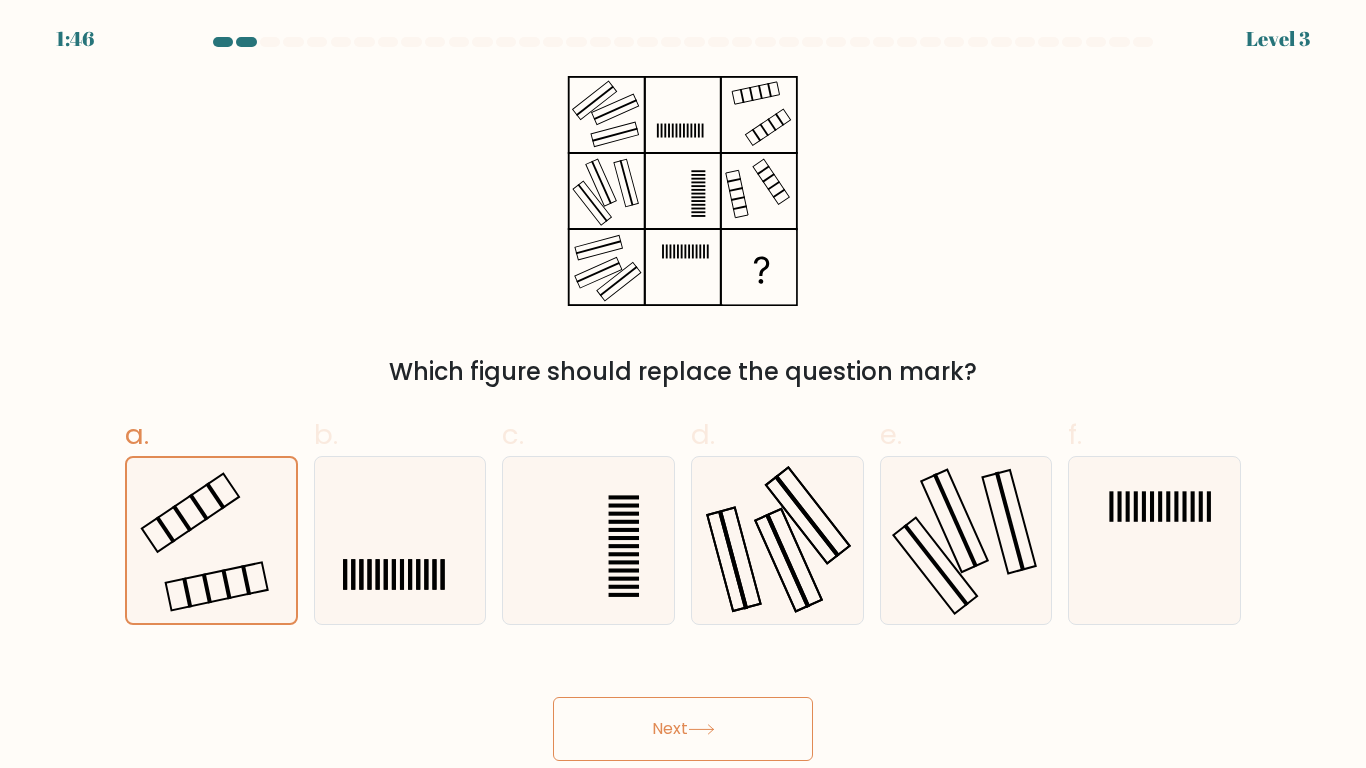 click on "Next" at bounding box center (683, 729) 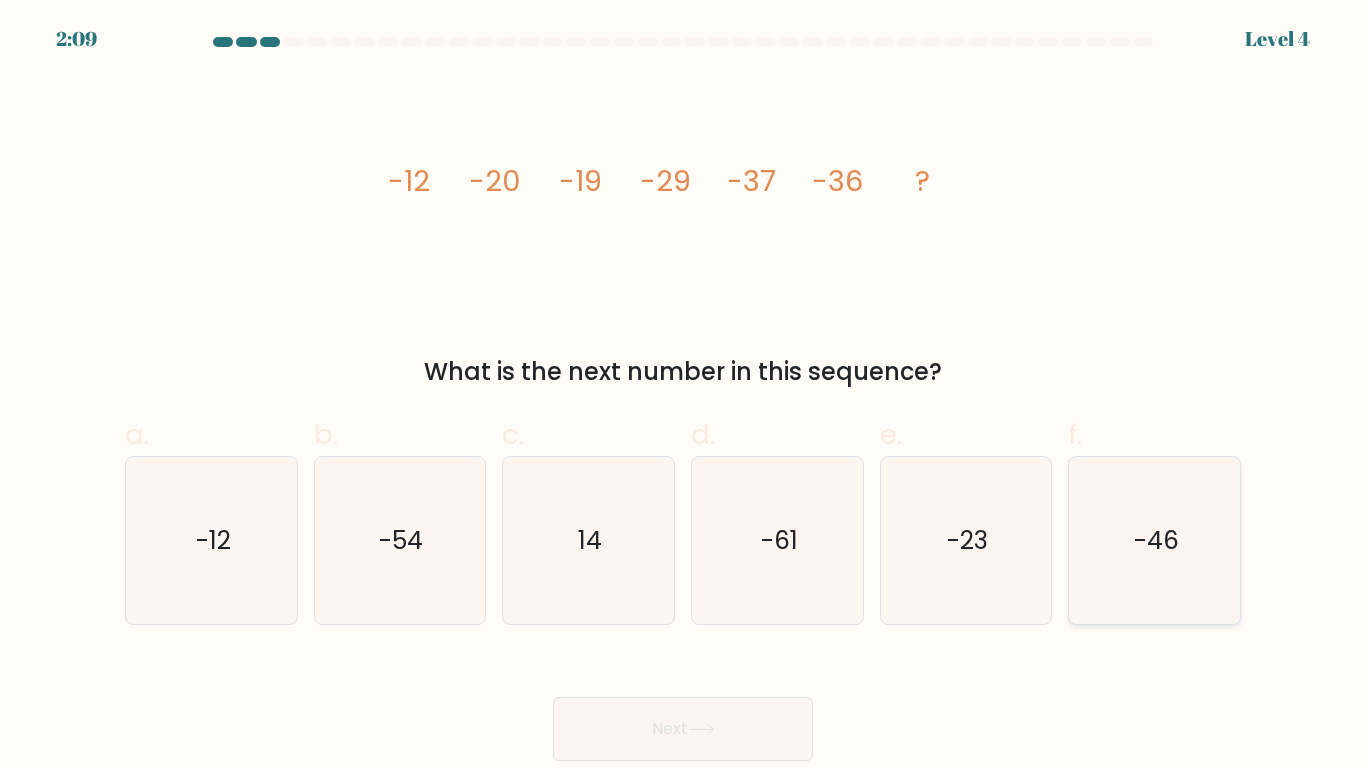 click on "-46" at bounding box center (1154, 540) 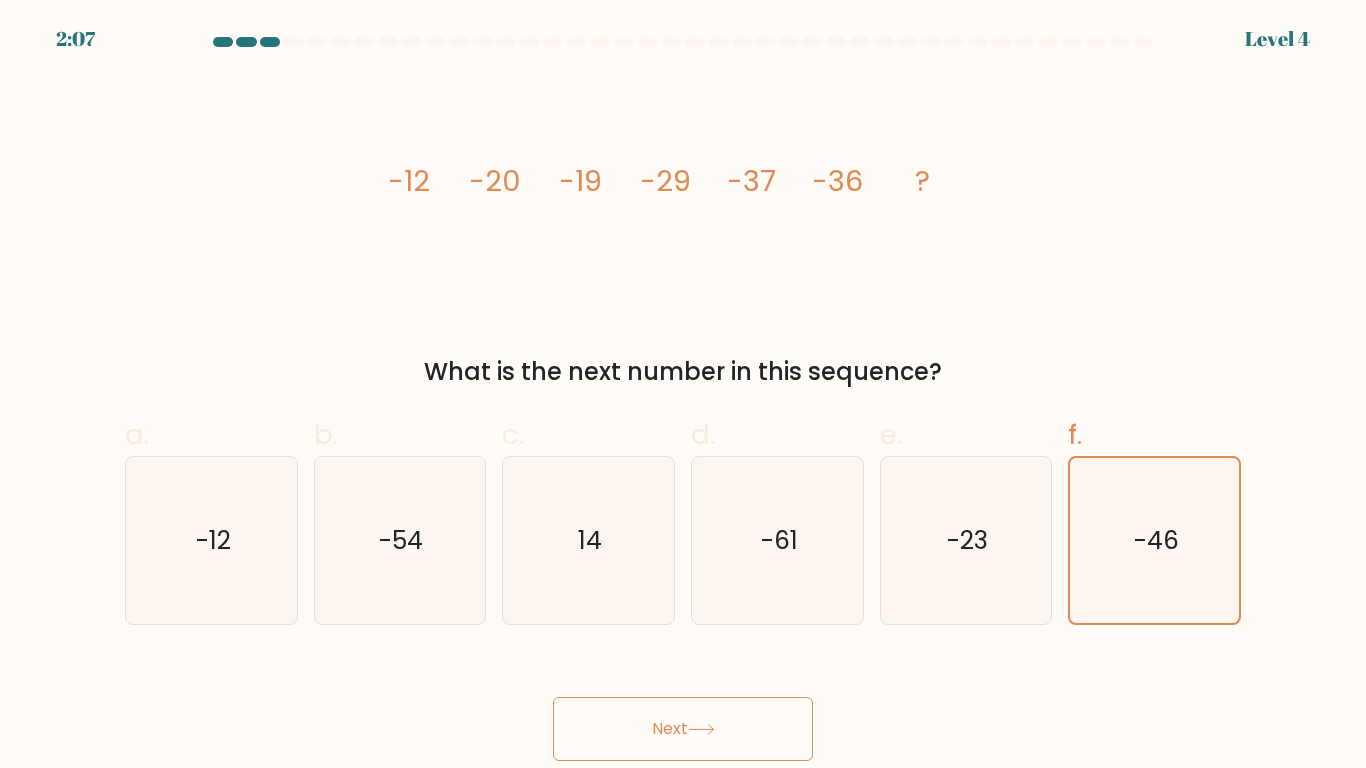 click on "Next" at bounding box center [683, 729] 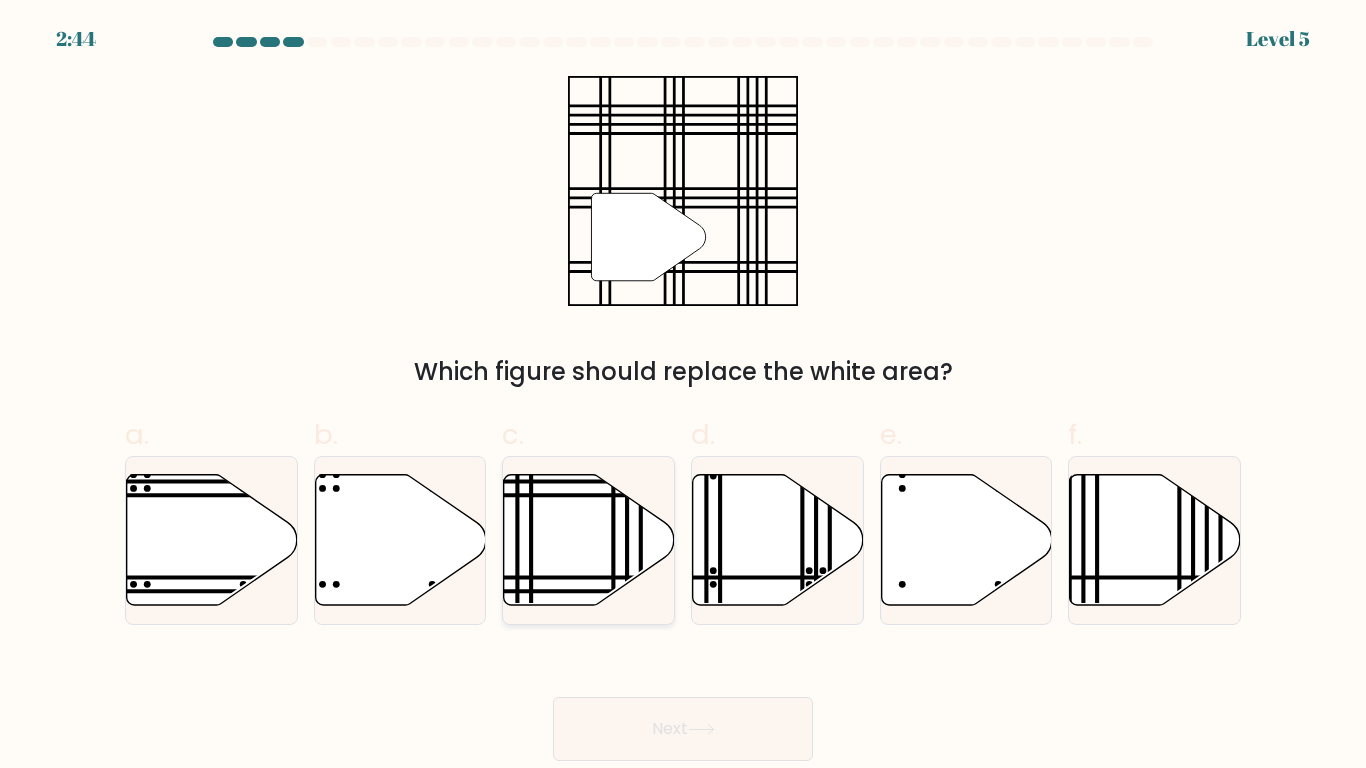 click at bounding box center (589, 539) 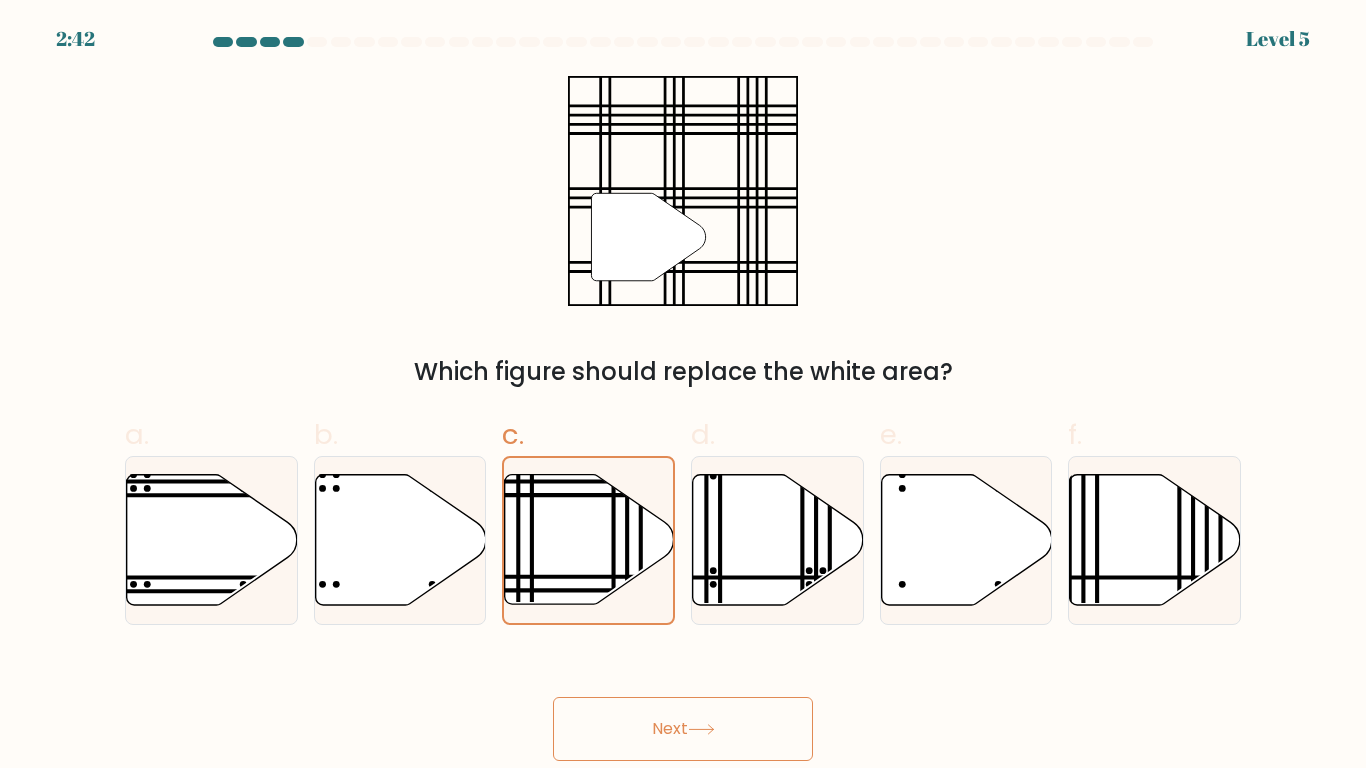 click on "Next" at bounding box center (683, 729) 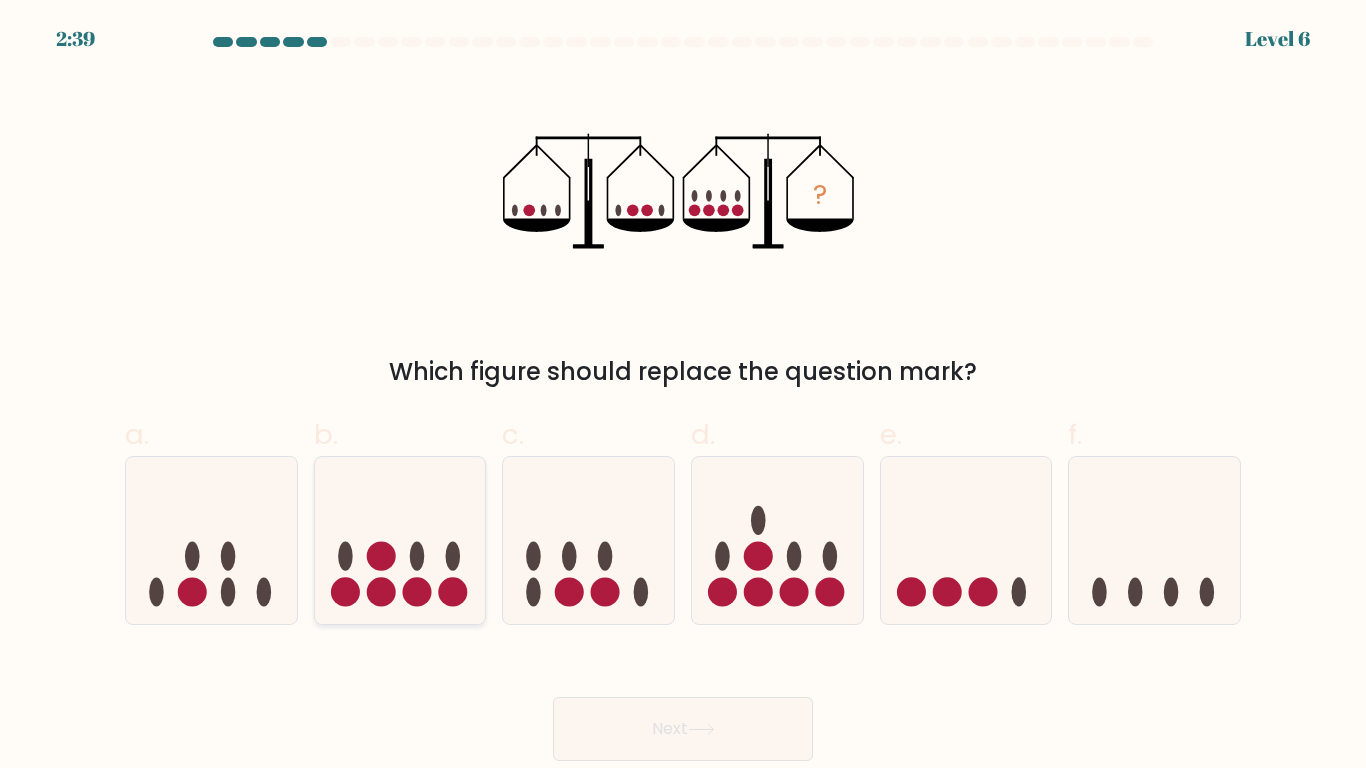 click at bounding box center (381, 591) 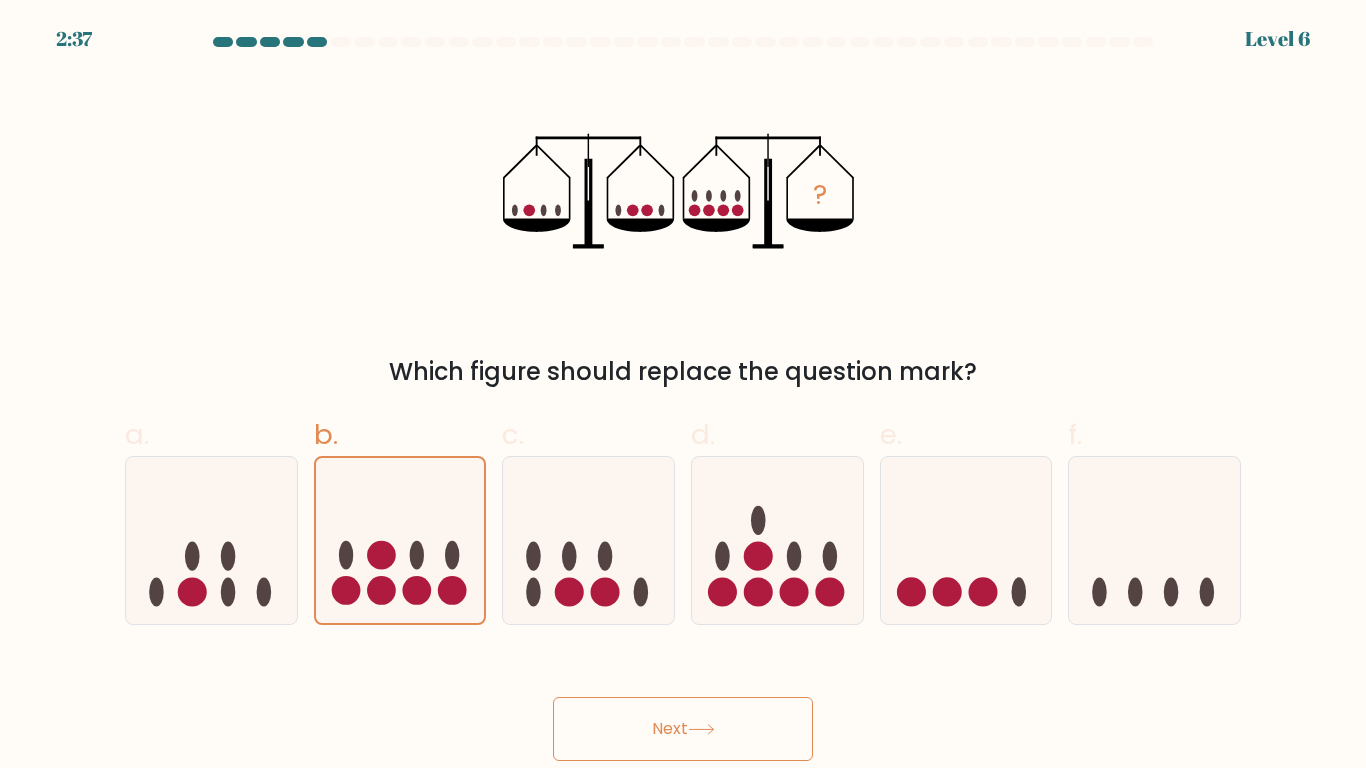 click on "Next" at bounding box center [683, 729] 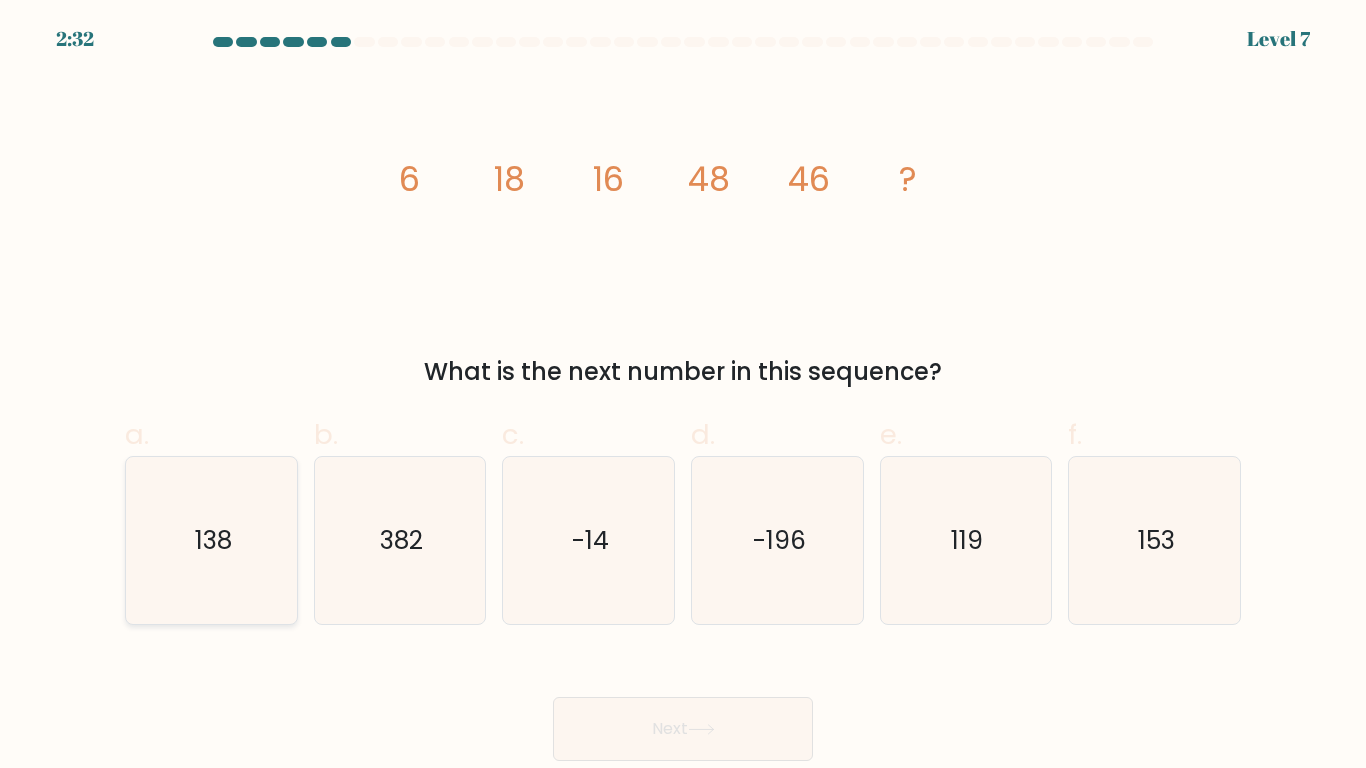 click on "138" at bounding box center (212, 540) 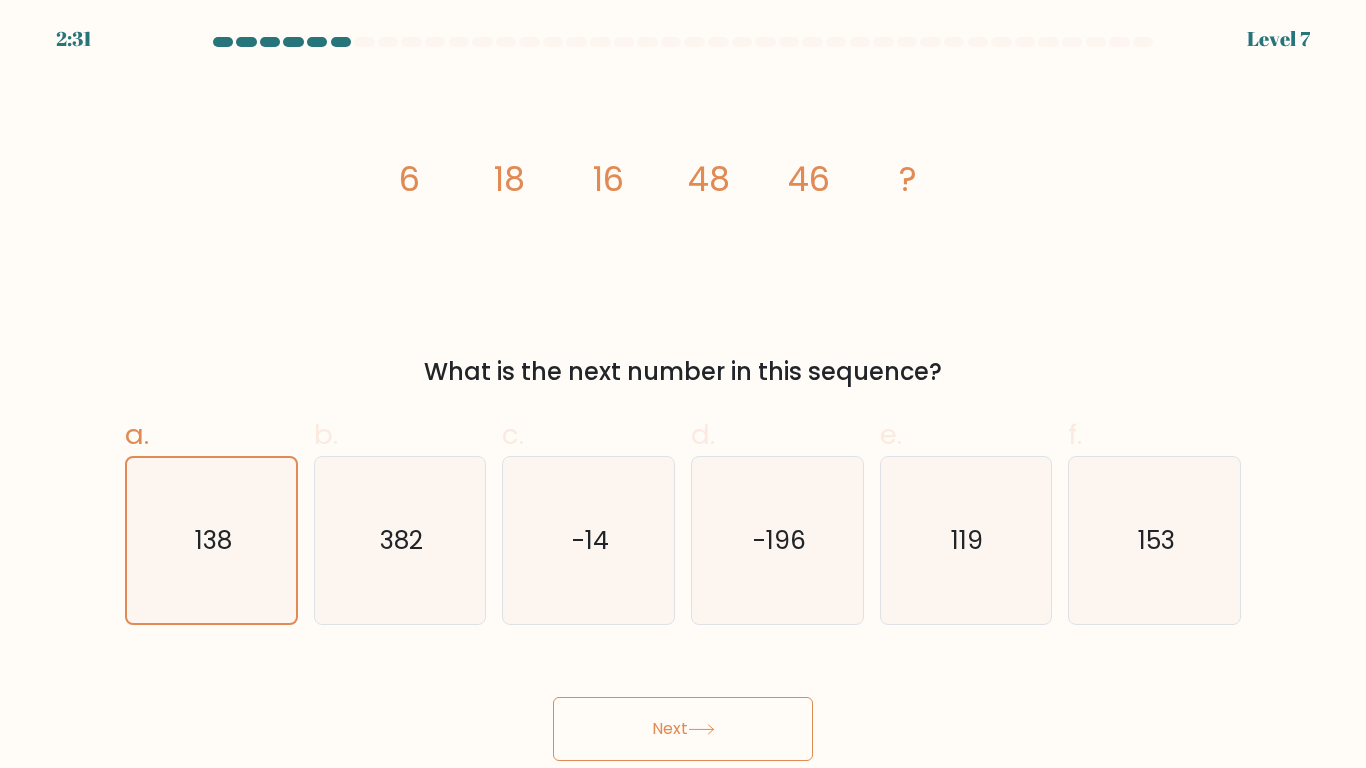 click on "Next" at bounding box center [683, 729] 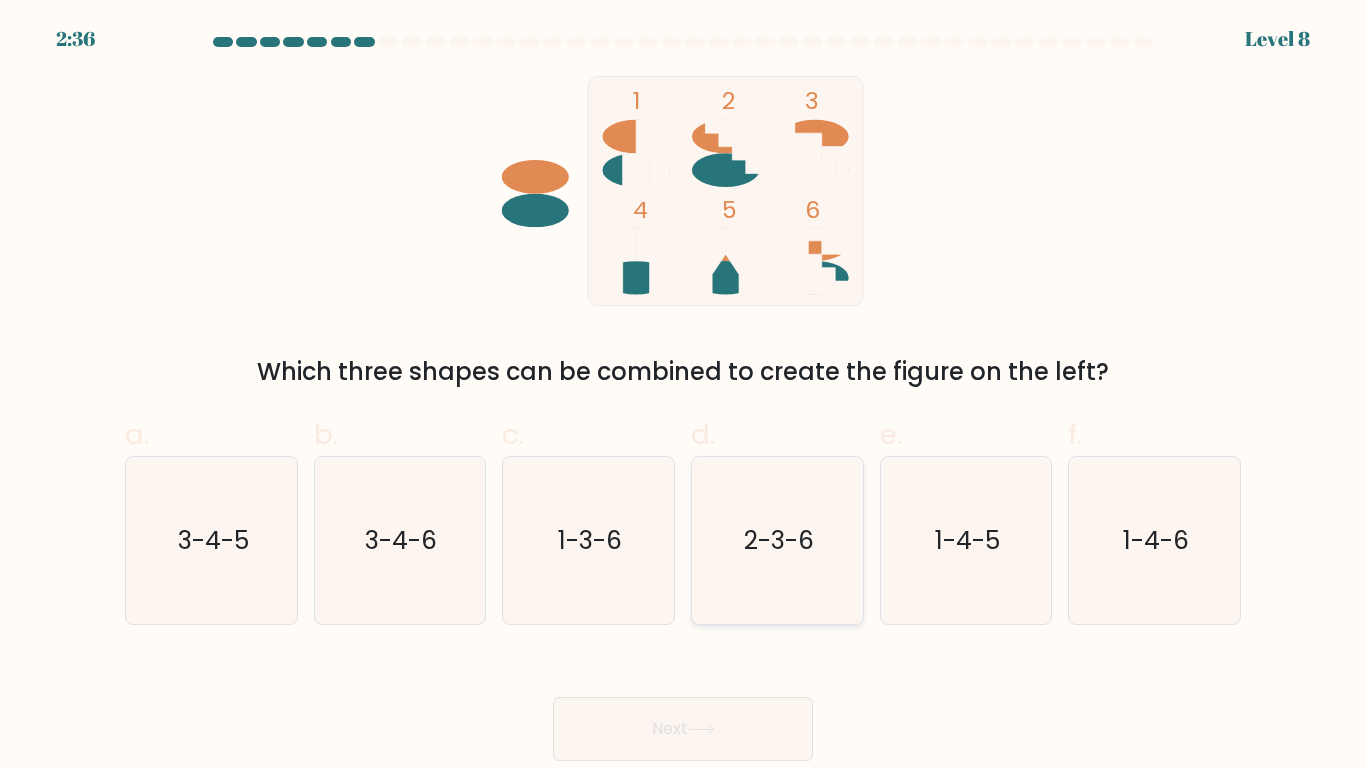 click on "2-3-6" at bounding box center (779, 540) 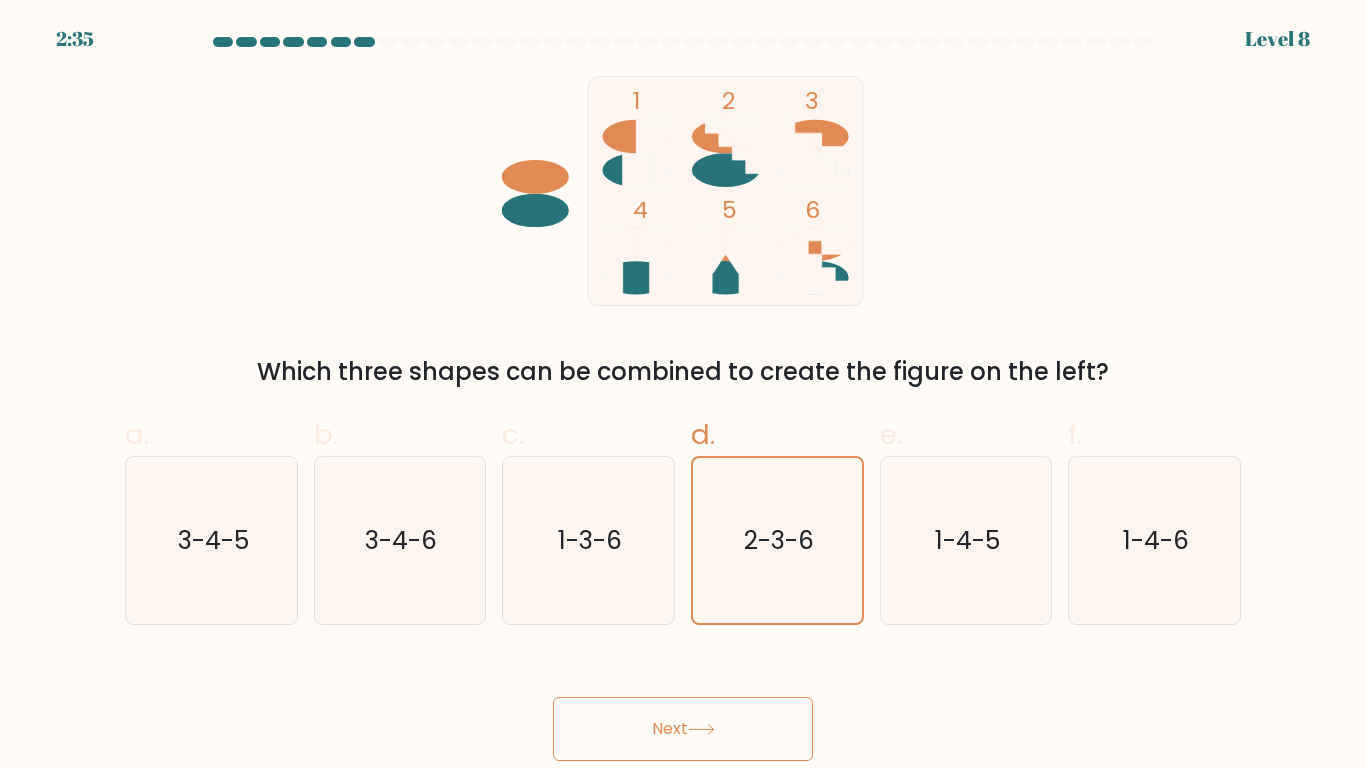 click on "Next" at bounding box center [683, 729] 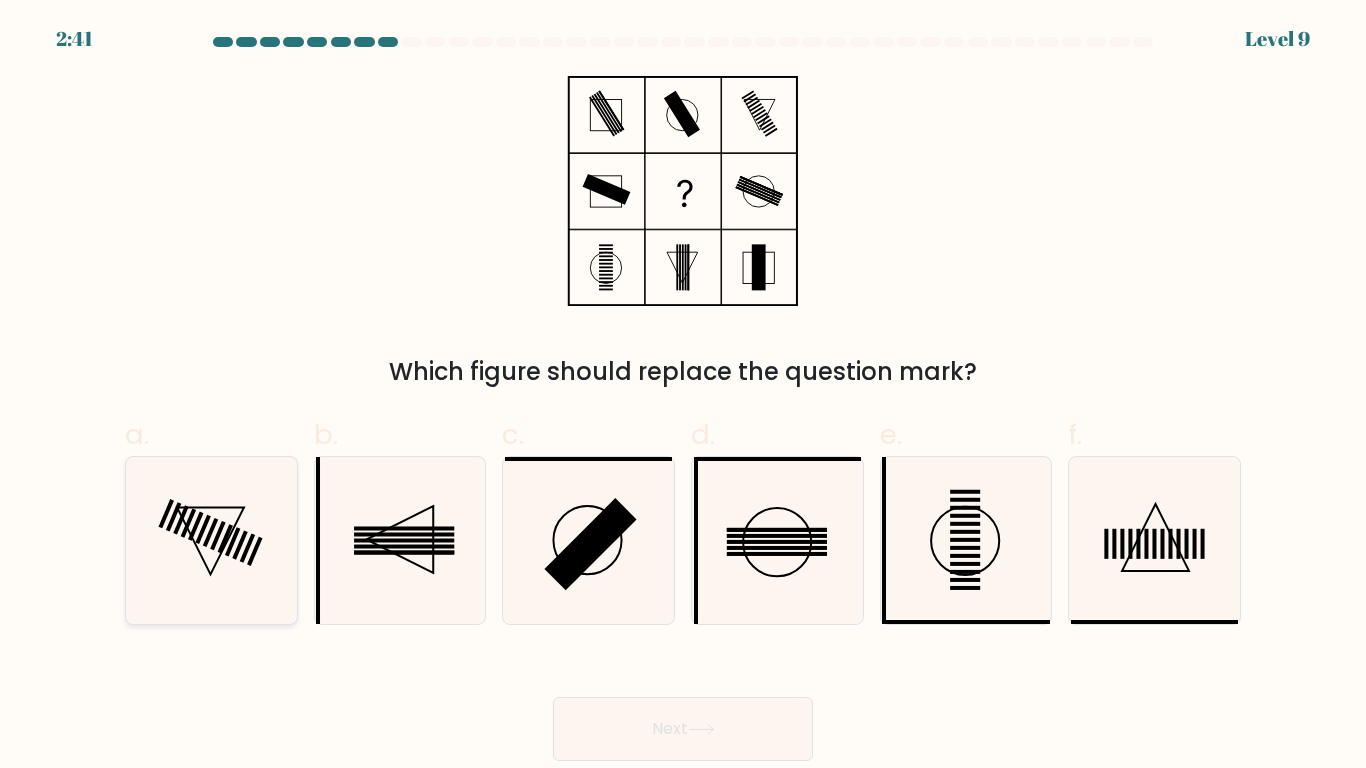 click at bounding box center [224, 538] 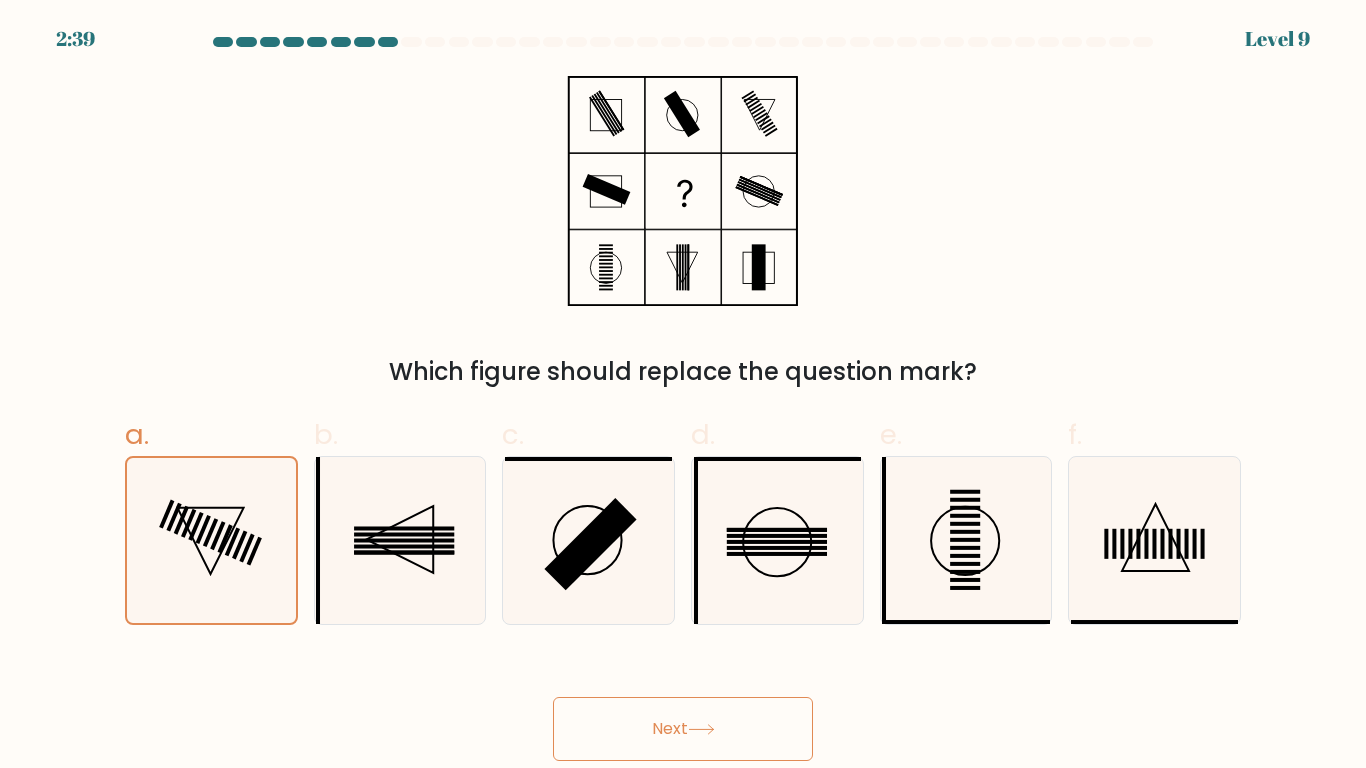 click on "Next" at bounding box center [683, 729] 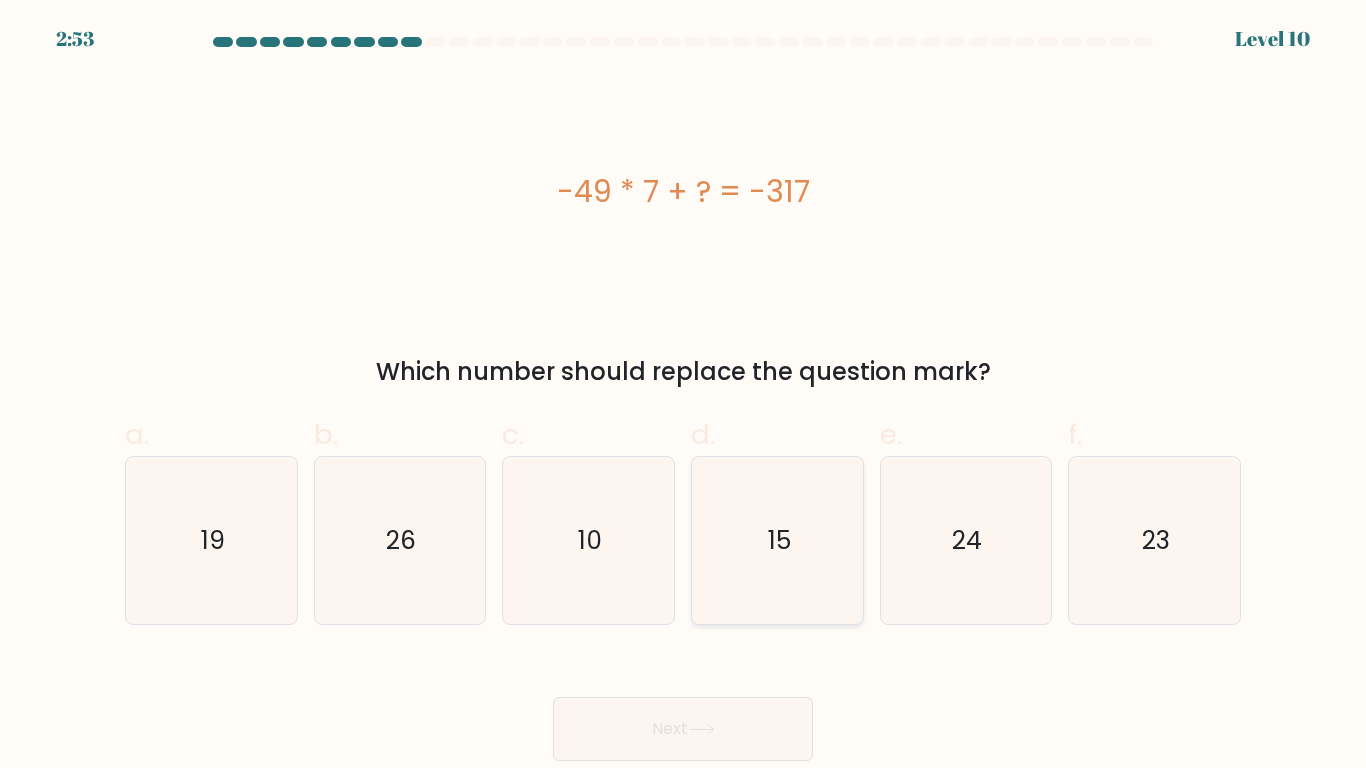 click on "15" at bounding box center (777, 540) 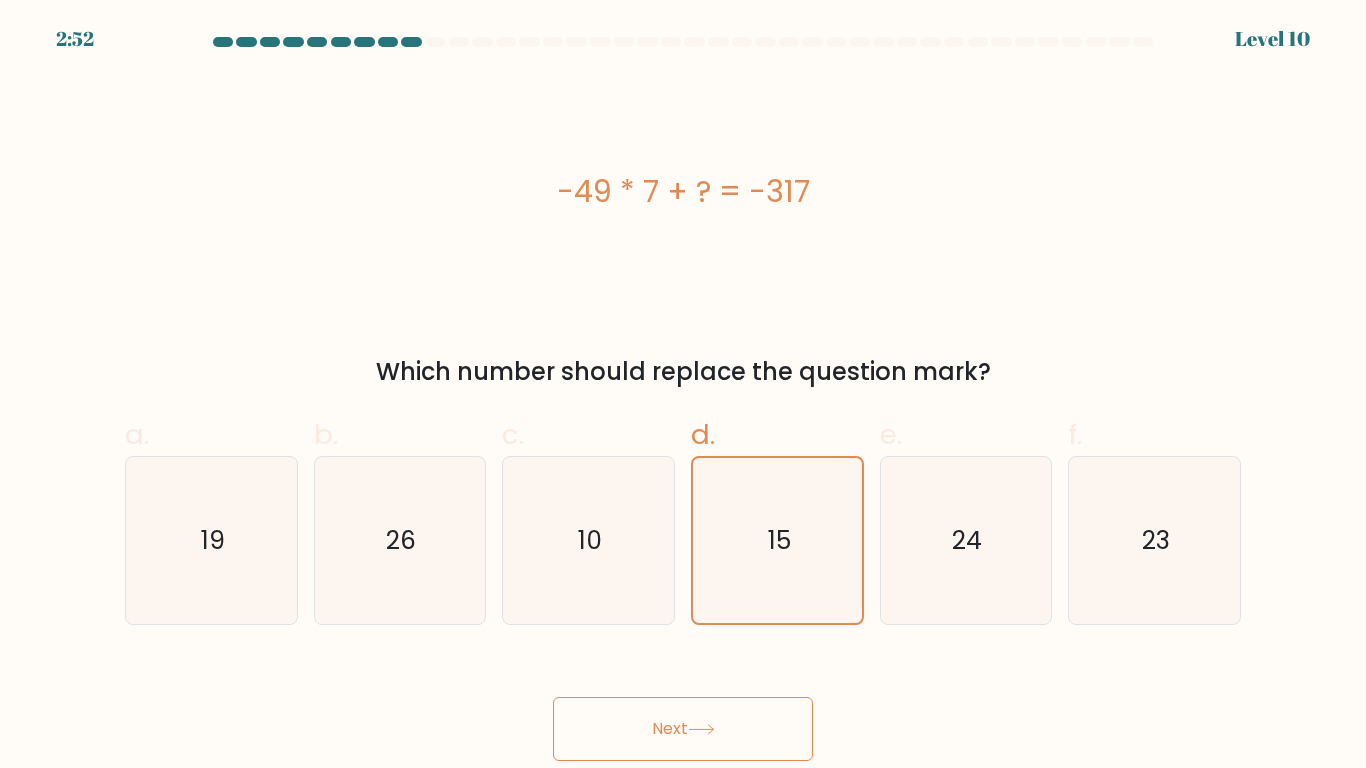 click at bounding box center [701, 729] 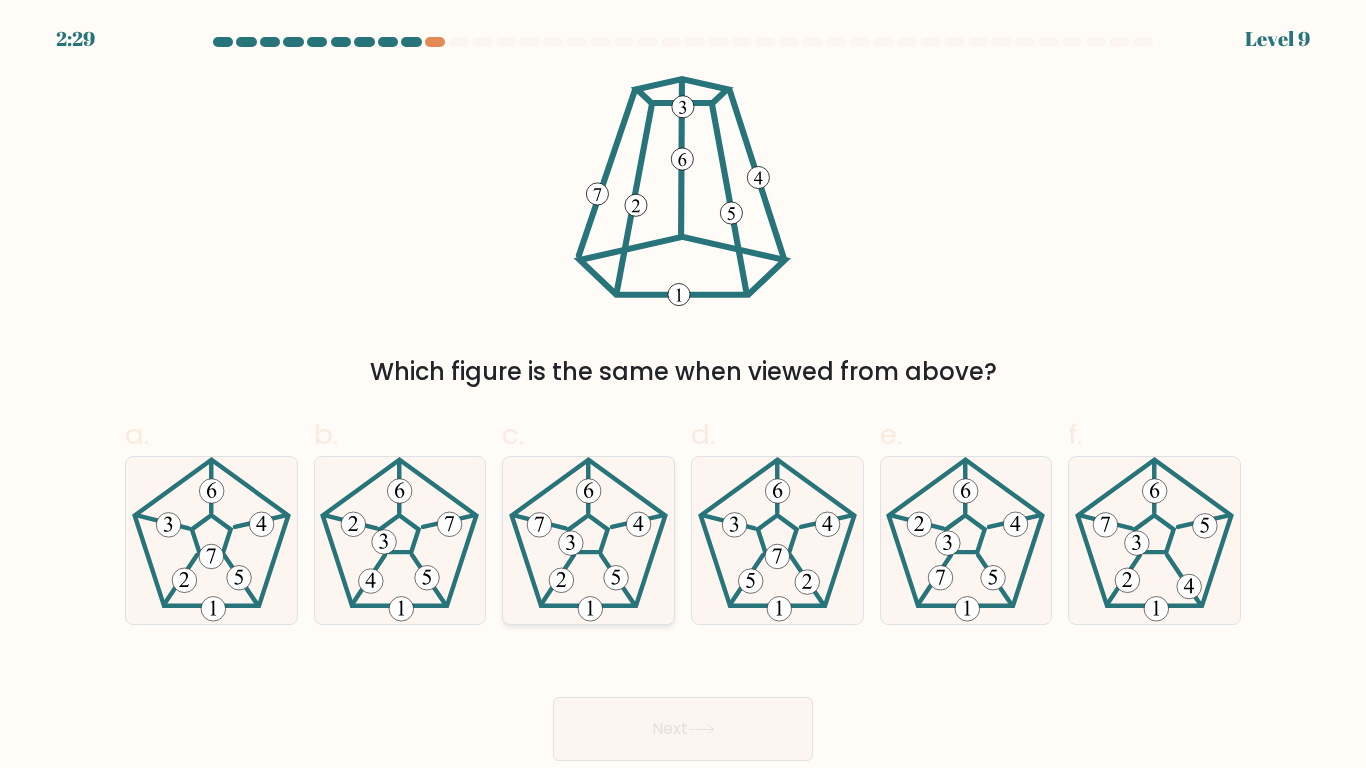 click at bounding box center (588, 540) 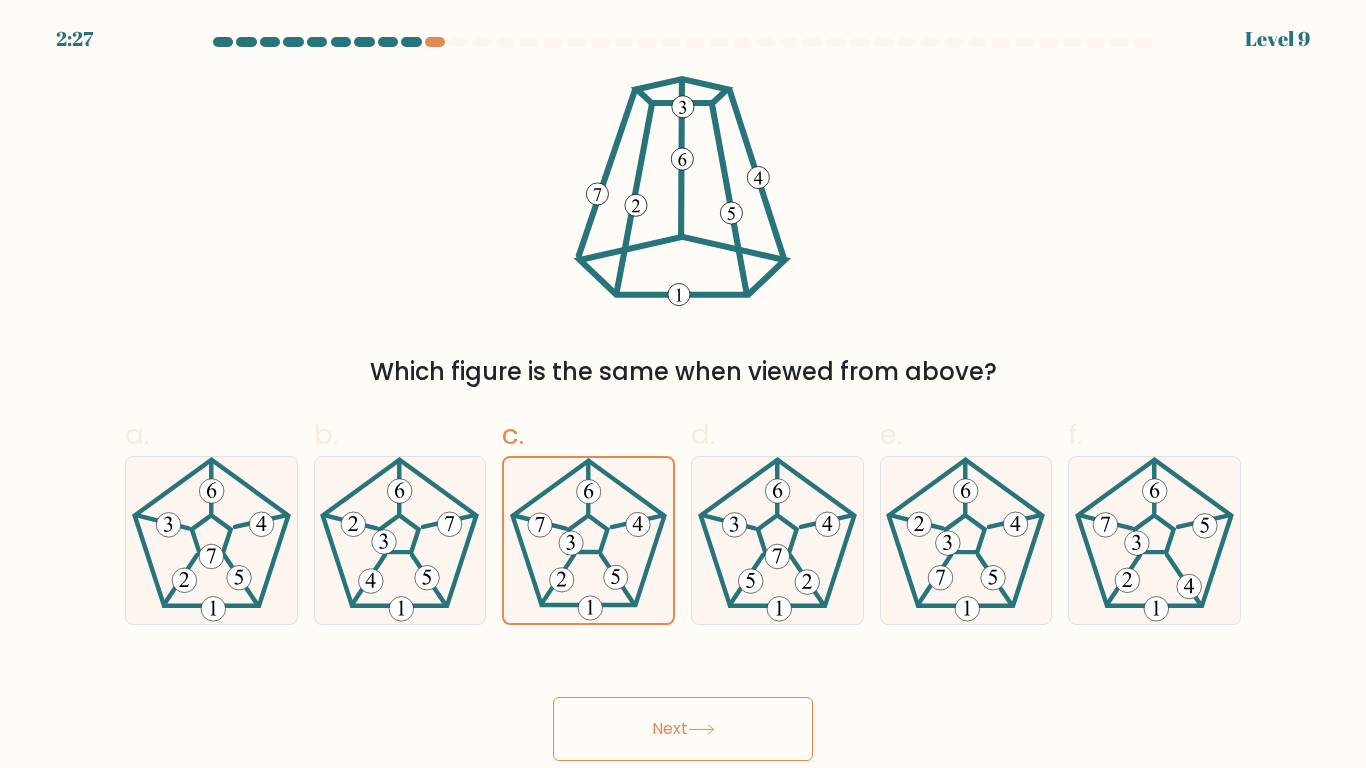 click on "Next" at bounding box center [683, 729] 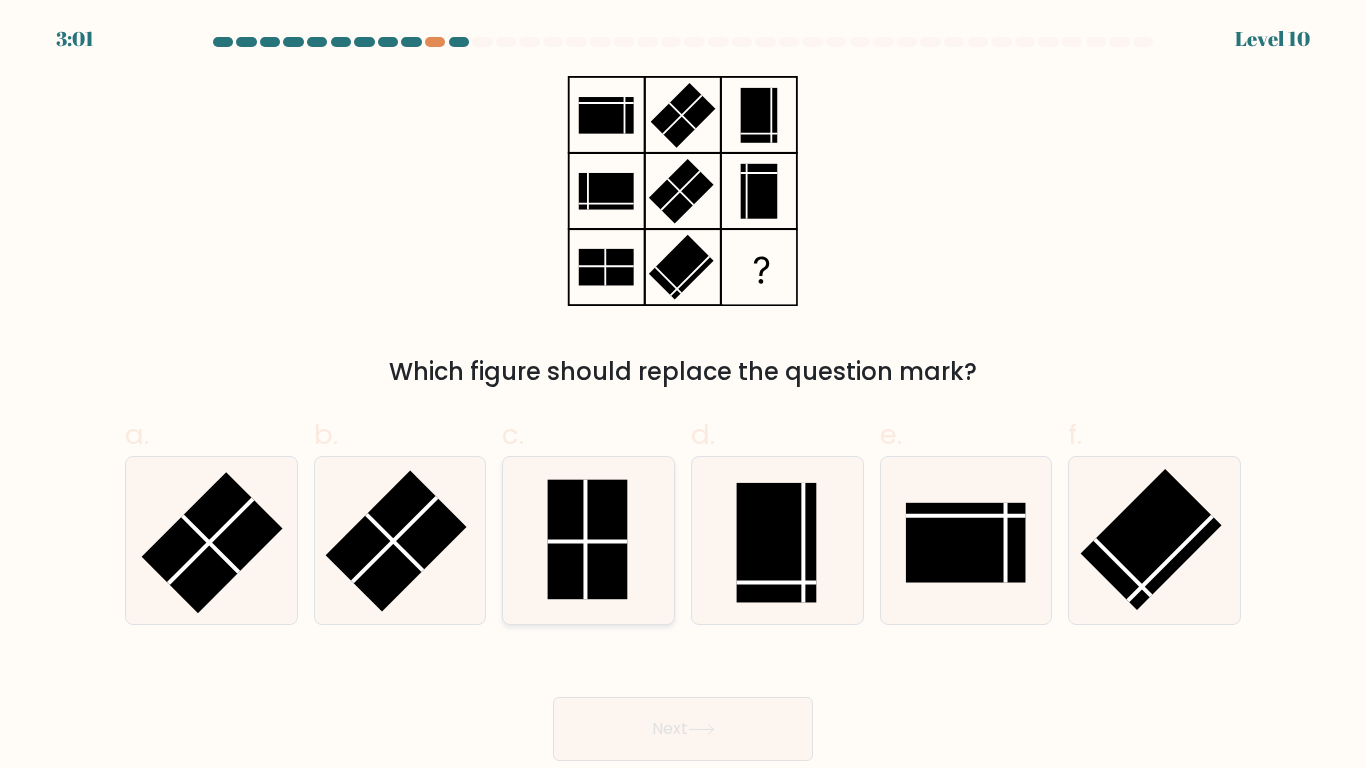 click at bounding box center [588, 539] 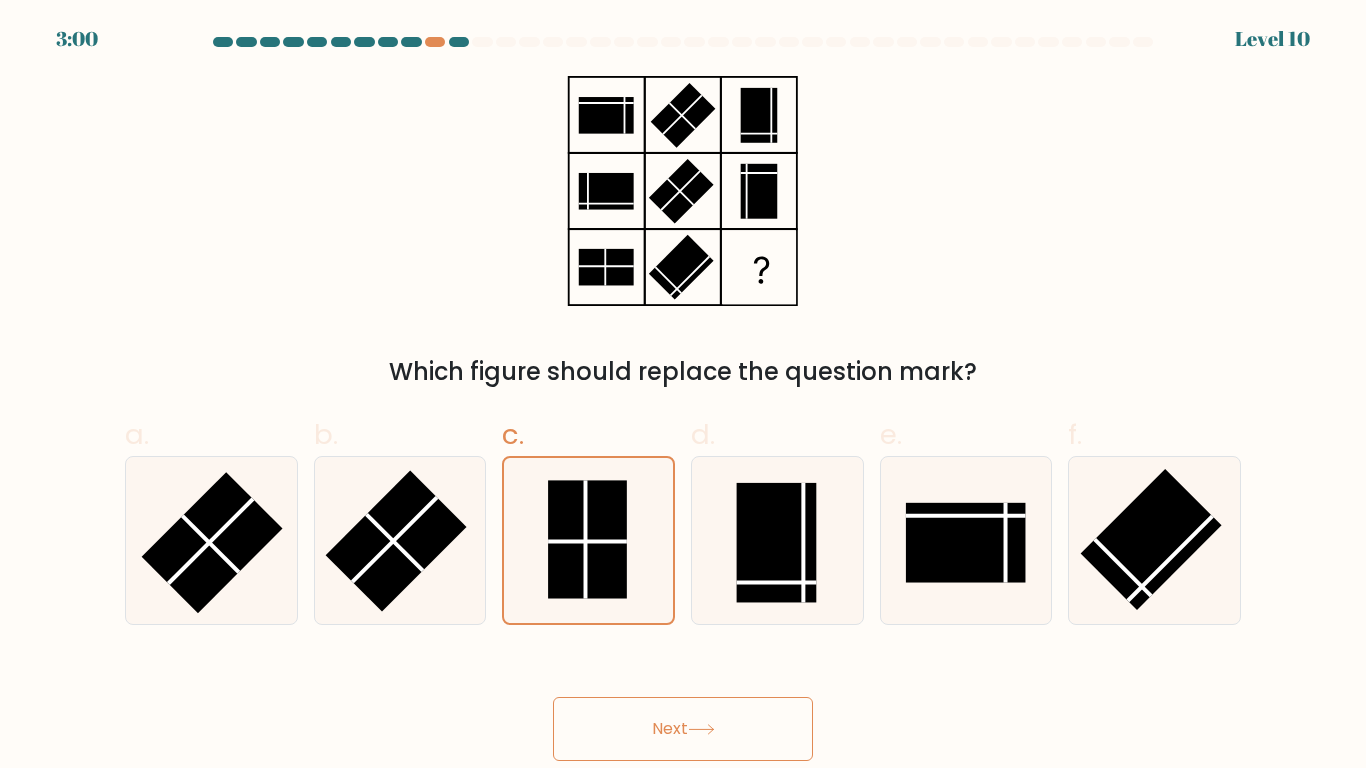 click at bounding box center [701, 729] 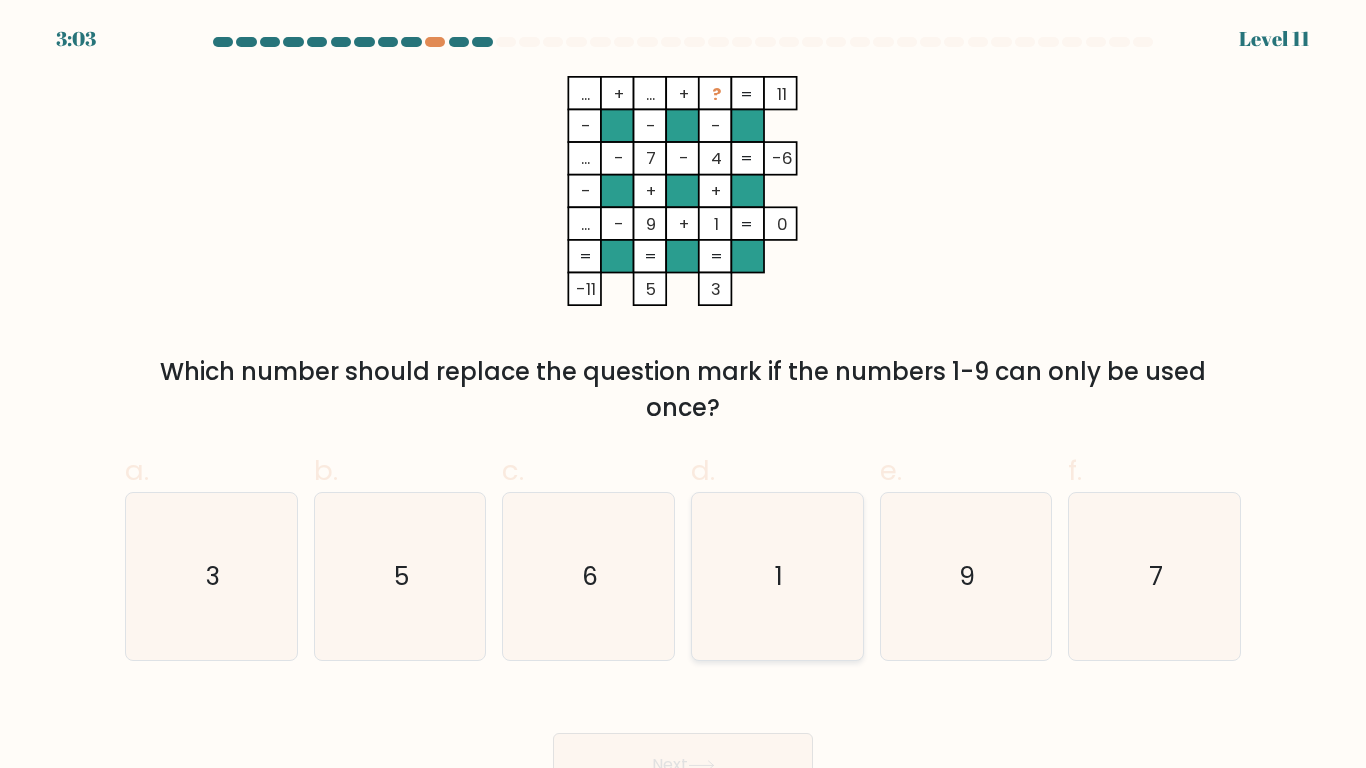 click on "1" at bounding box center [777, 576] 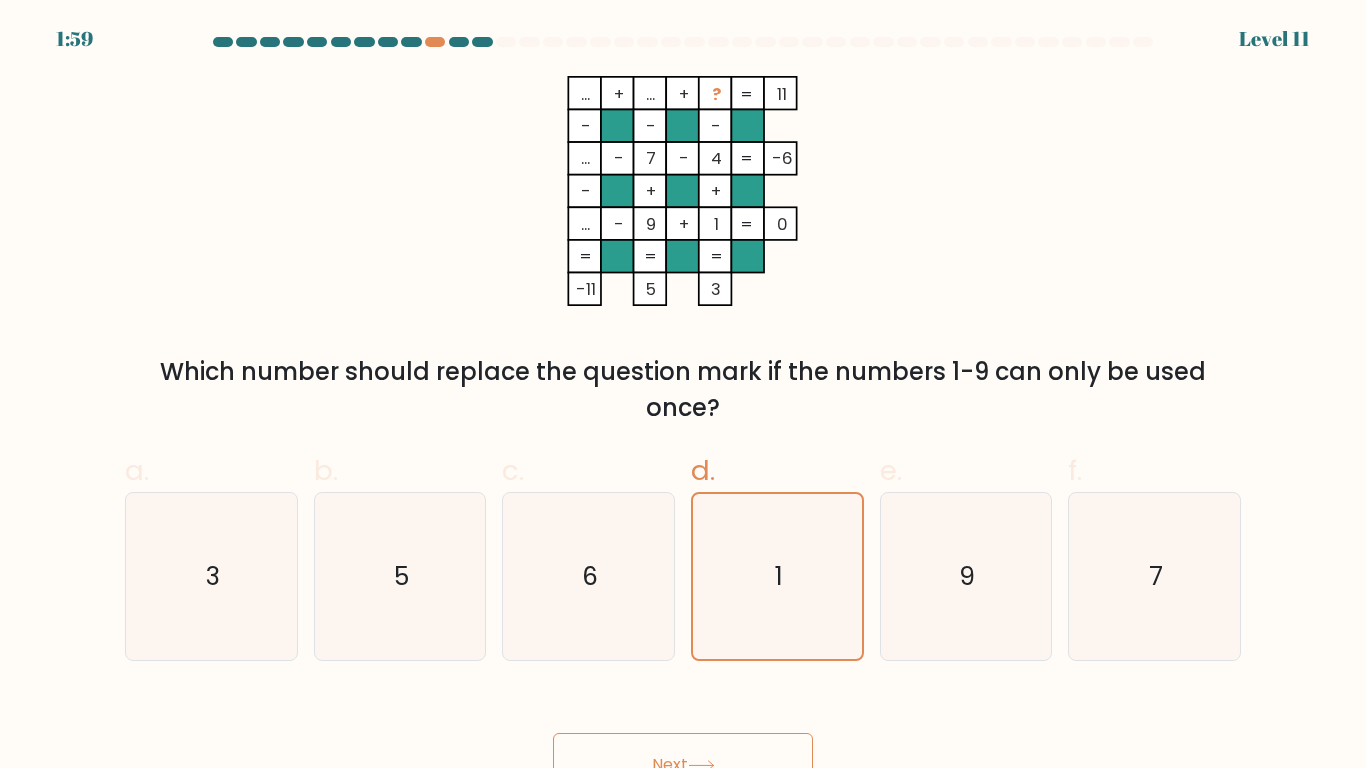click on "Next" at bounding box center [683, 765] 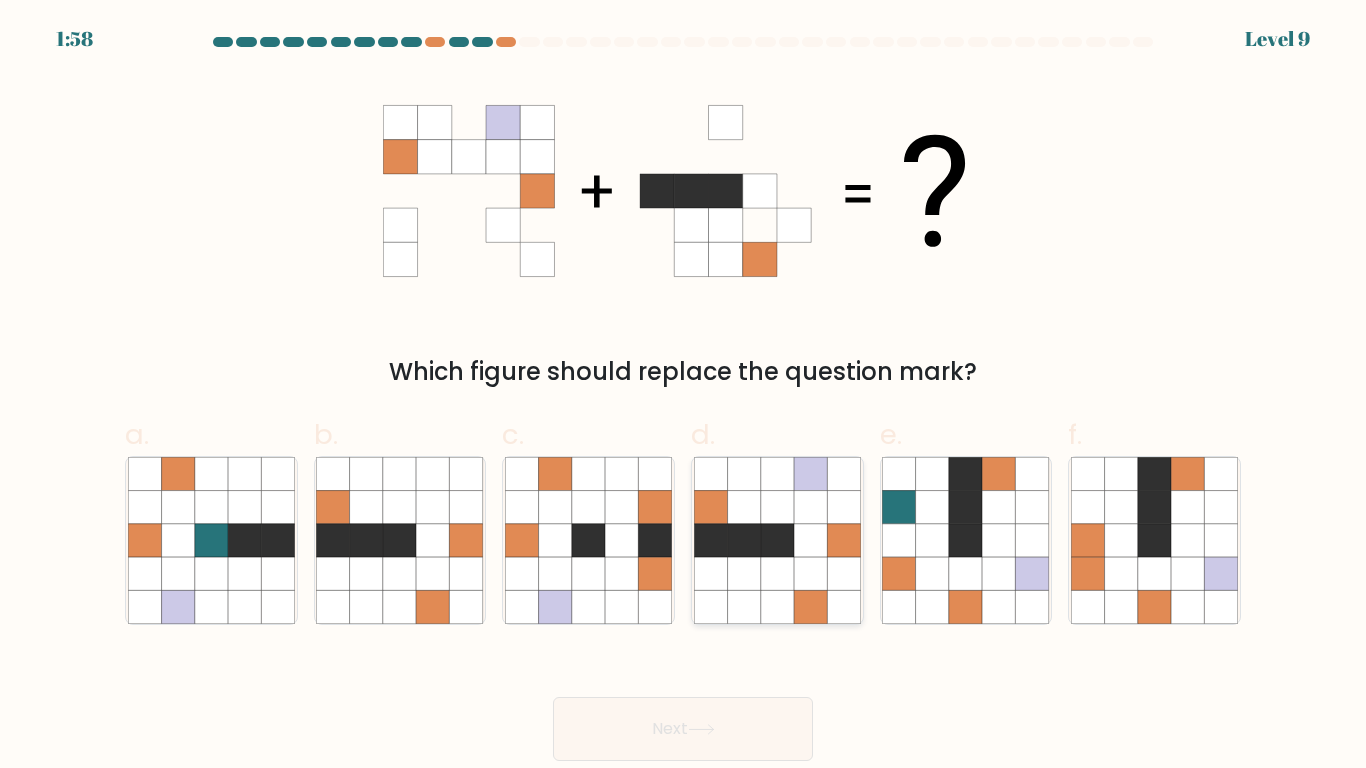 click at bounding box center (810, 506) 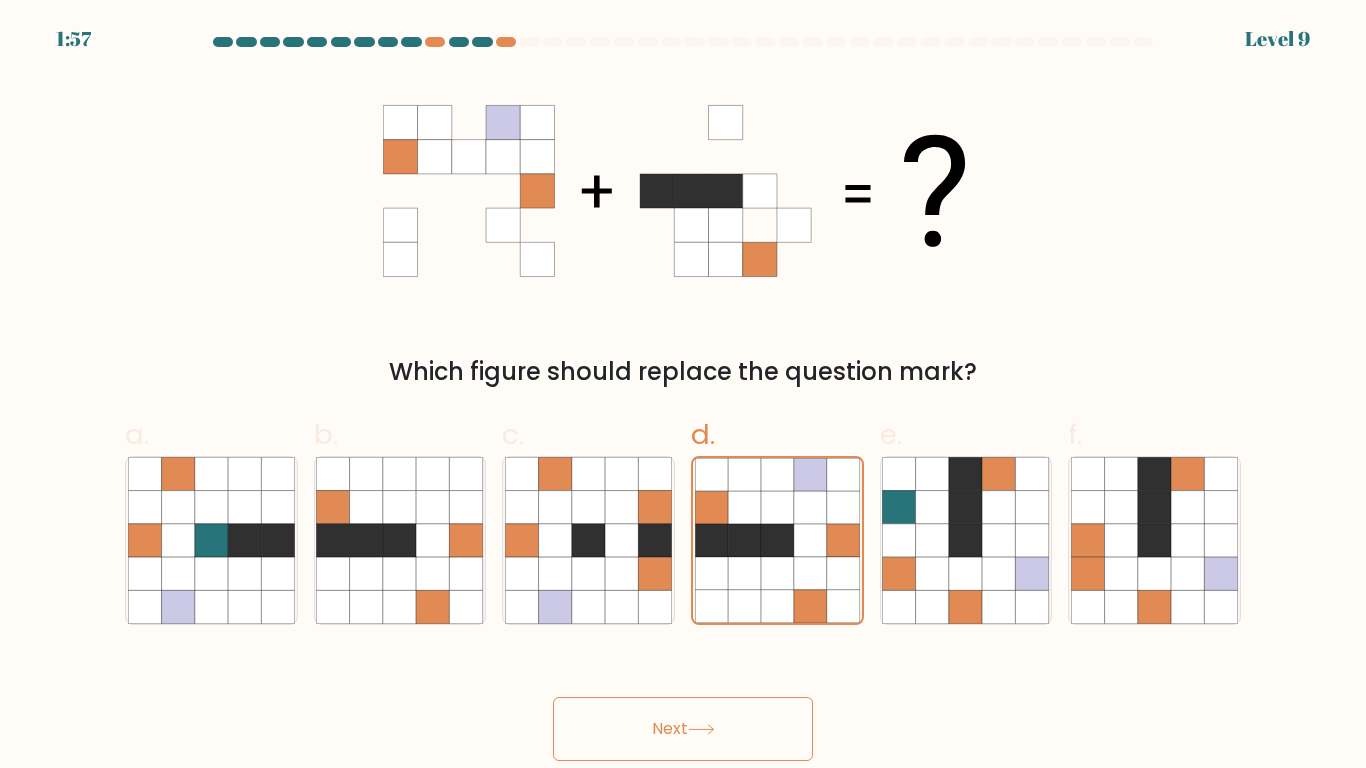 click on "Next" at bounding box center [683, 729] 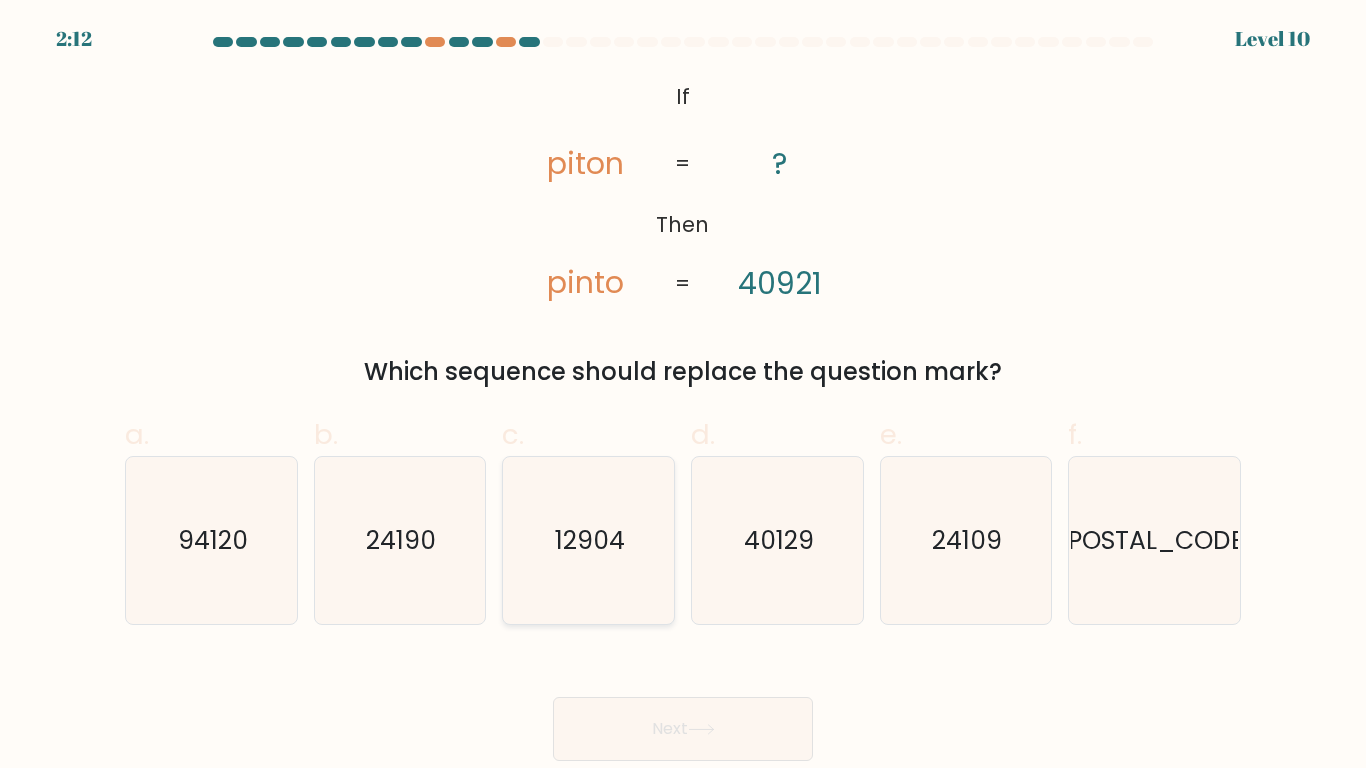 click on "12904" at bounding box center (588, 540) 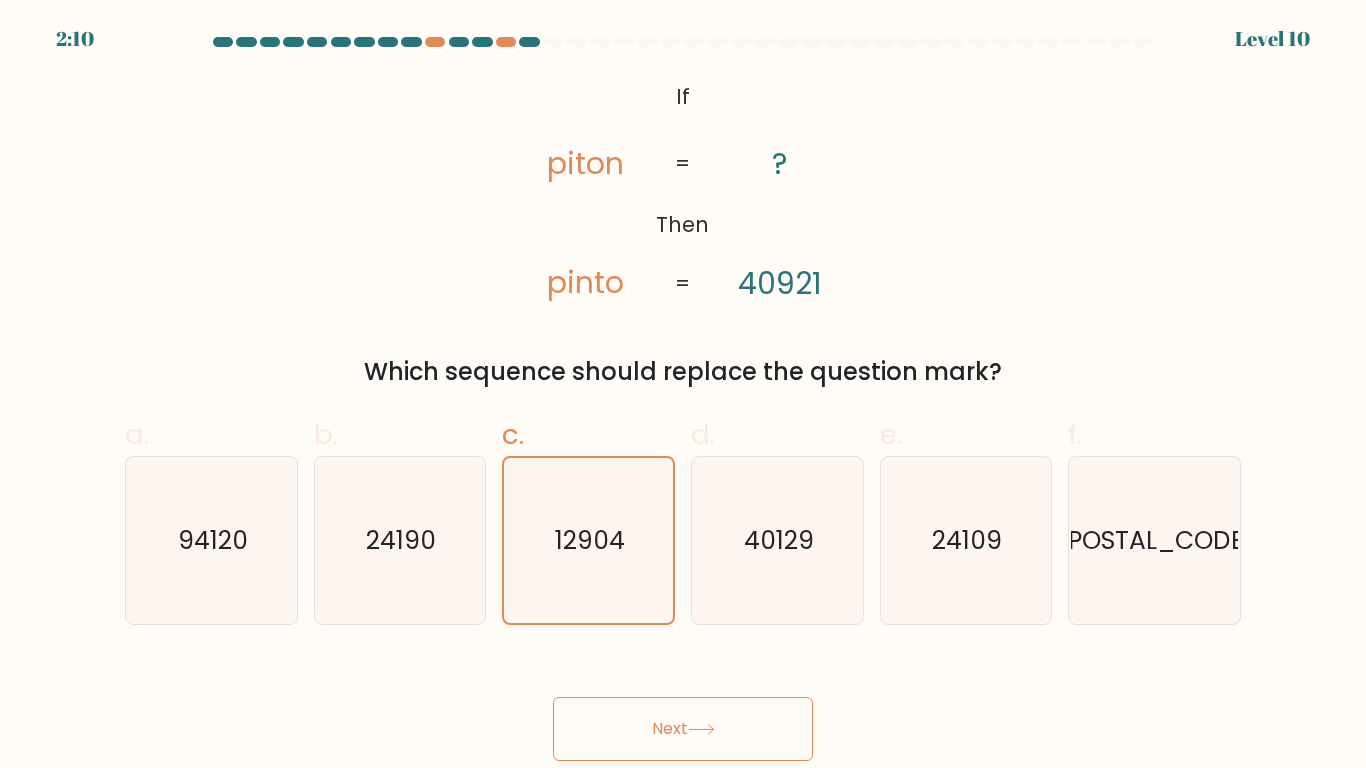 click at bounding box center (701, 729) 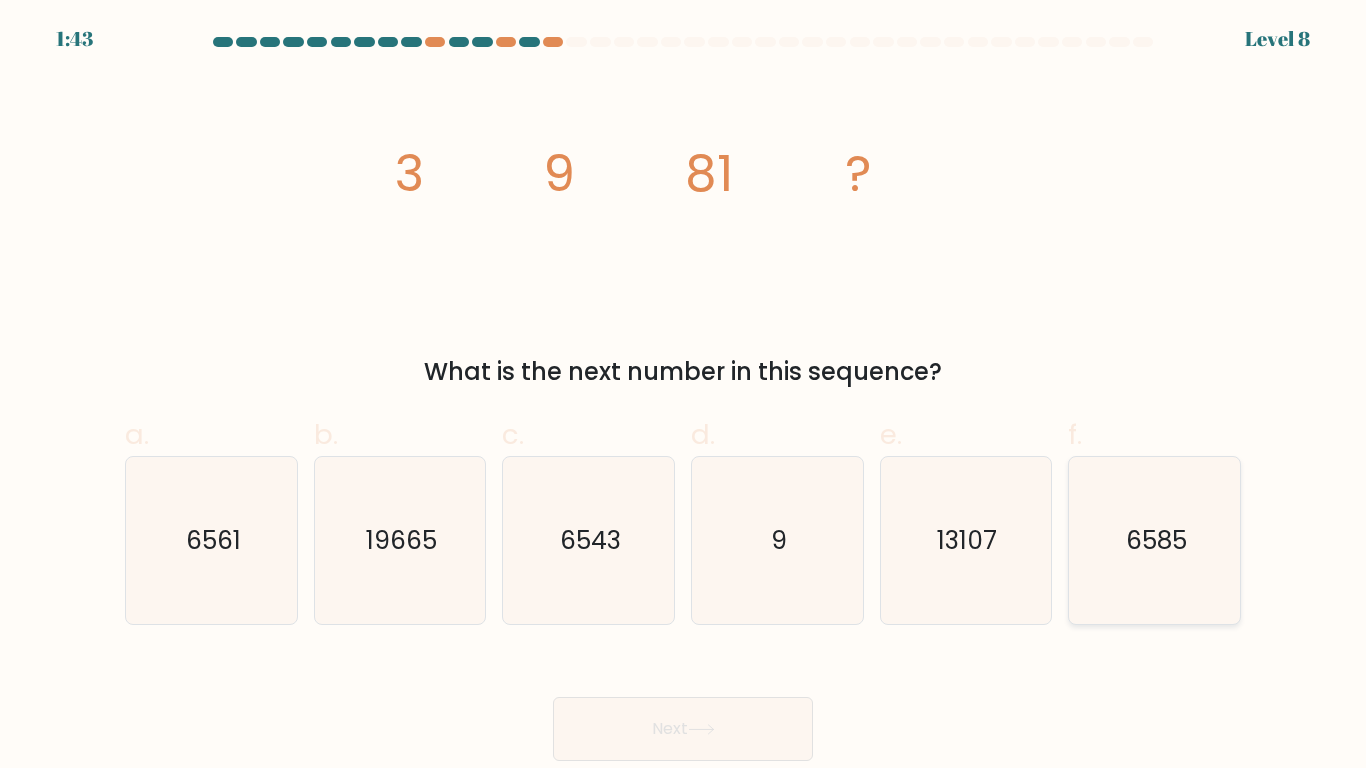 click on "6585" at bounding box center (1156, 540) 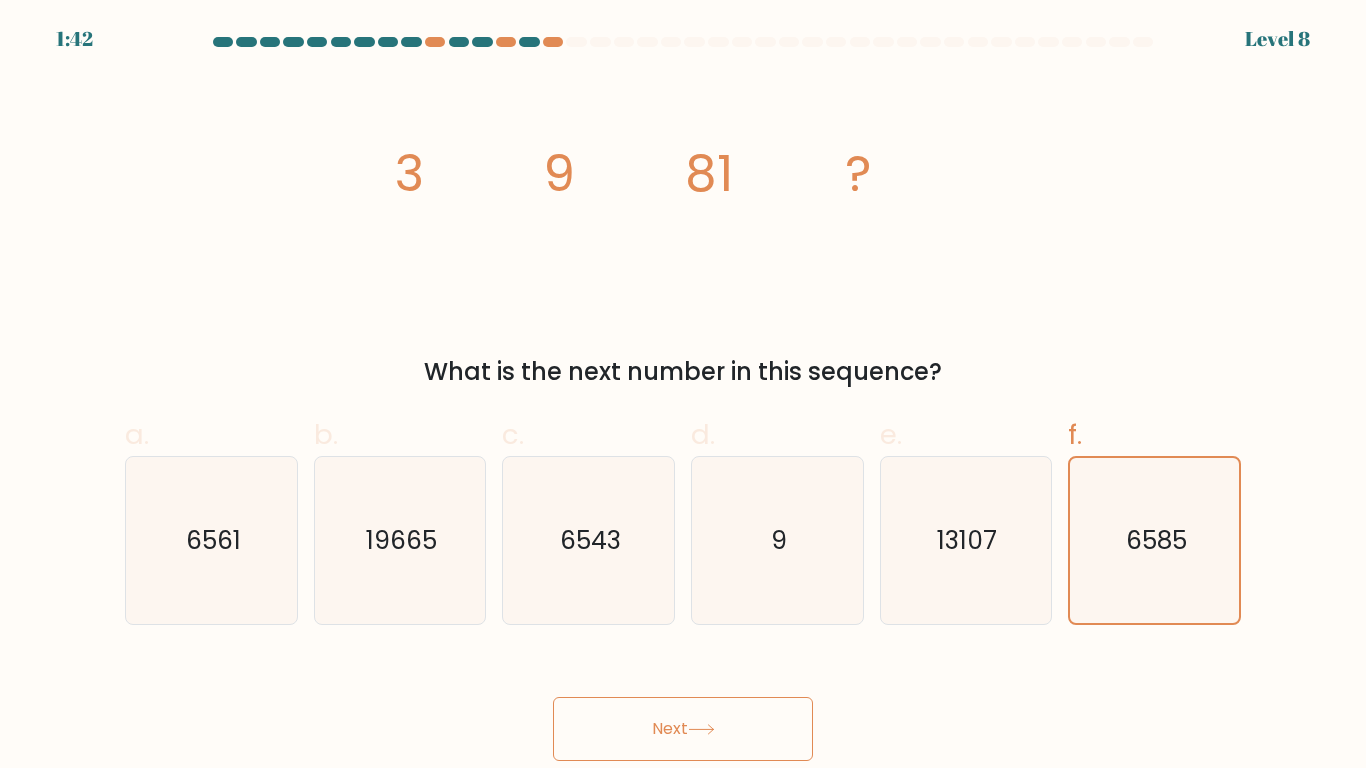 click on "Next" at bounding box center (683, 729) 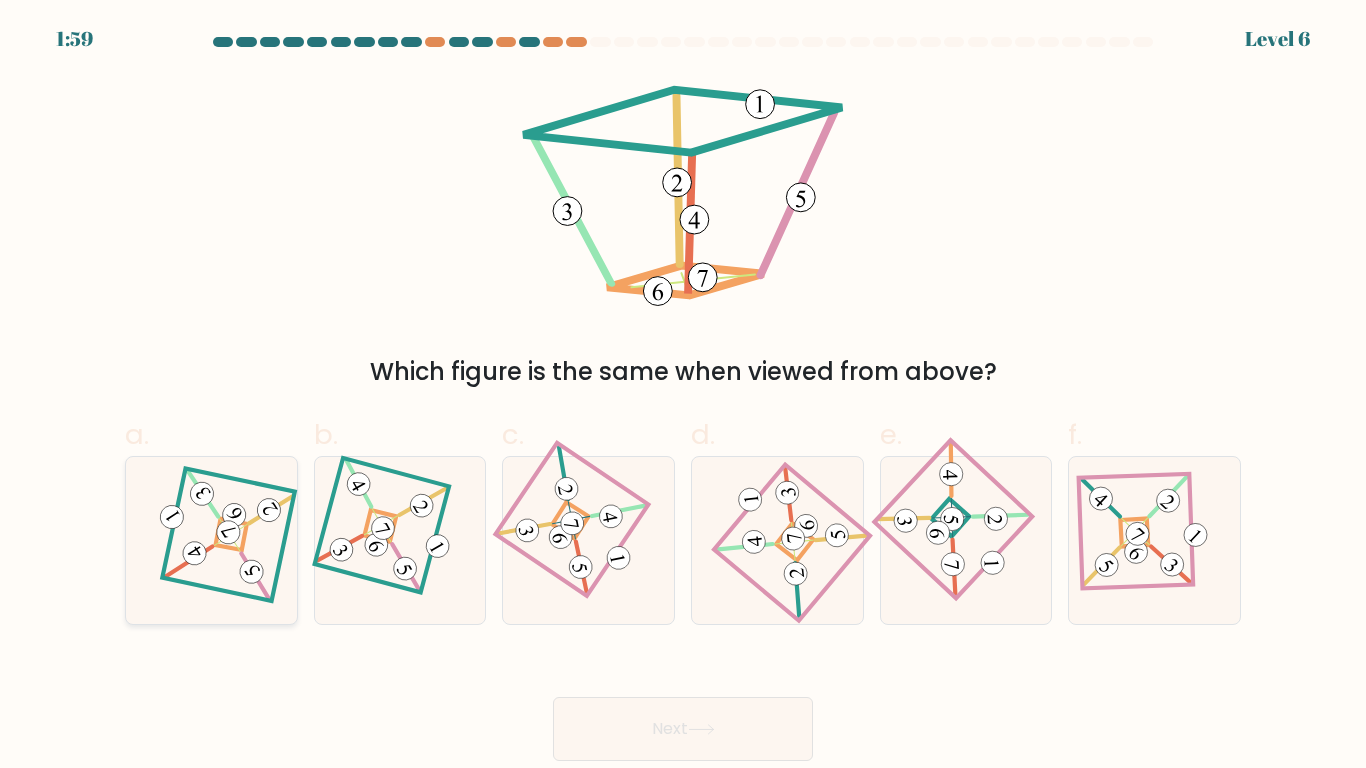 click at bounding box center (211, 540) 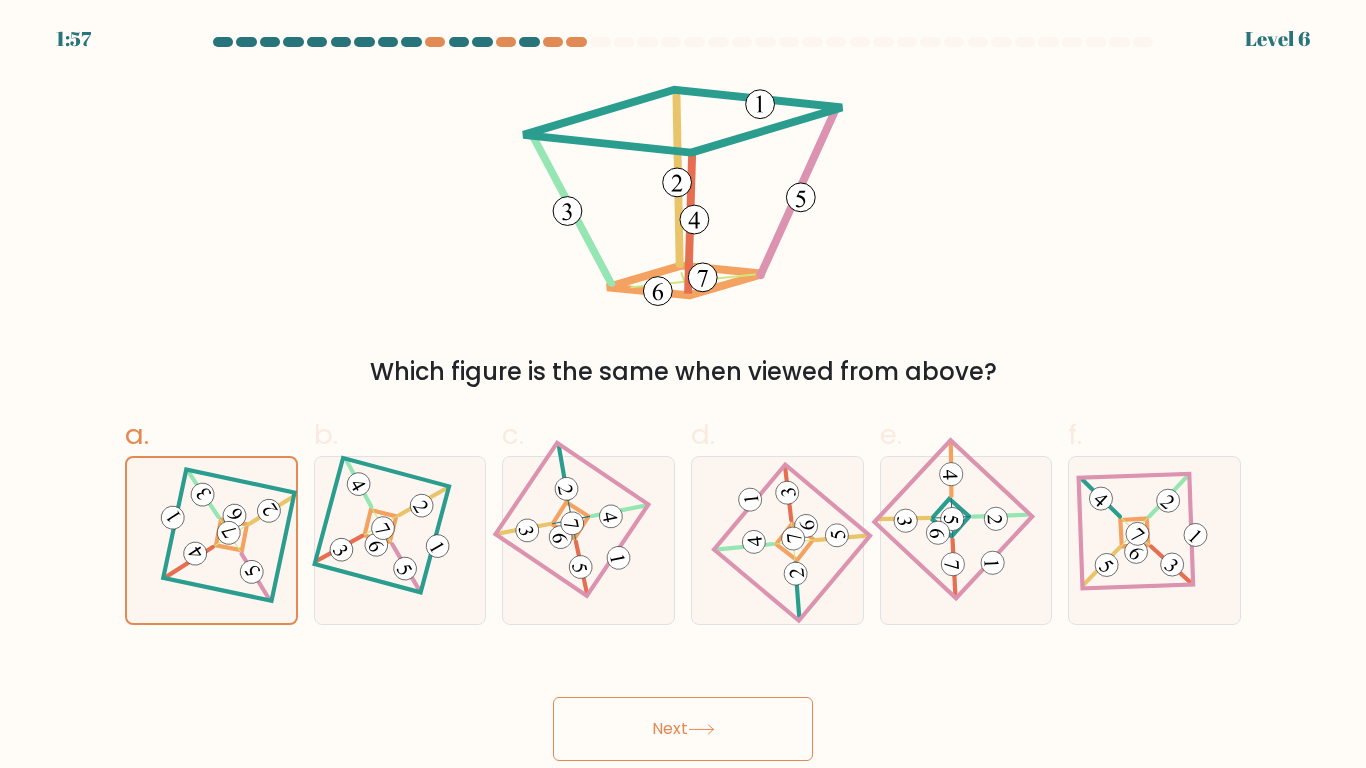 click on "Next" at bounding box center [683, 729] 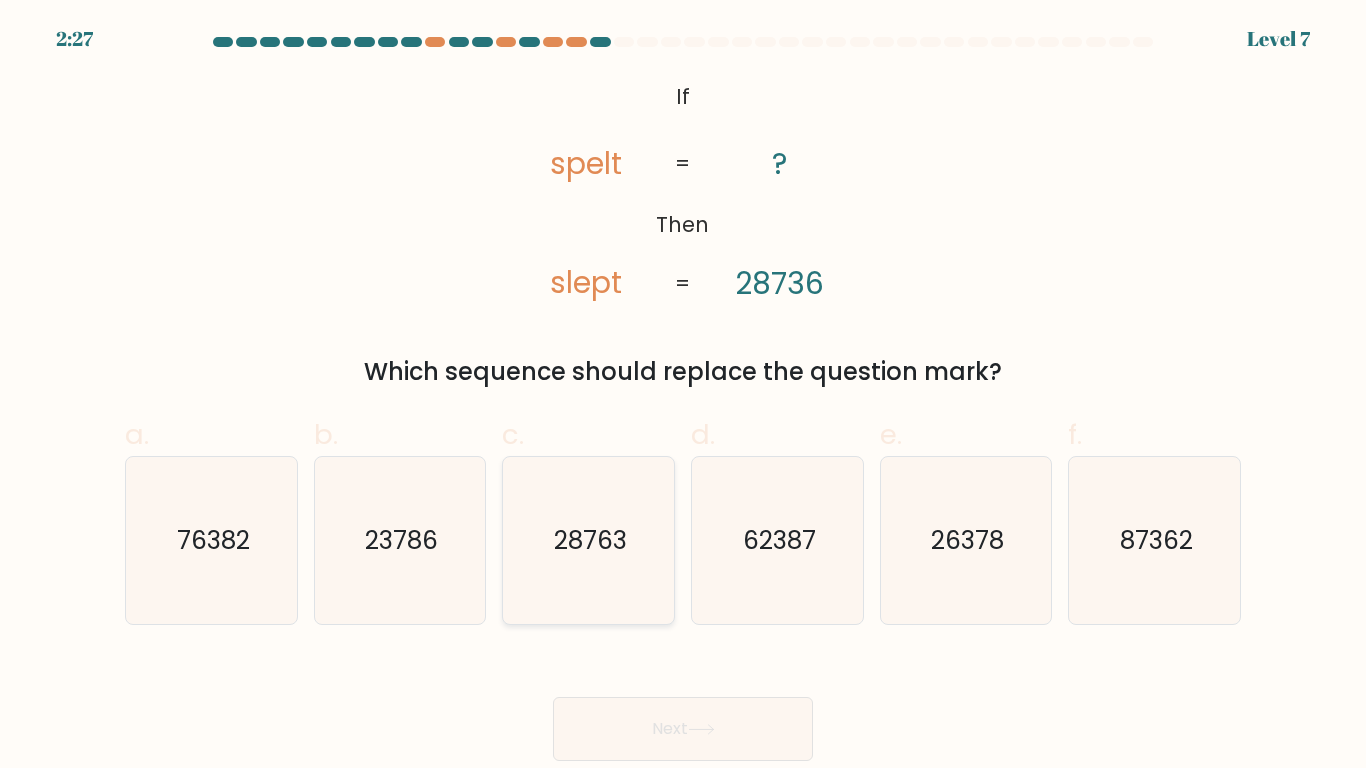 click on "28763" at bounding box center (588, 540) 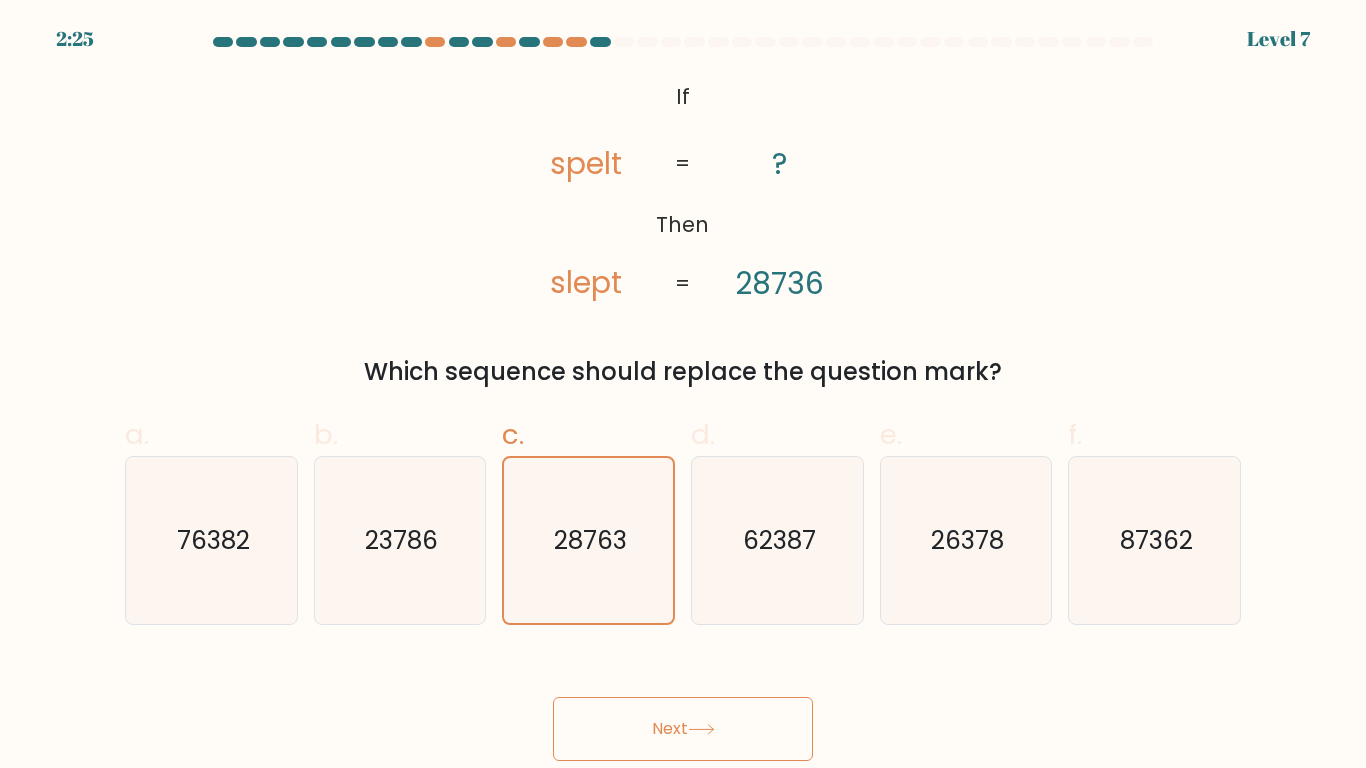 click on "Next" at bounding box center [683, 729] 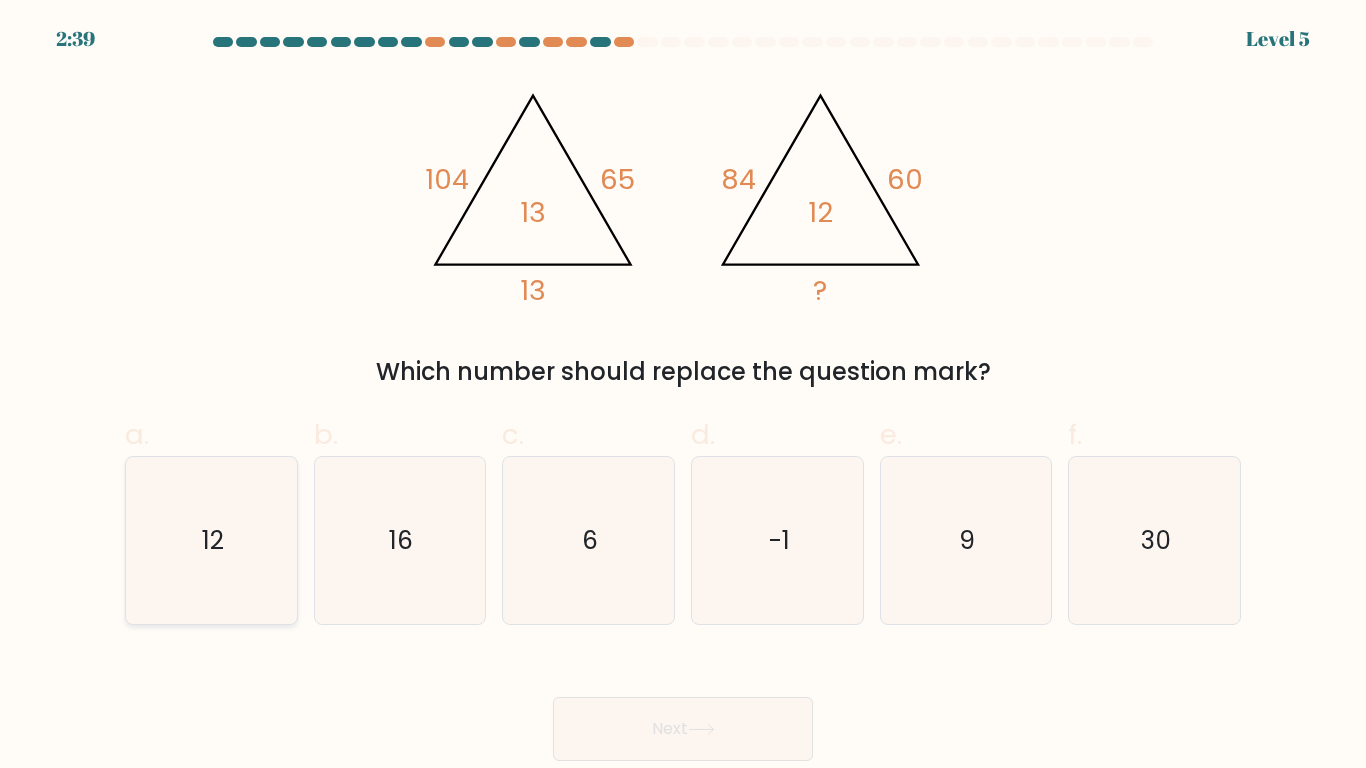 click on "12" at bounding box center (211, 540) 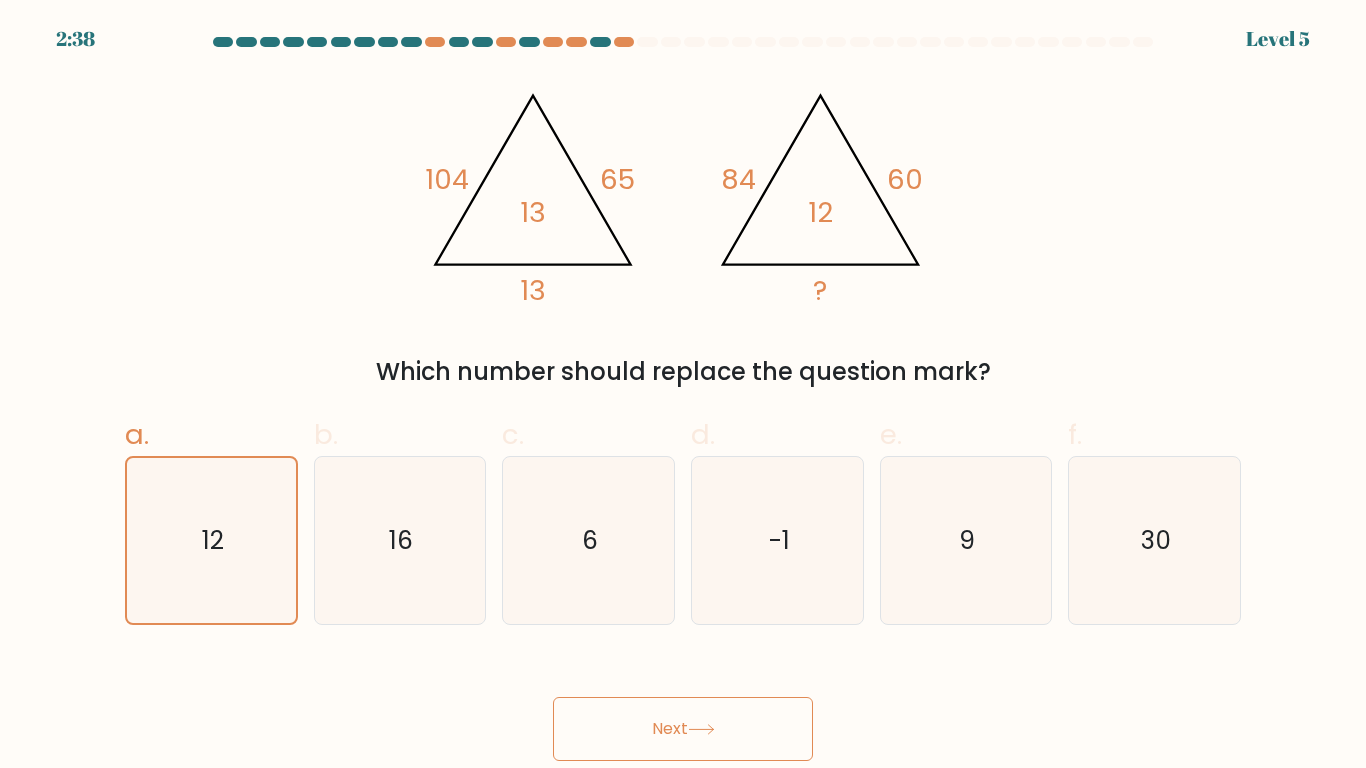 click on "Next" at bounding box center (683, 729) 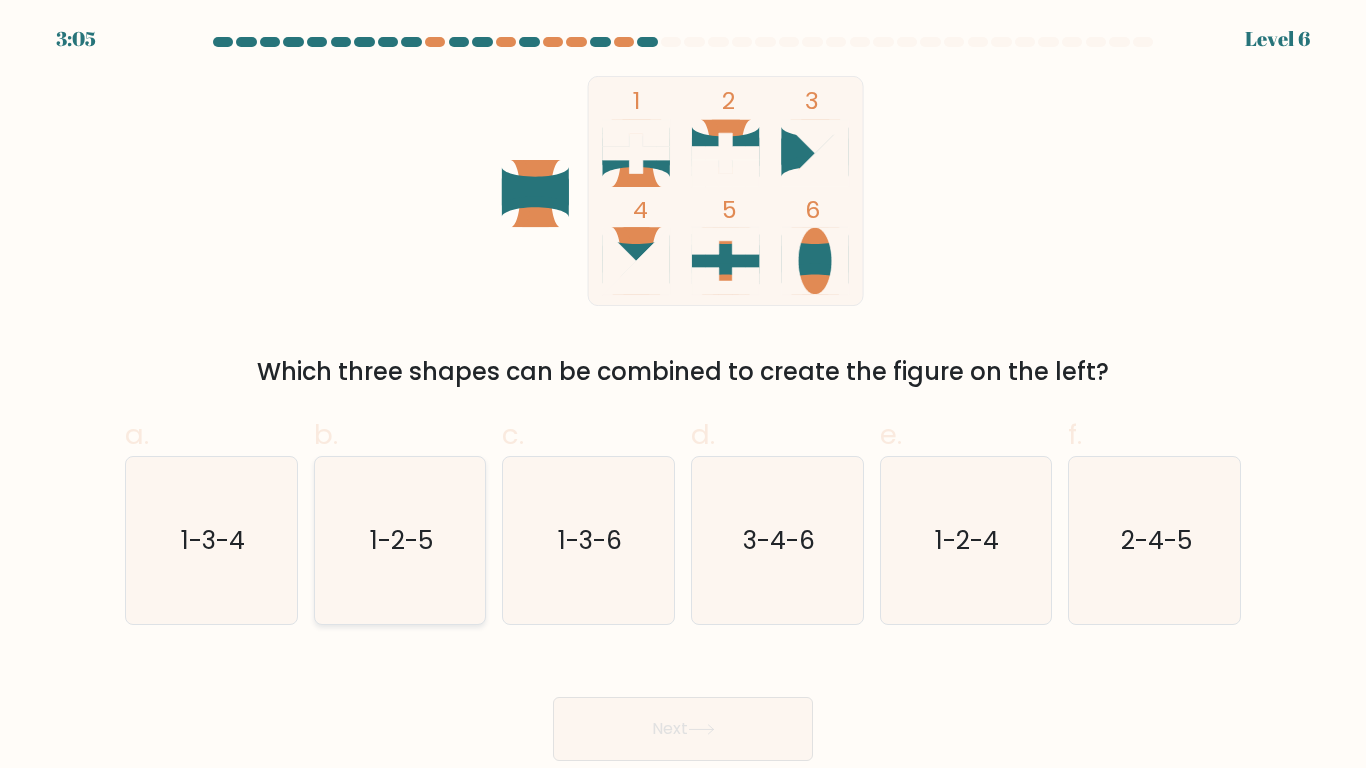 click on "1-2-5" at bounding box center [399, 540] 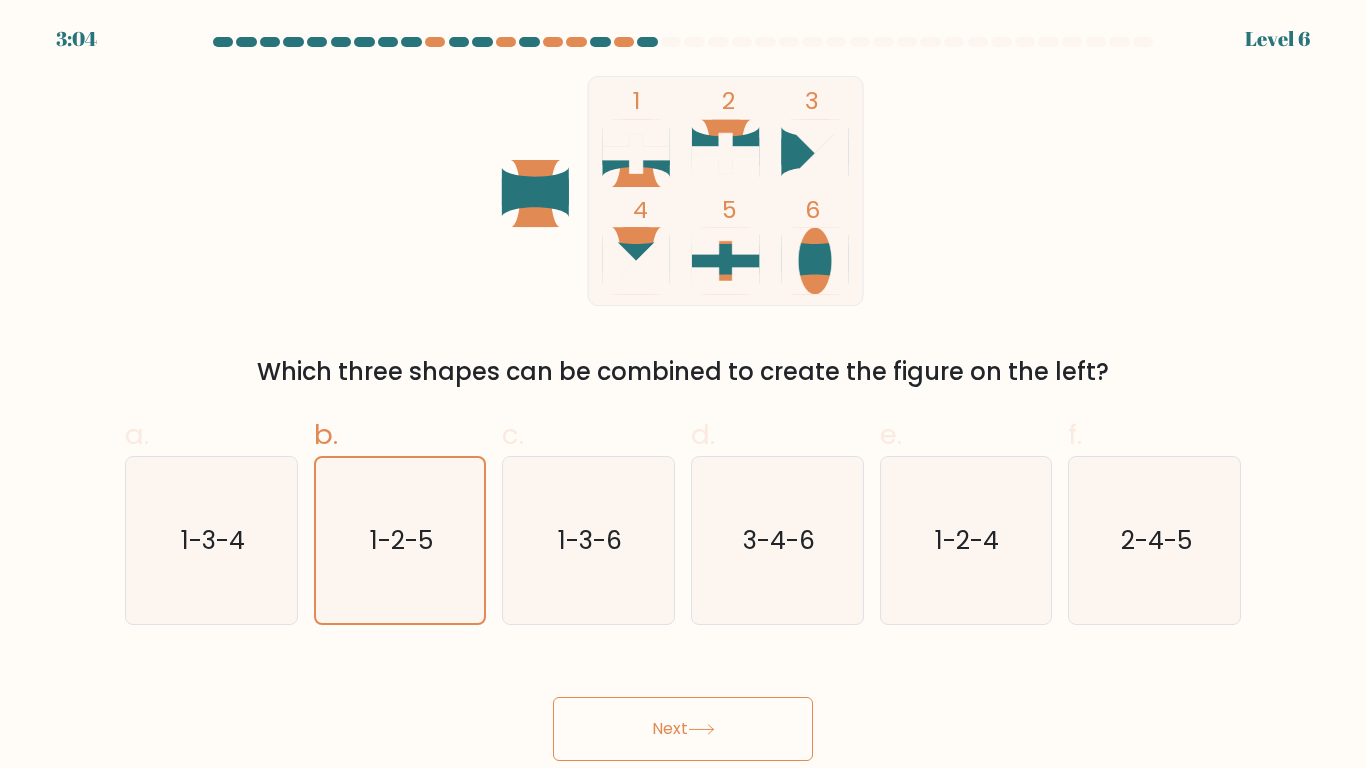 click on "Next" at bounding box center (683, 729) 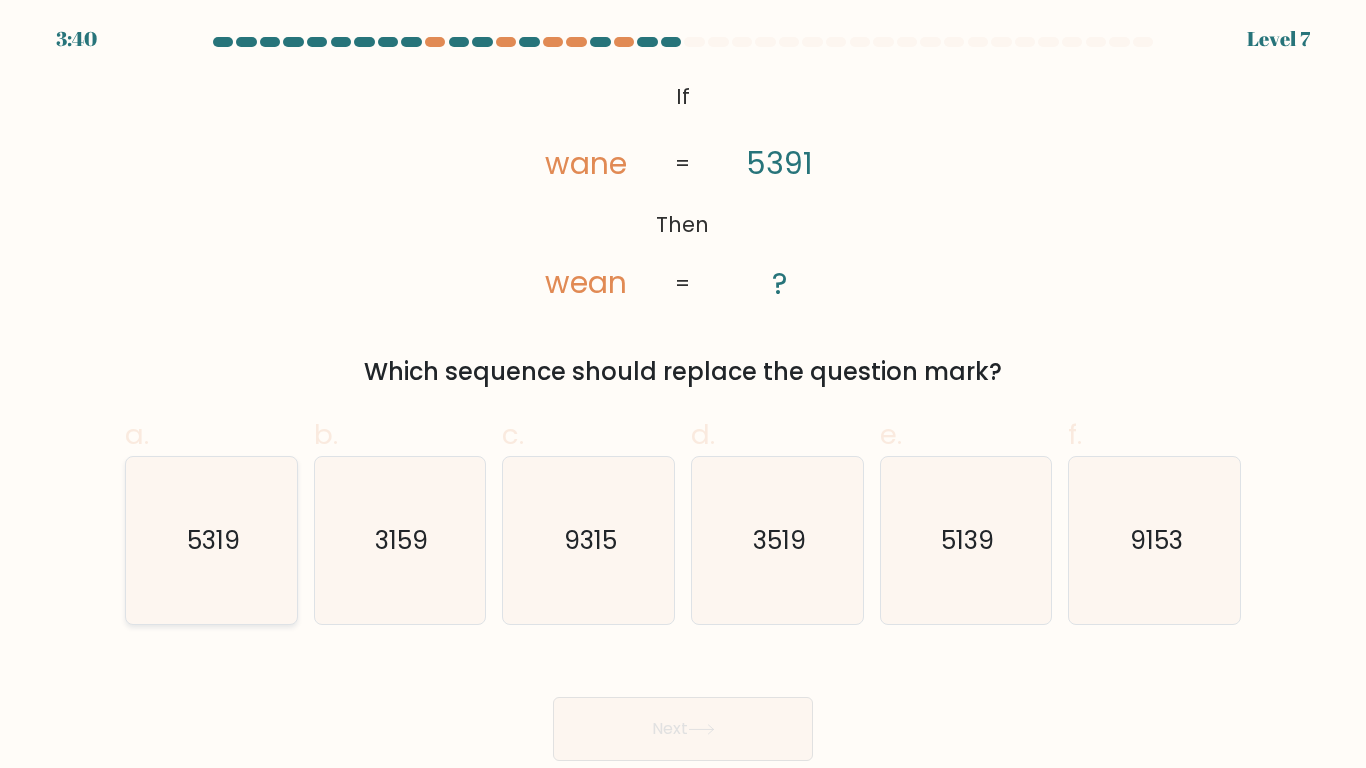 click on "5319" at bounding box center [211, 540] 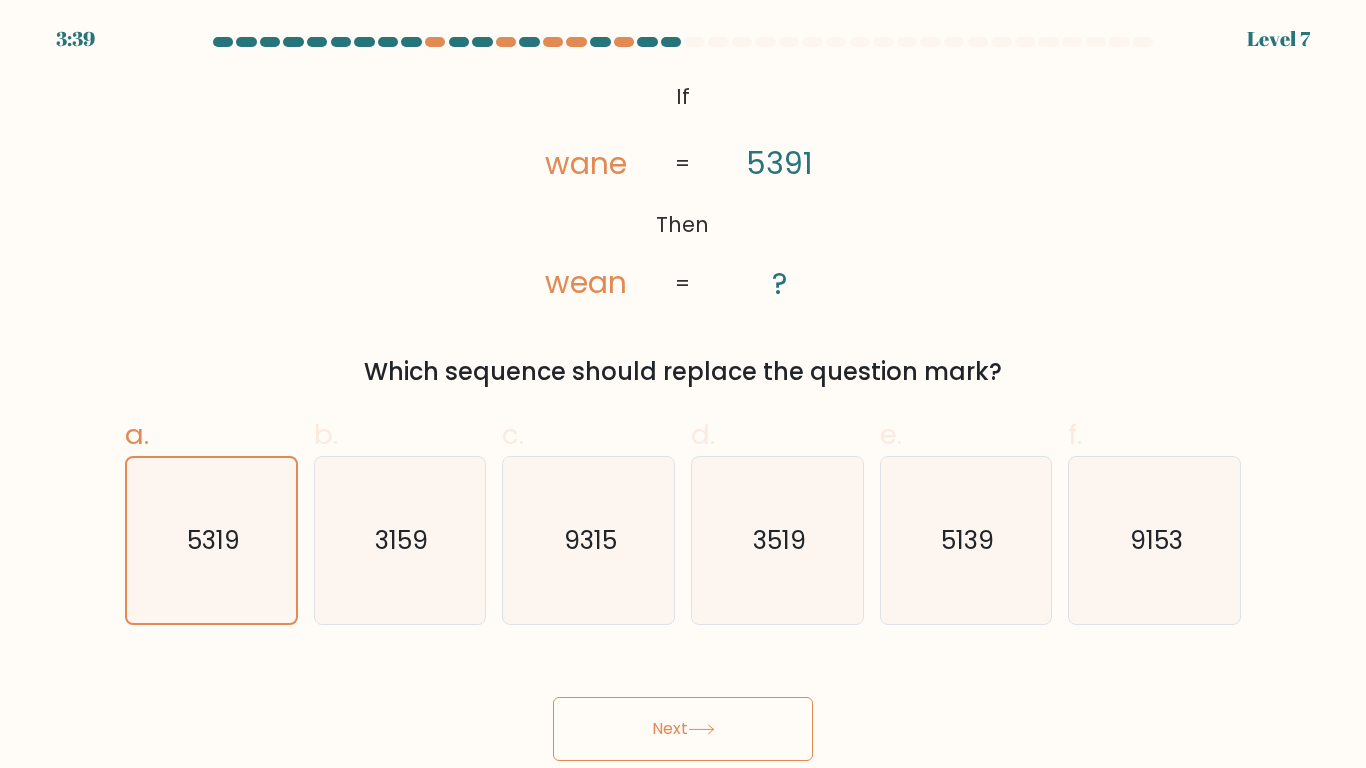 click on "Next" at bounding box center [683, 729] 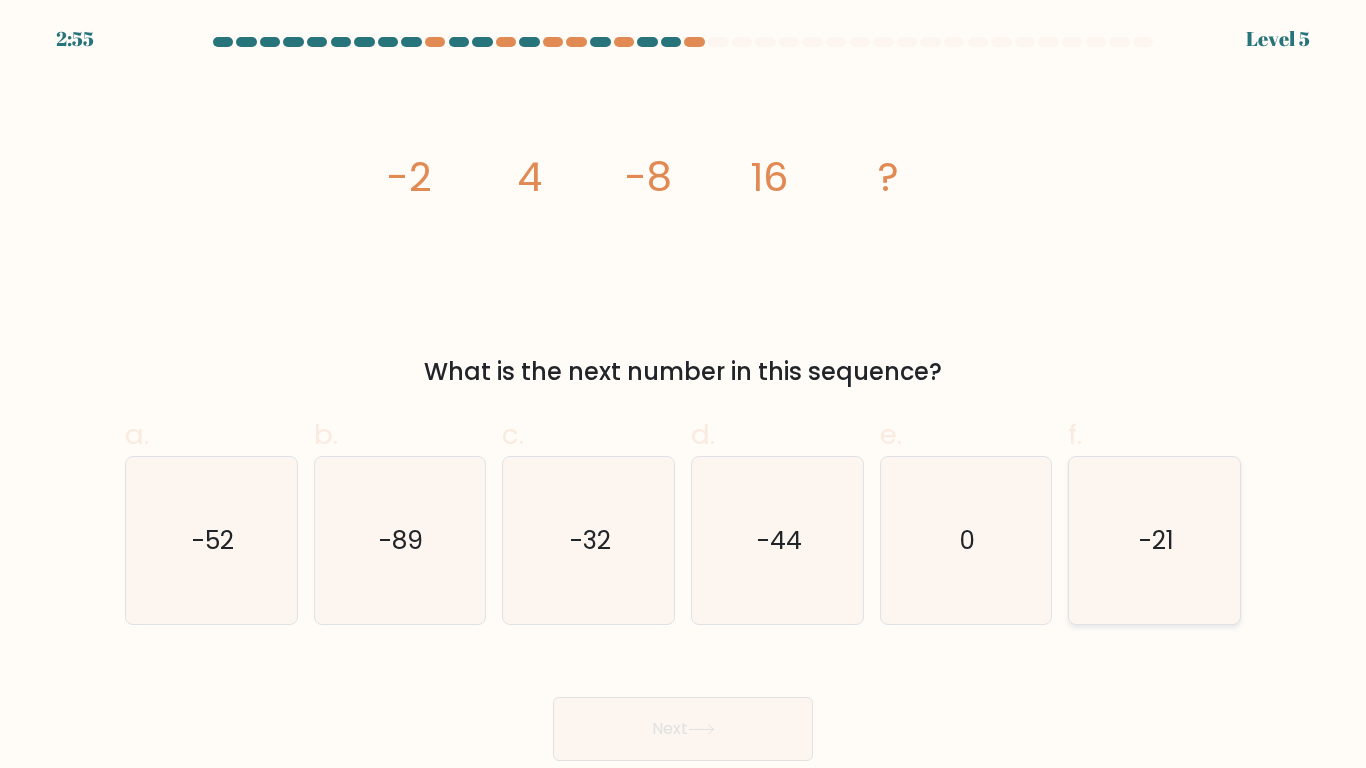 click on "-21" at bounding box center (1154, 540) 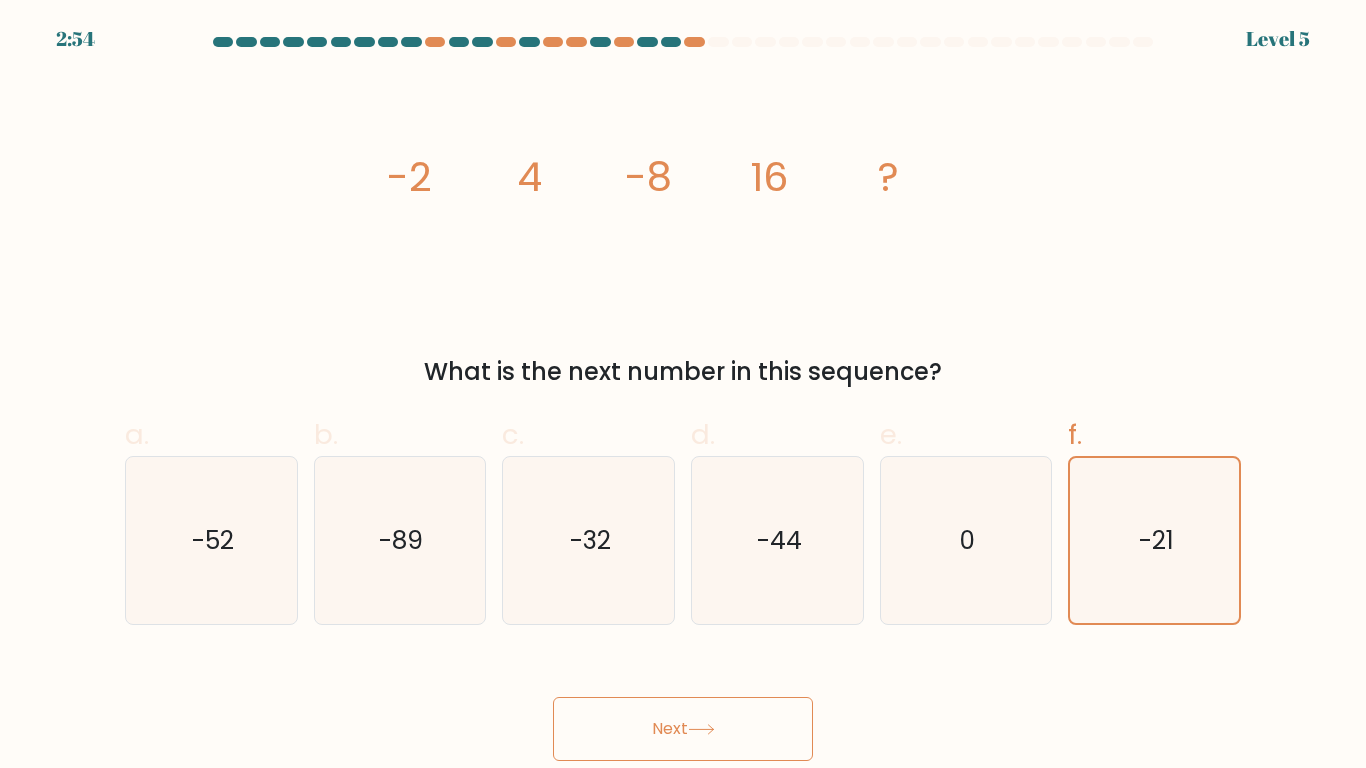 click on "Next" at bounding box center (683, 729) 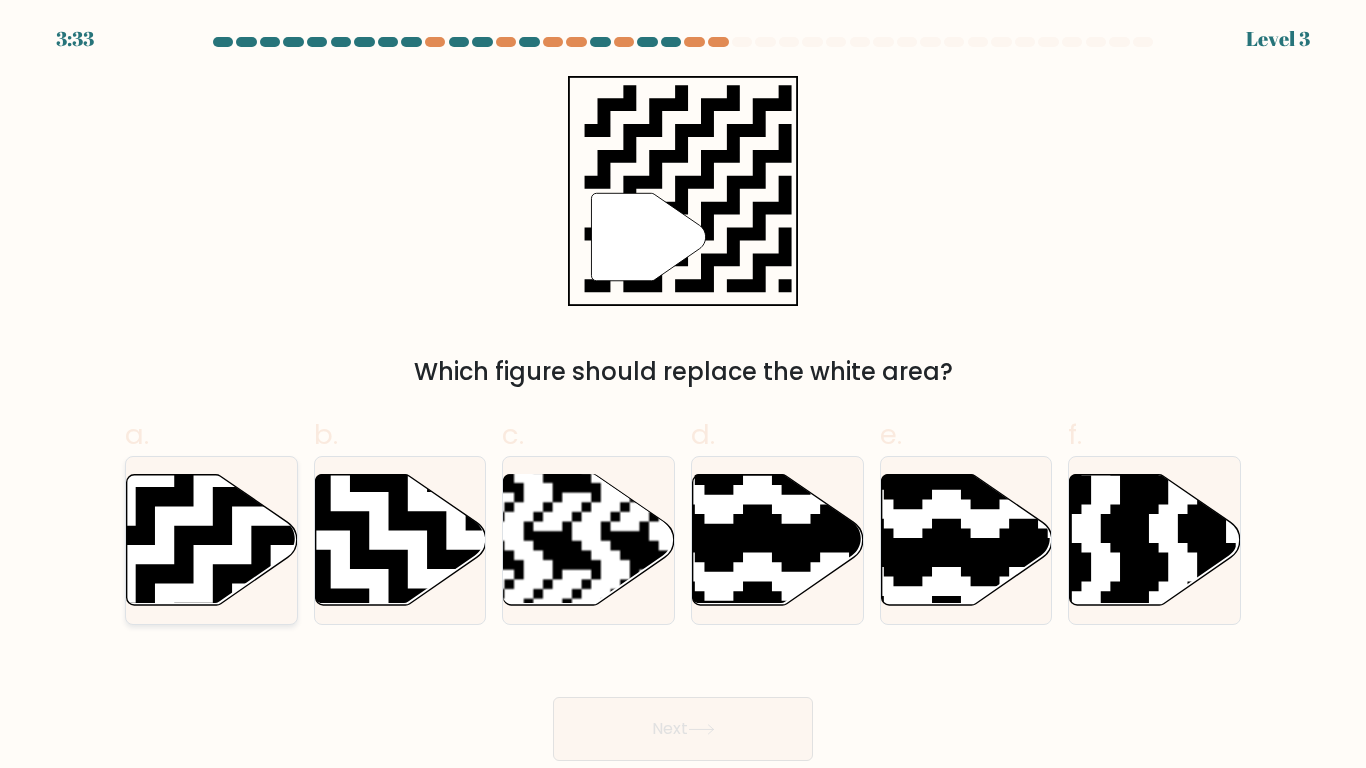 click at bounding box center [212, 539] 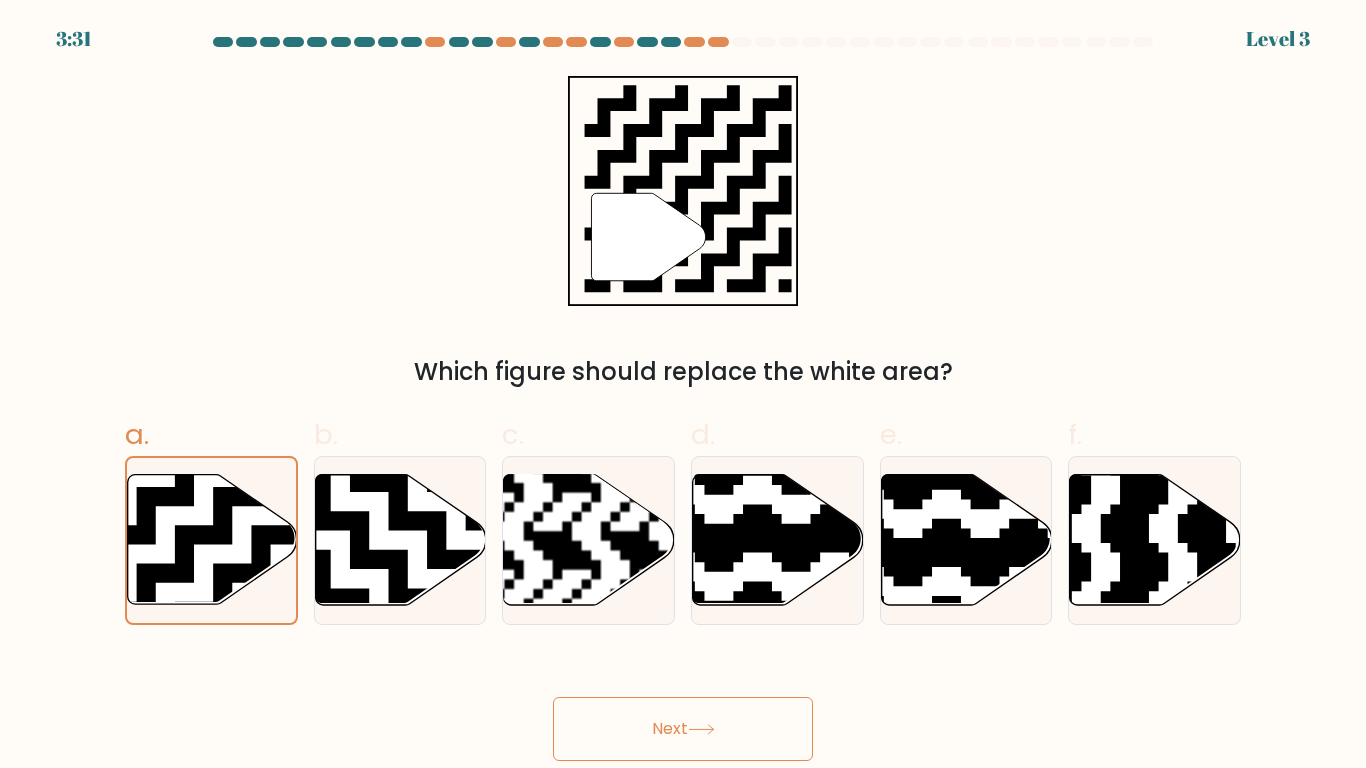 click on "Next" at bounding box center [683, 729] 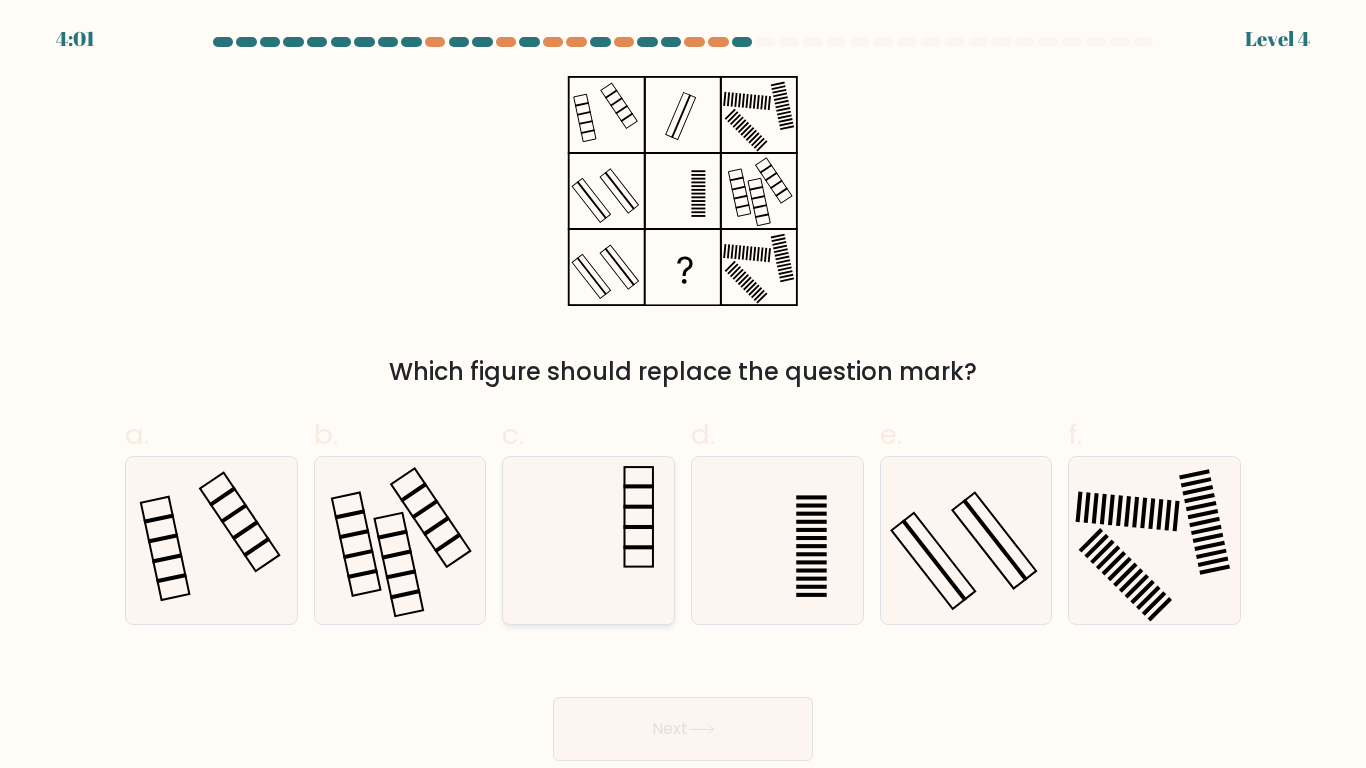 click at bounding box center [588, 540] 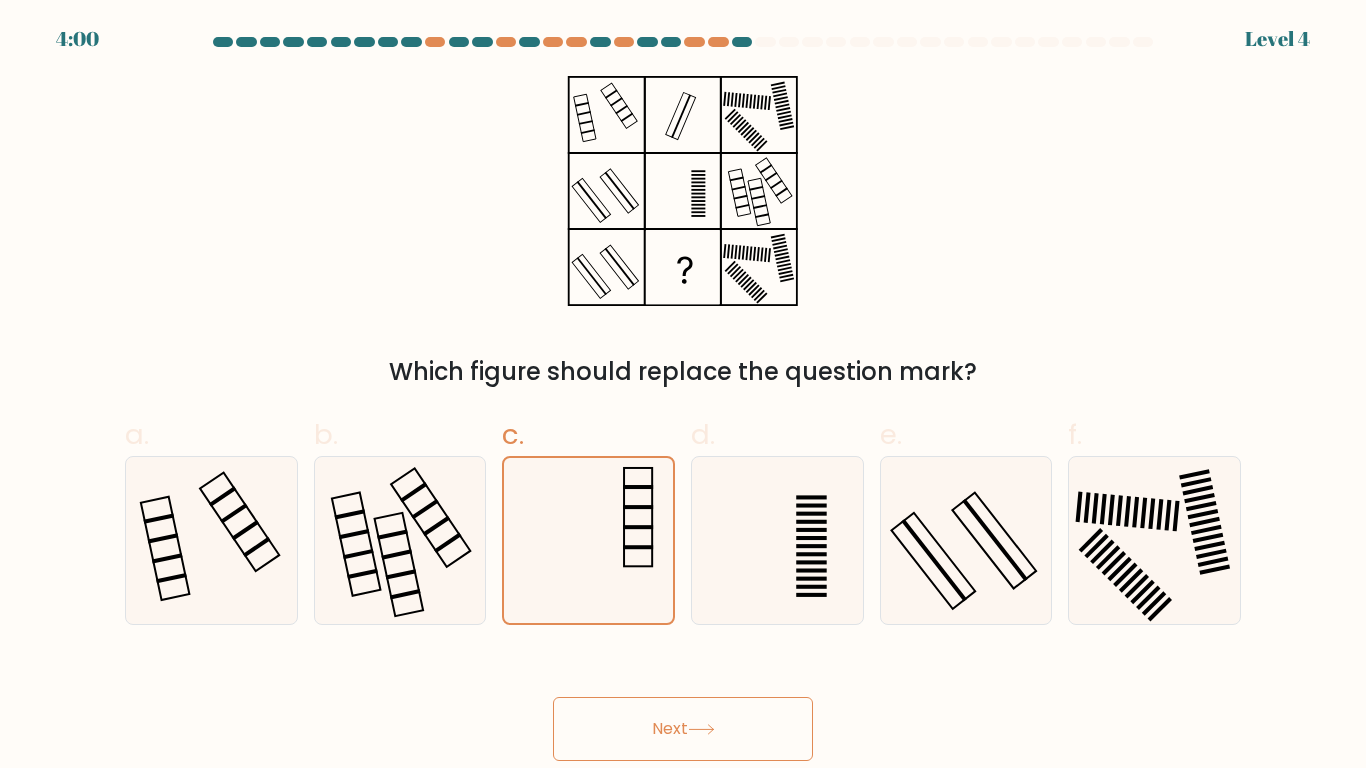 click at bounding box center (701, 729) 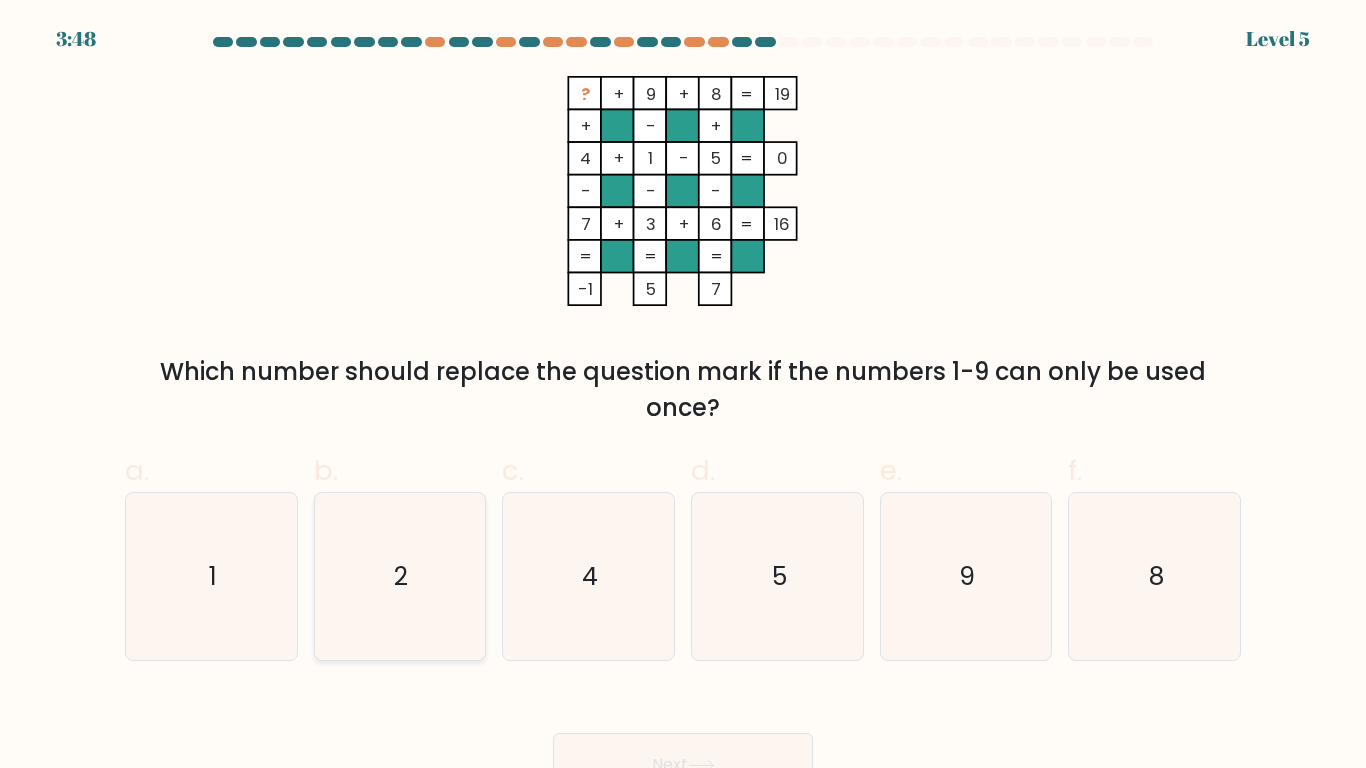 click on "2" at bounding box center (399, 576) 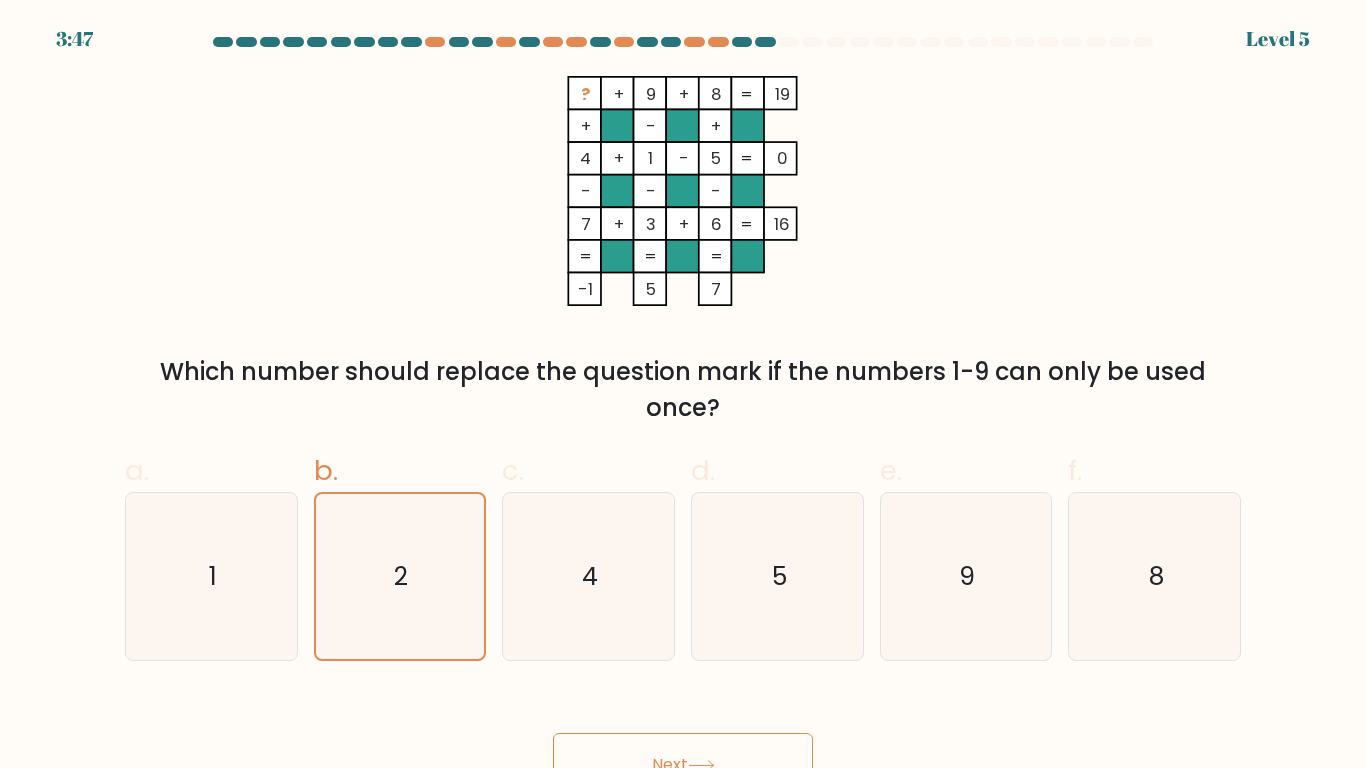 click on "Next" at bounding box center (683, 765) 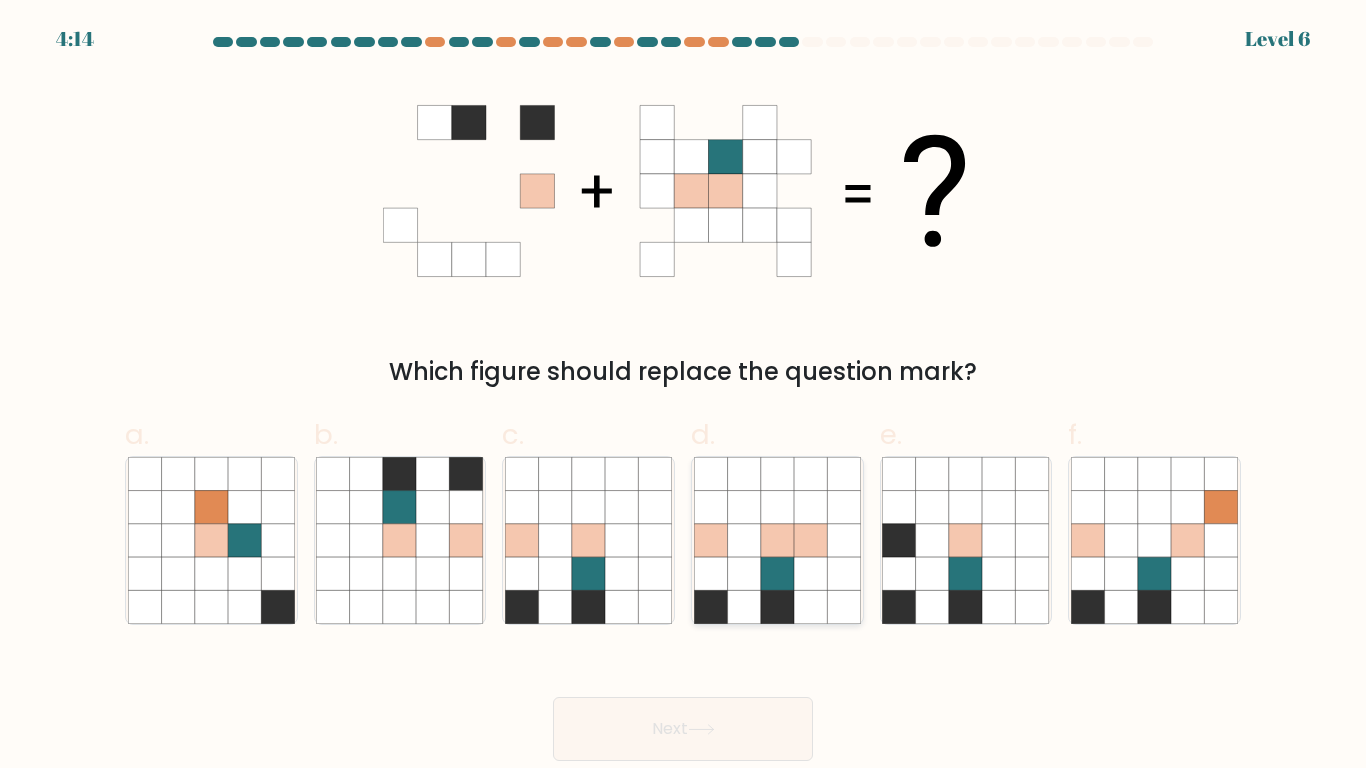 click at bounding box center [810, 573] 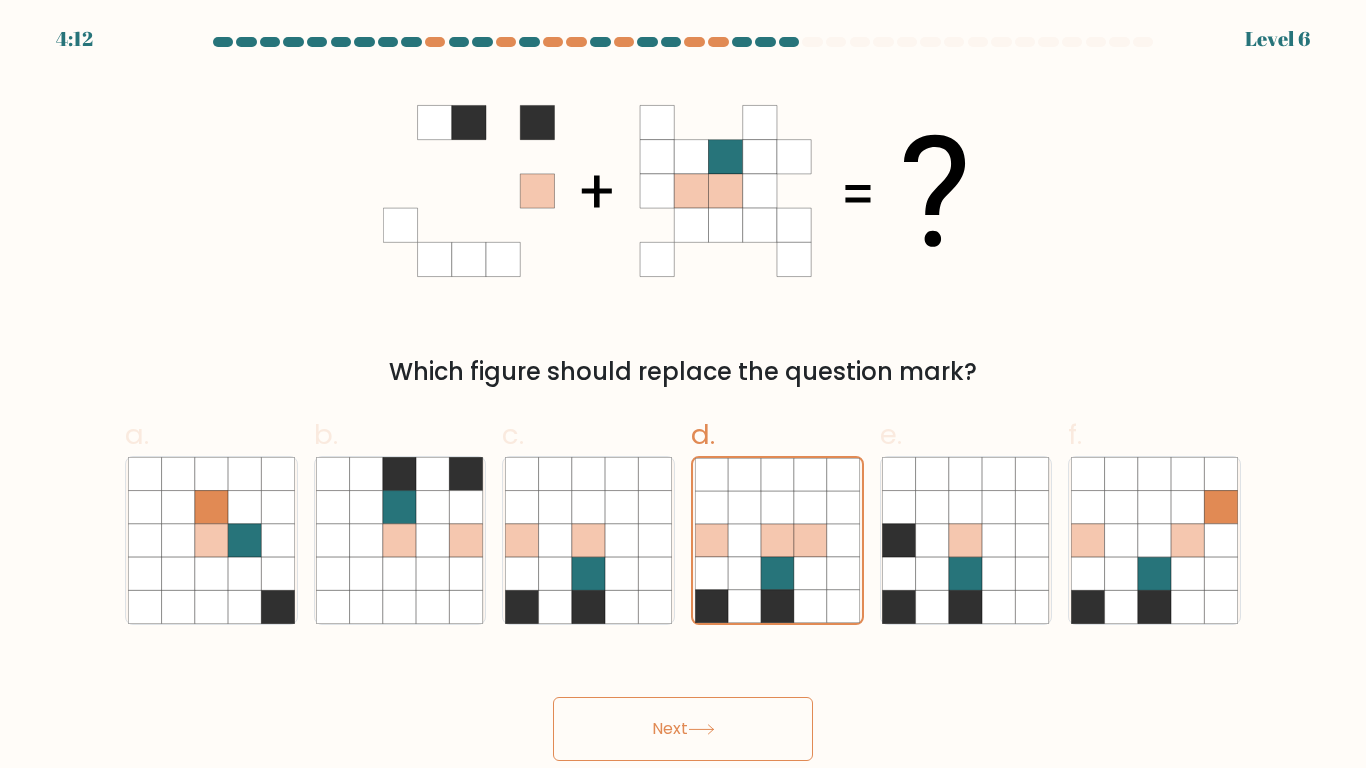 click on "Next" at bounding box center (683, 729) 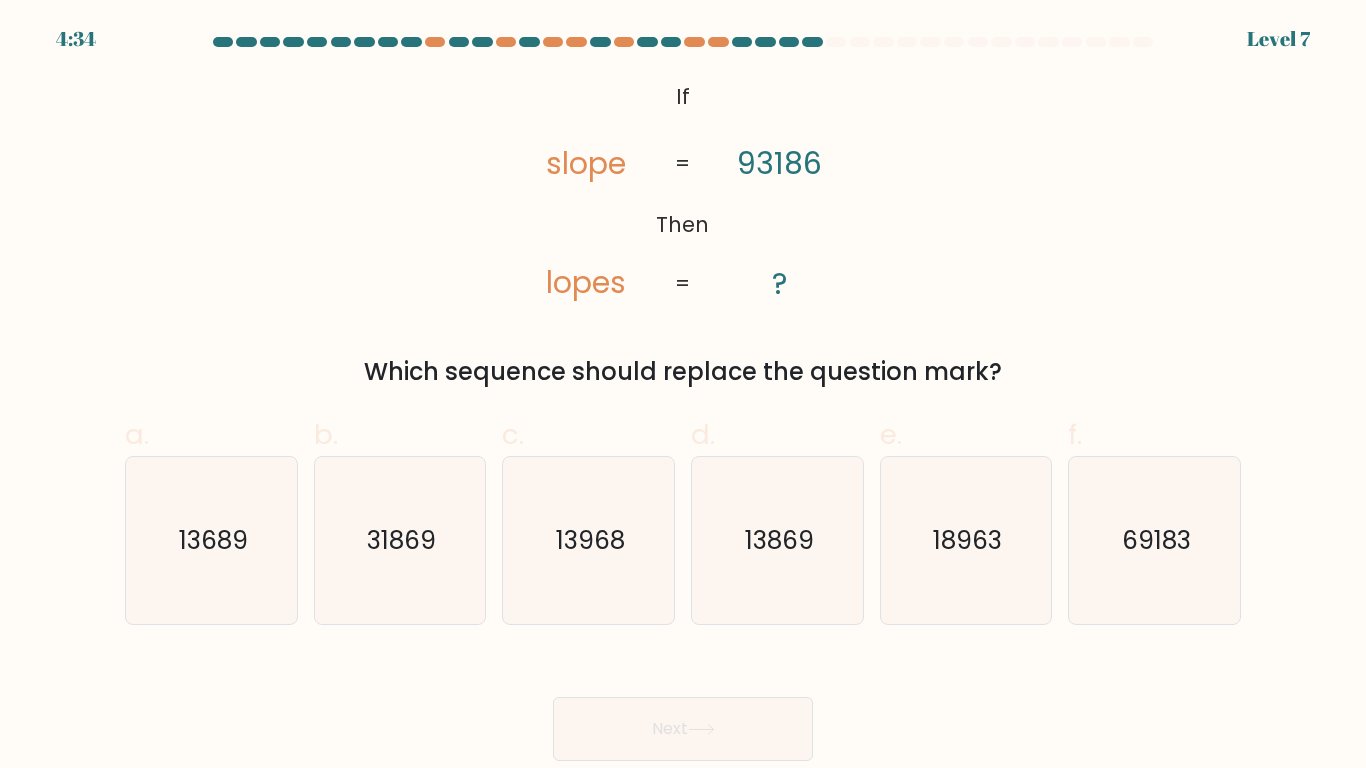 click on "a.
13689" at bounding box center [211, 519] 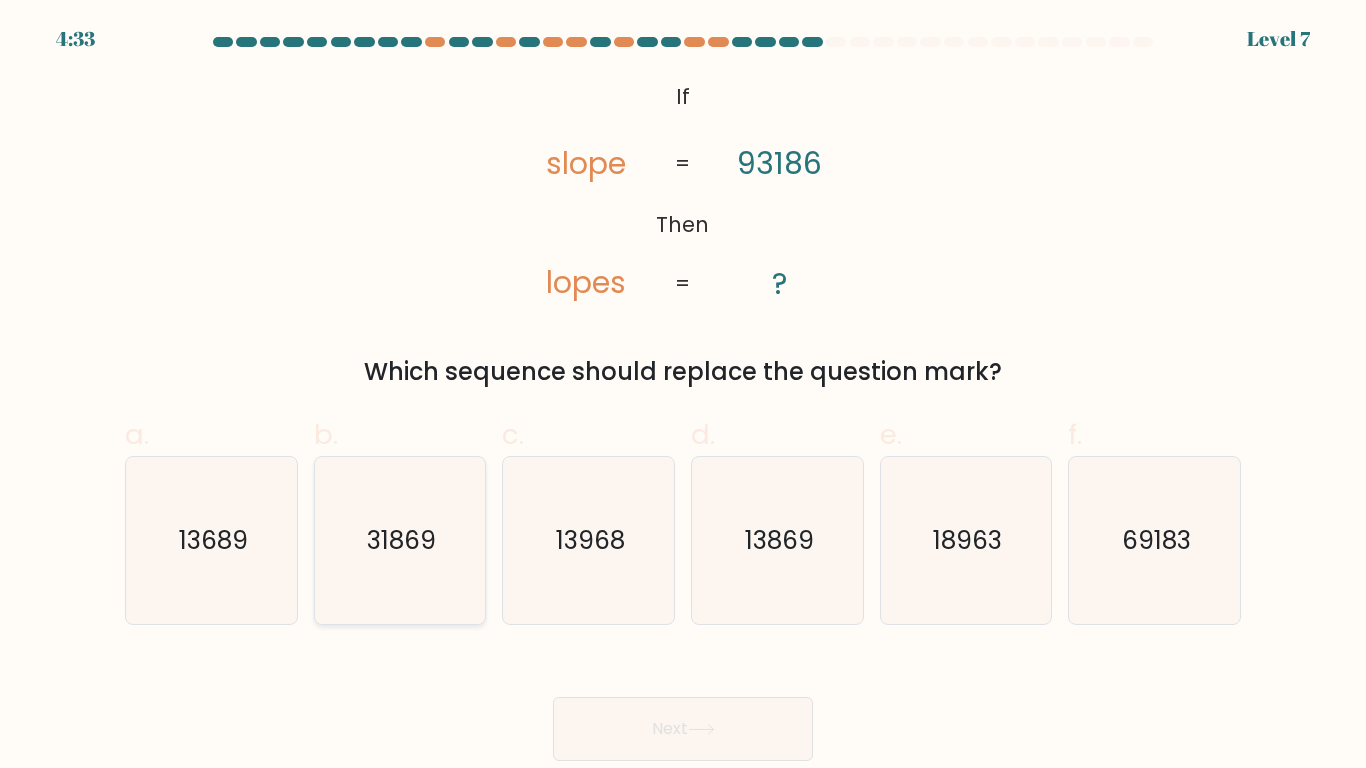 click on "31869" at bounding box center (399, 540) 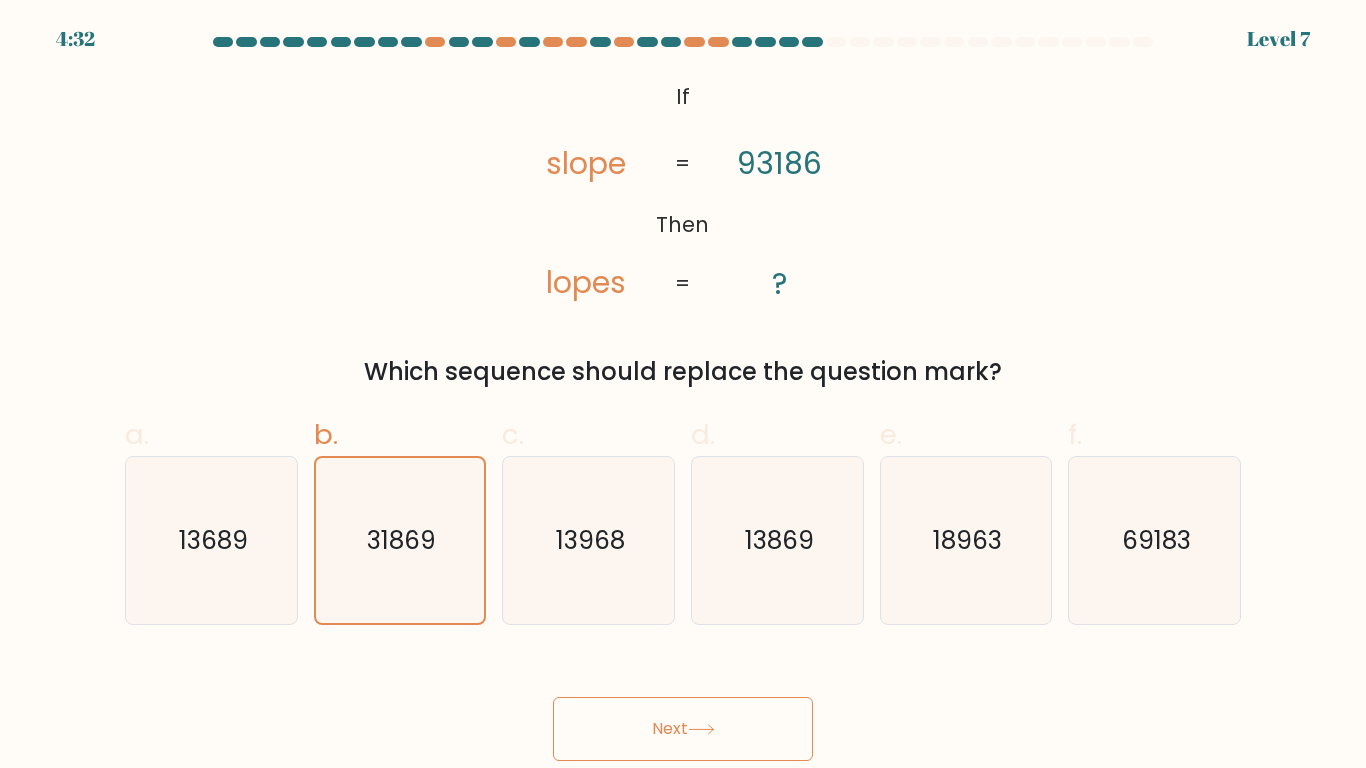 click on "Next" at bounding box center [683, 729] 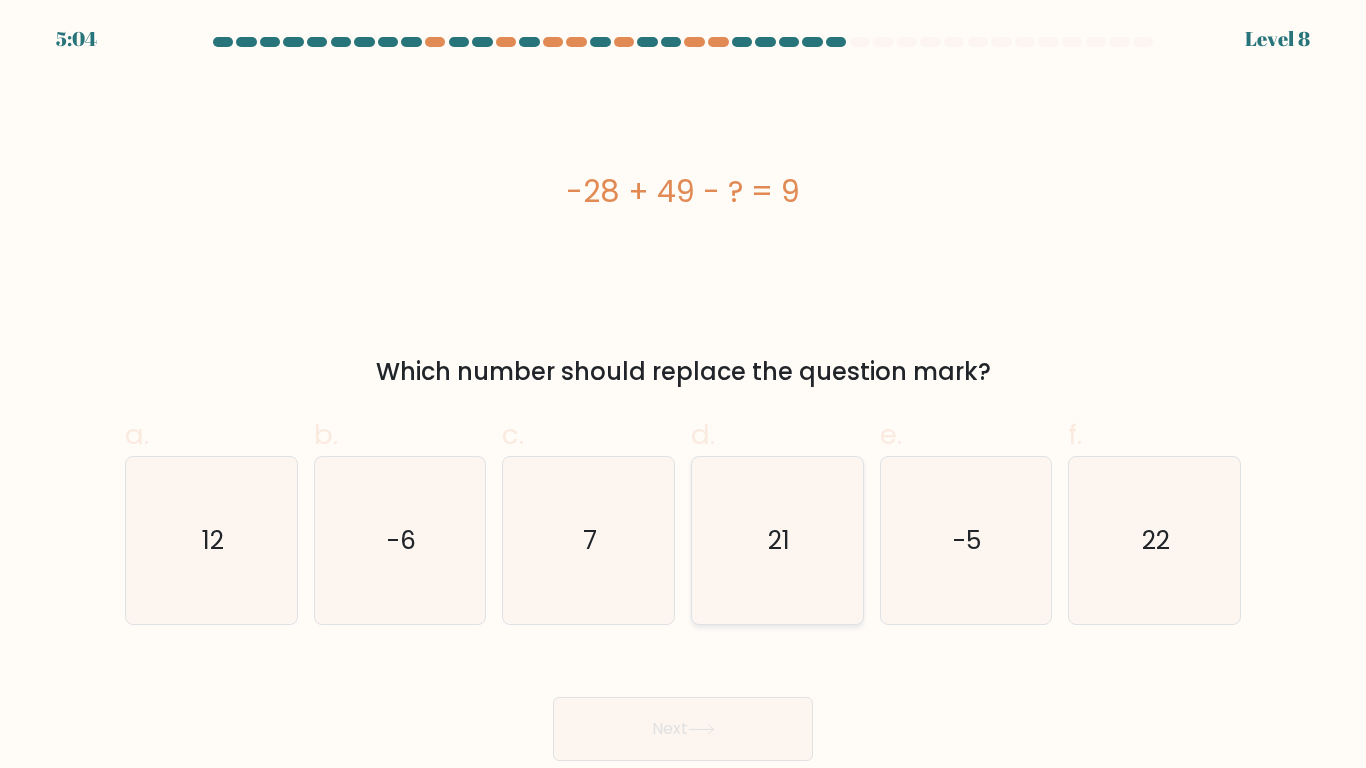 click on "21" at bounding box center (777, 540) 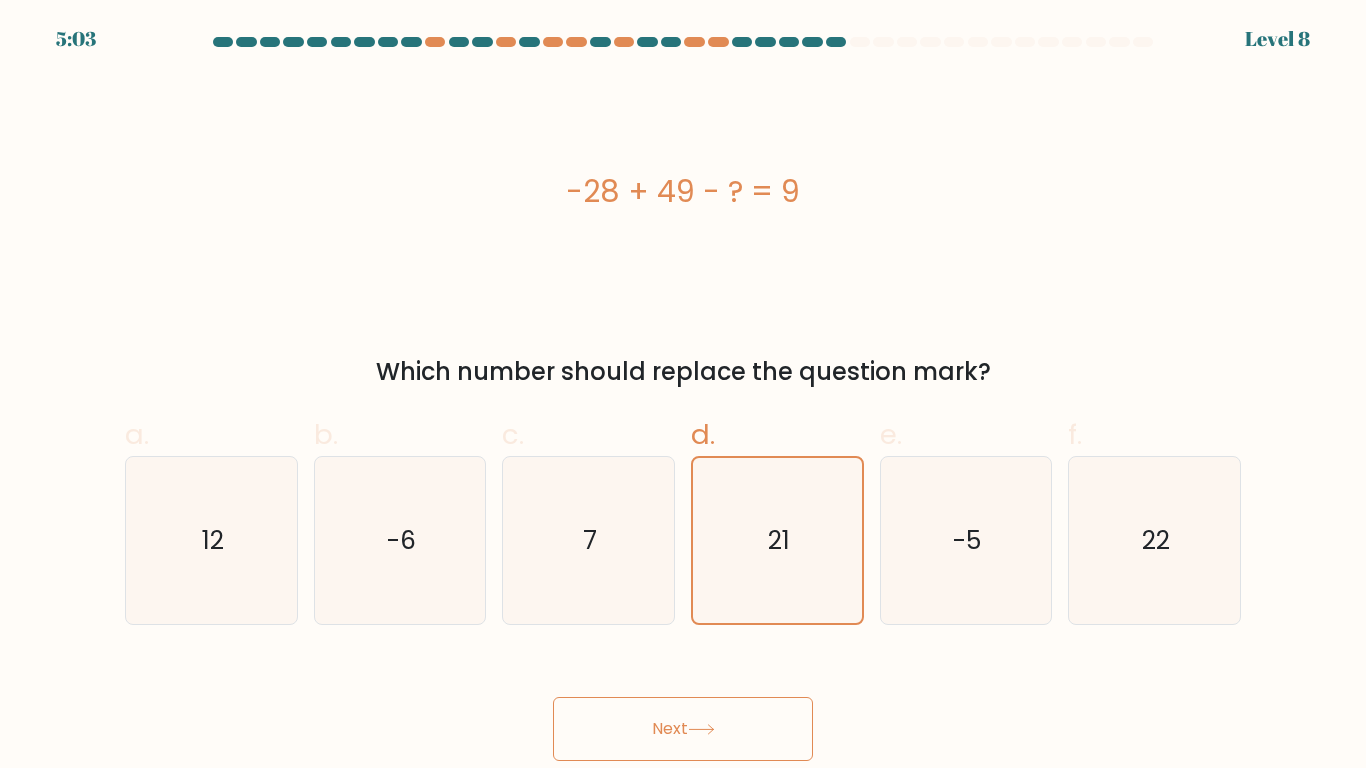 click on "Next" at bounding box center (683, 729) 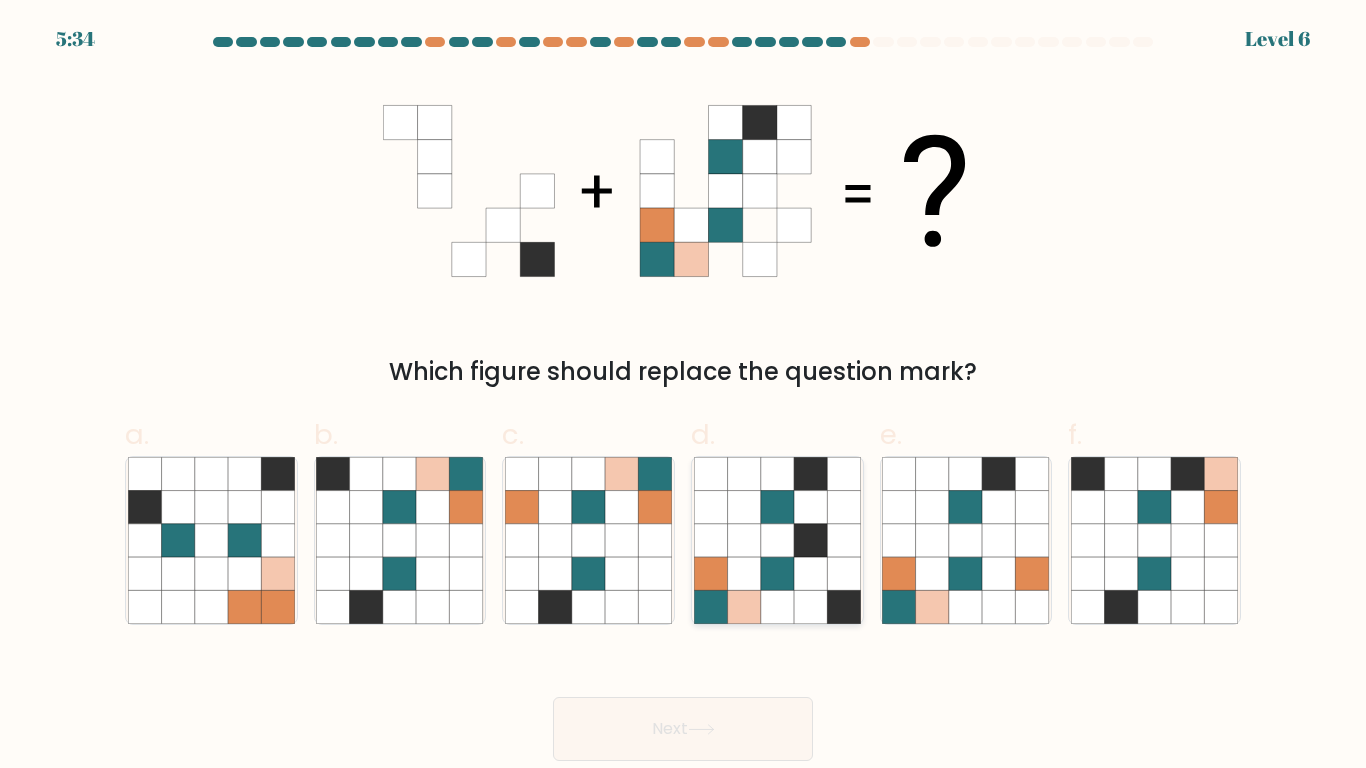 click at bounding box center [810, 606] 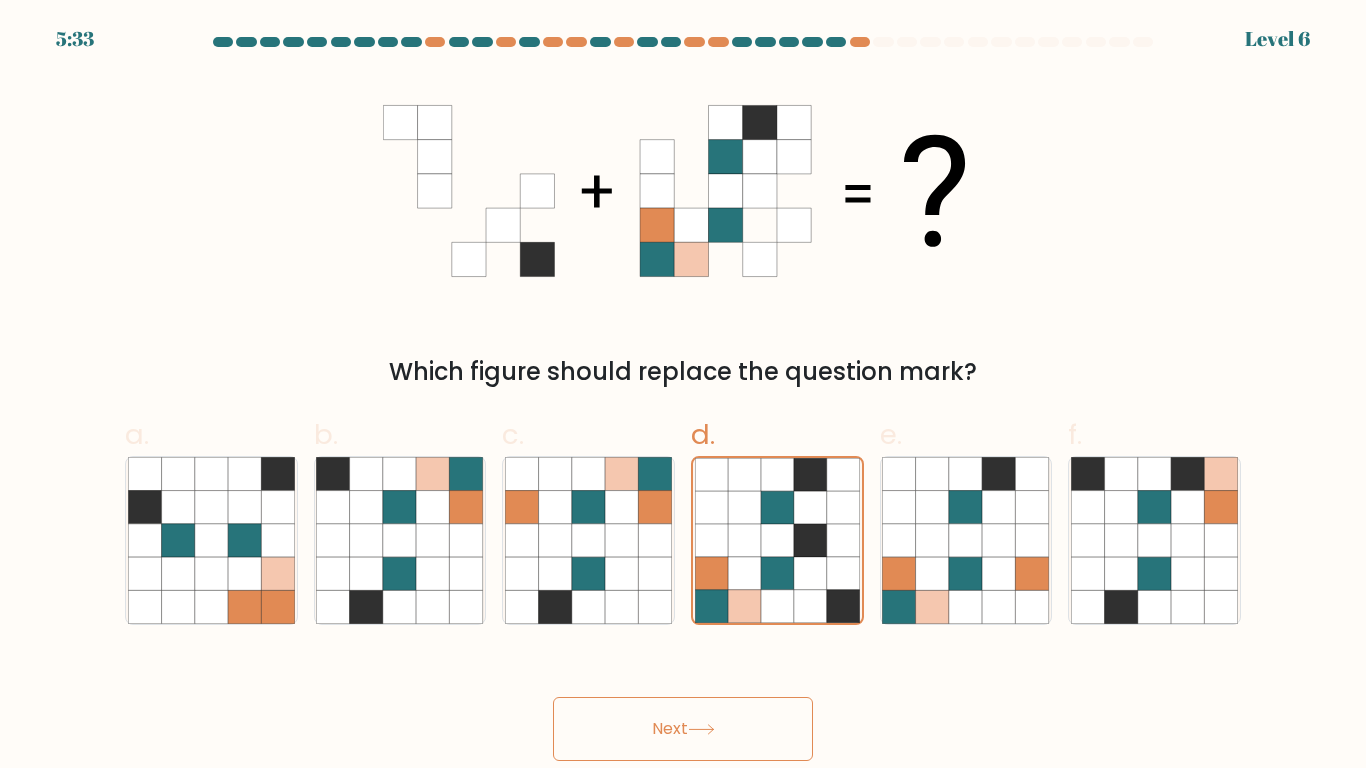 click on "Next" at bounding box center [683, 729] 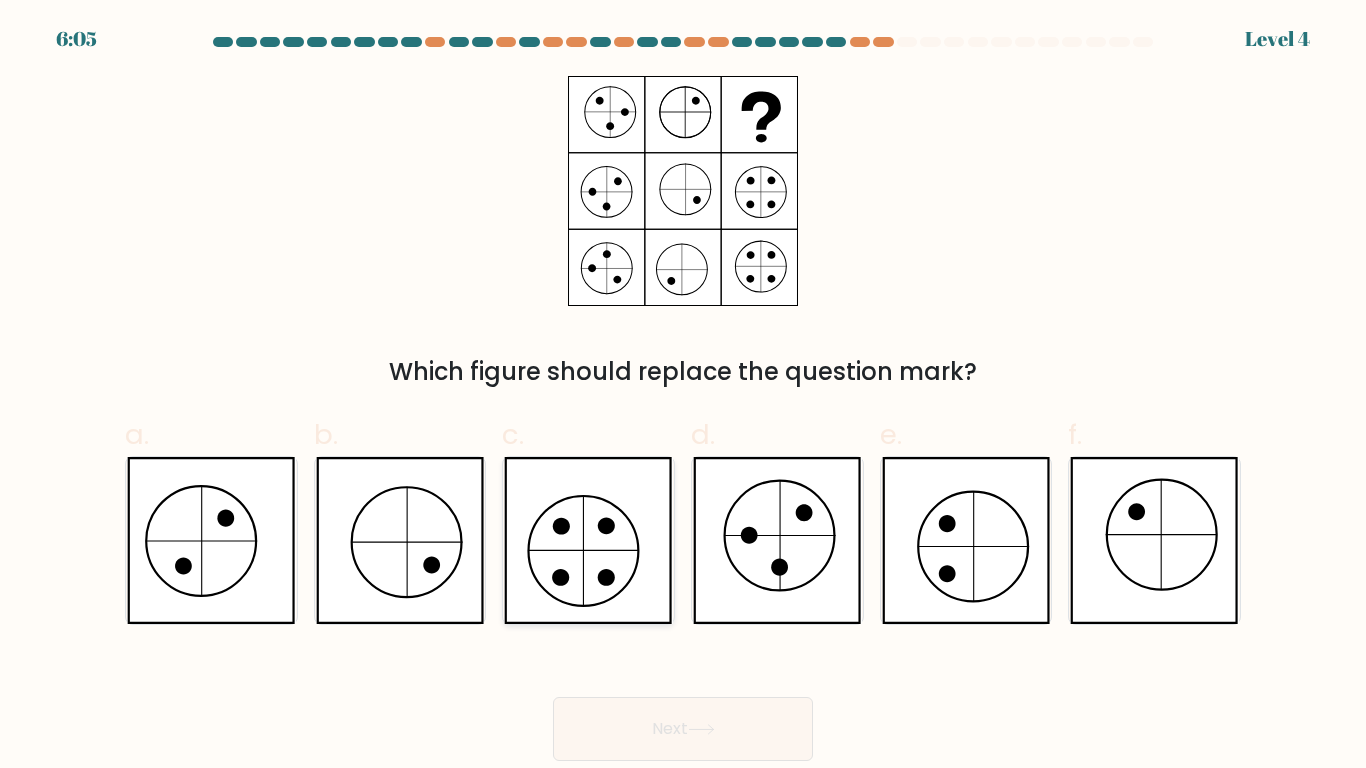 click at bounding box center [606, 577] 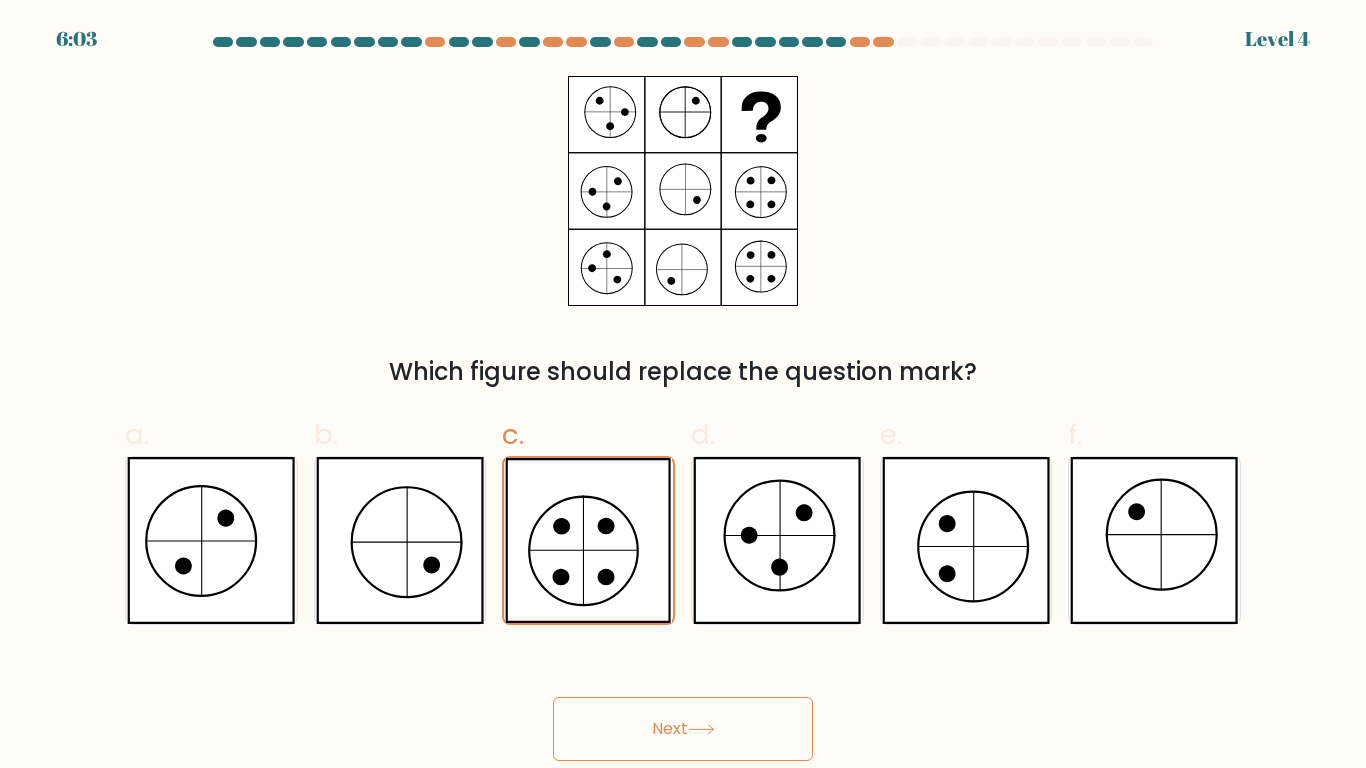 click on "Next" at bounding box center [683, 729] 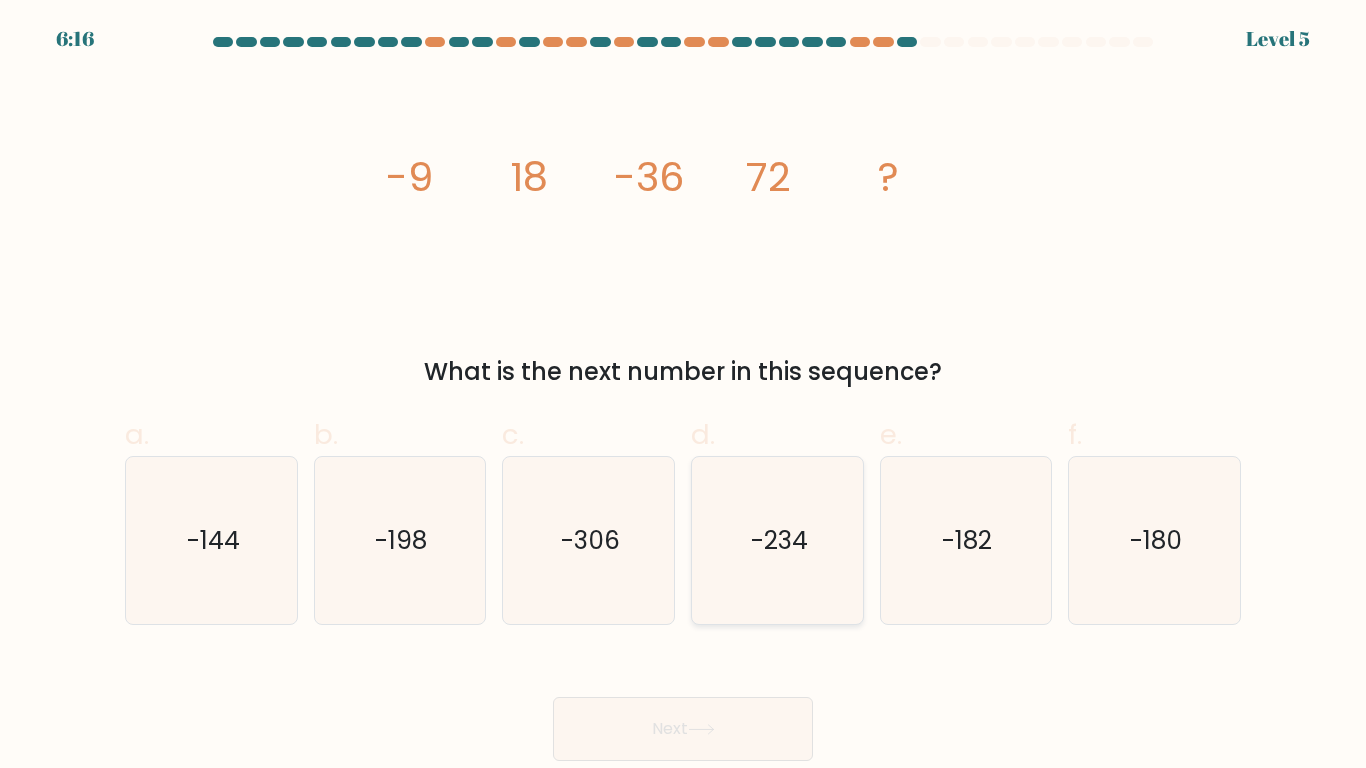 click on "-234" at bounding box center [777, 540] 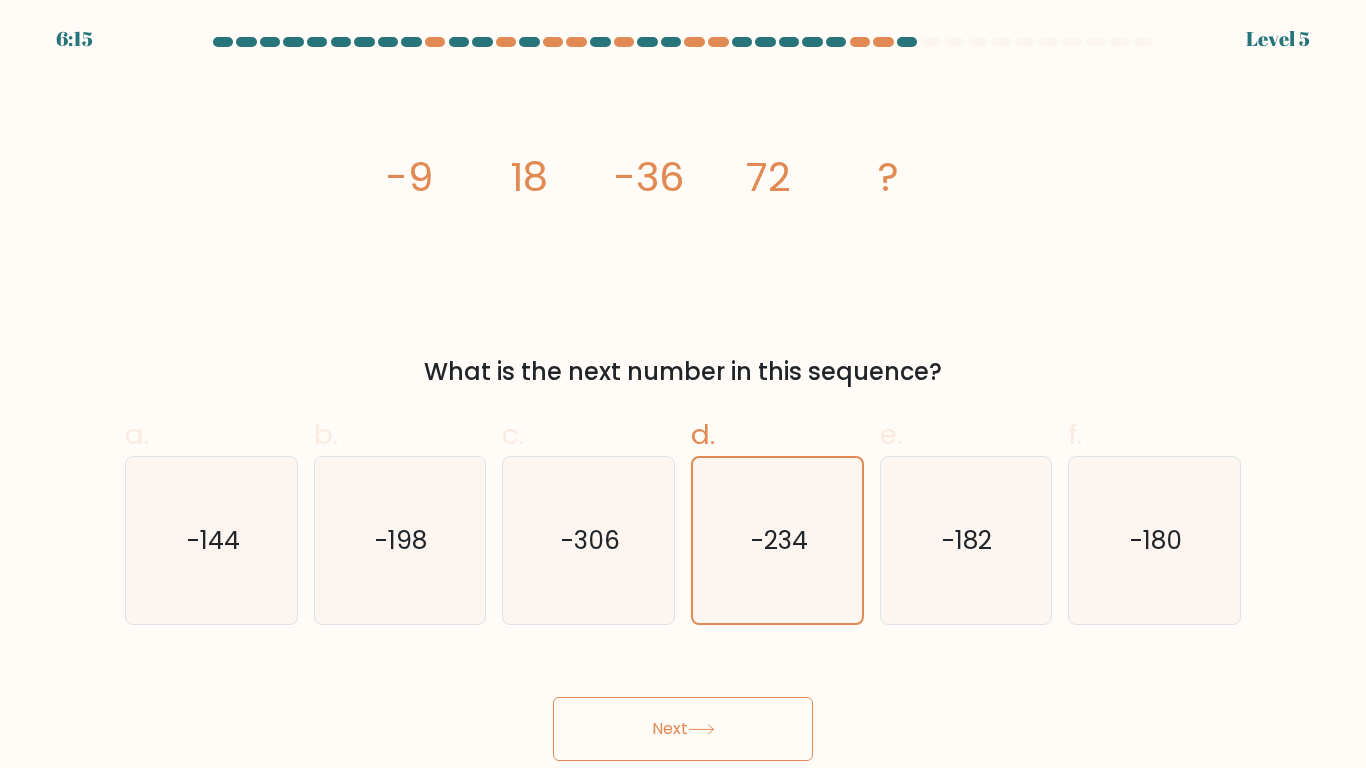 click on "Next" at bounding box center (683, 729) 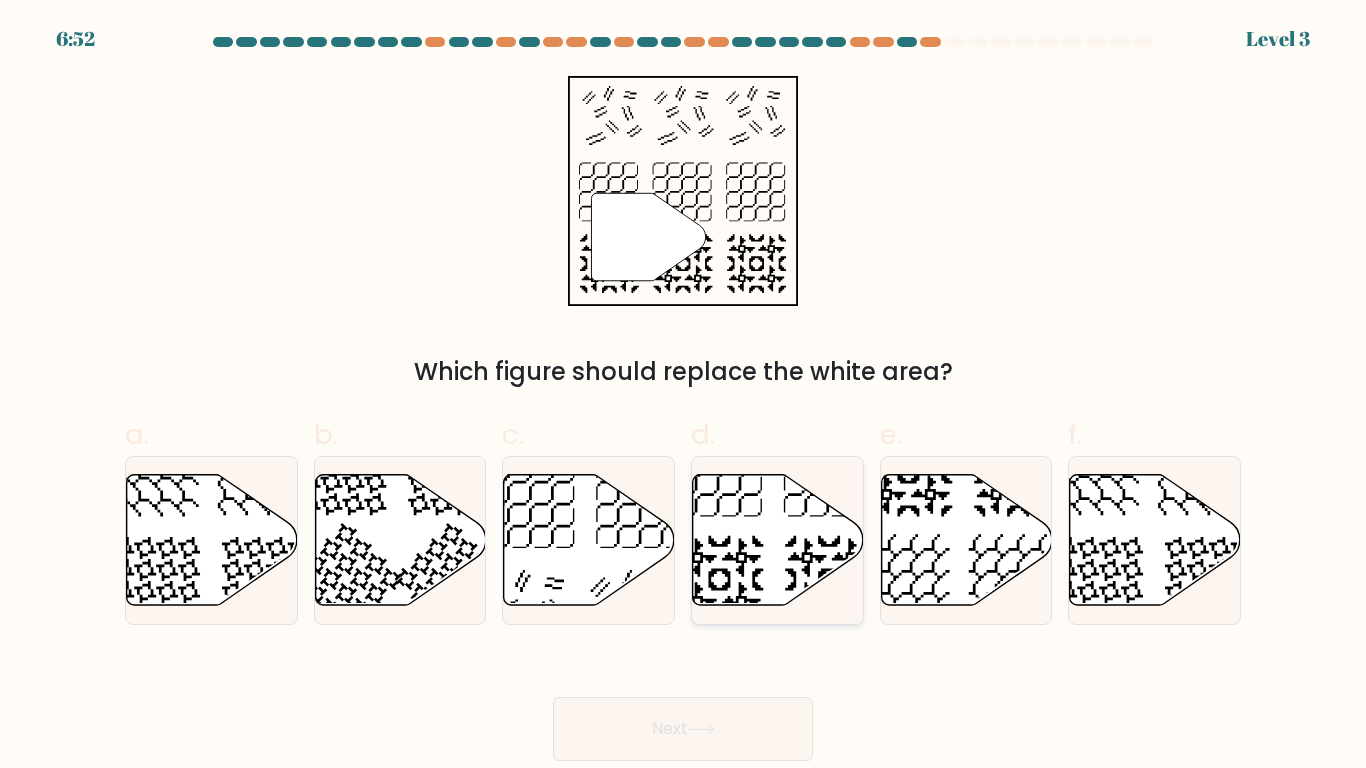 click at bounding box center [778, 539] 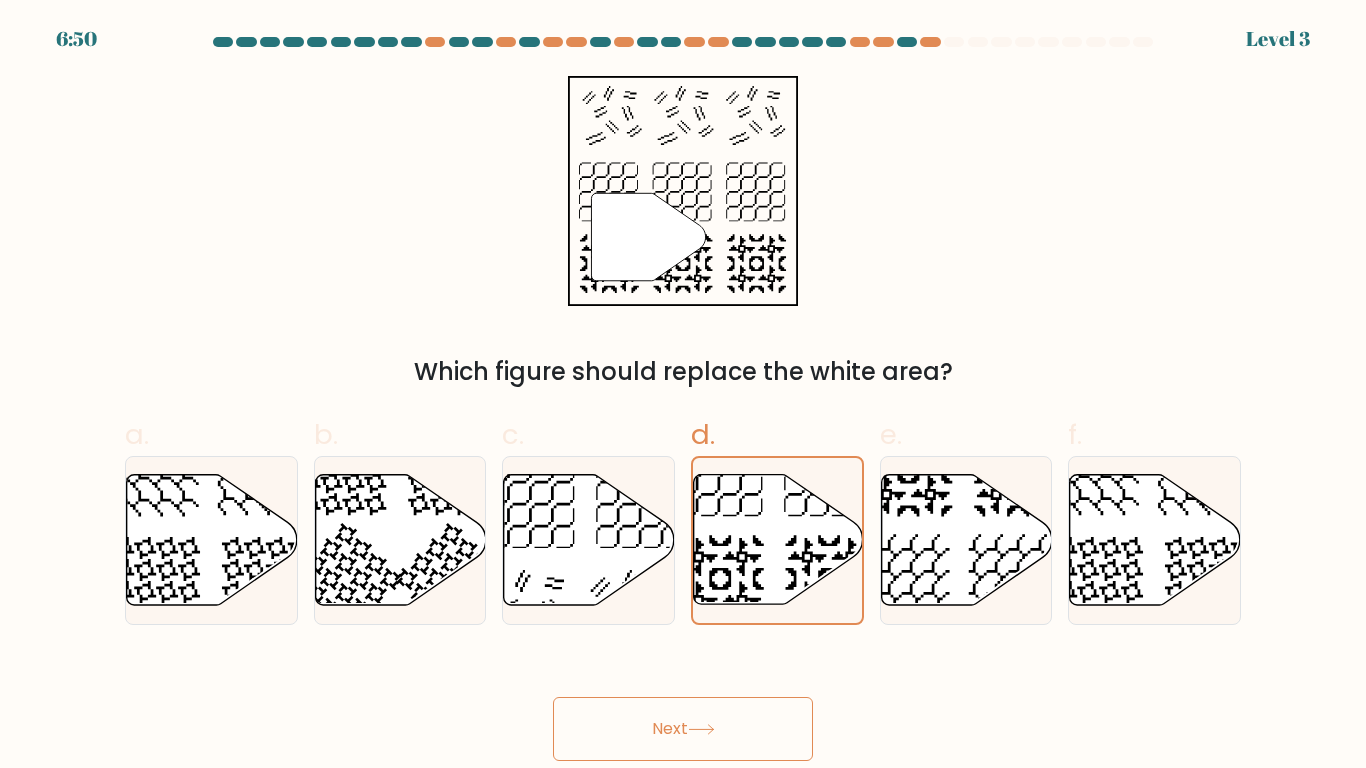 click on "Next" at bounding box center (683, 729) 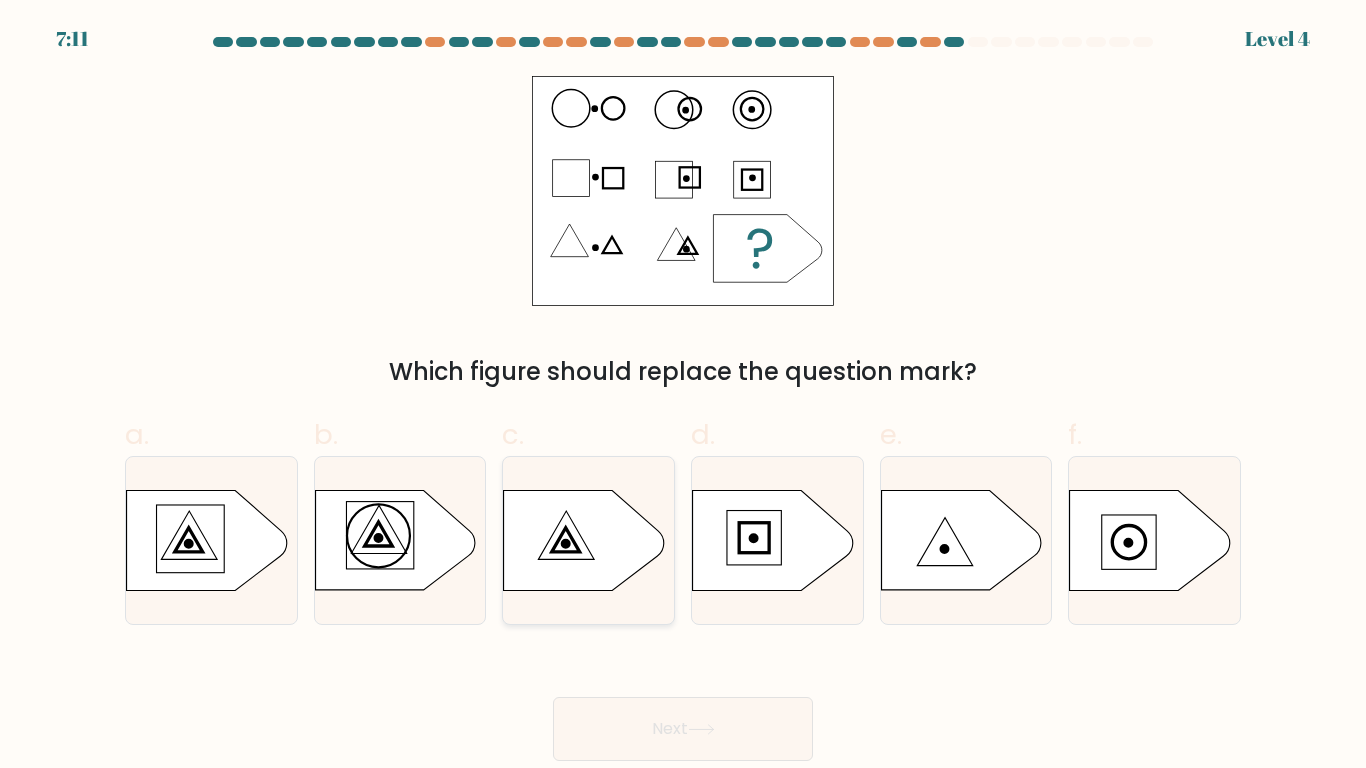 click at bounding box center (584, 541) 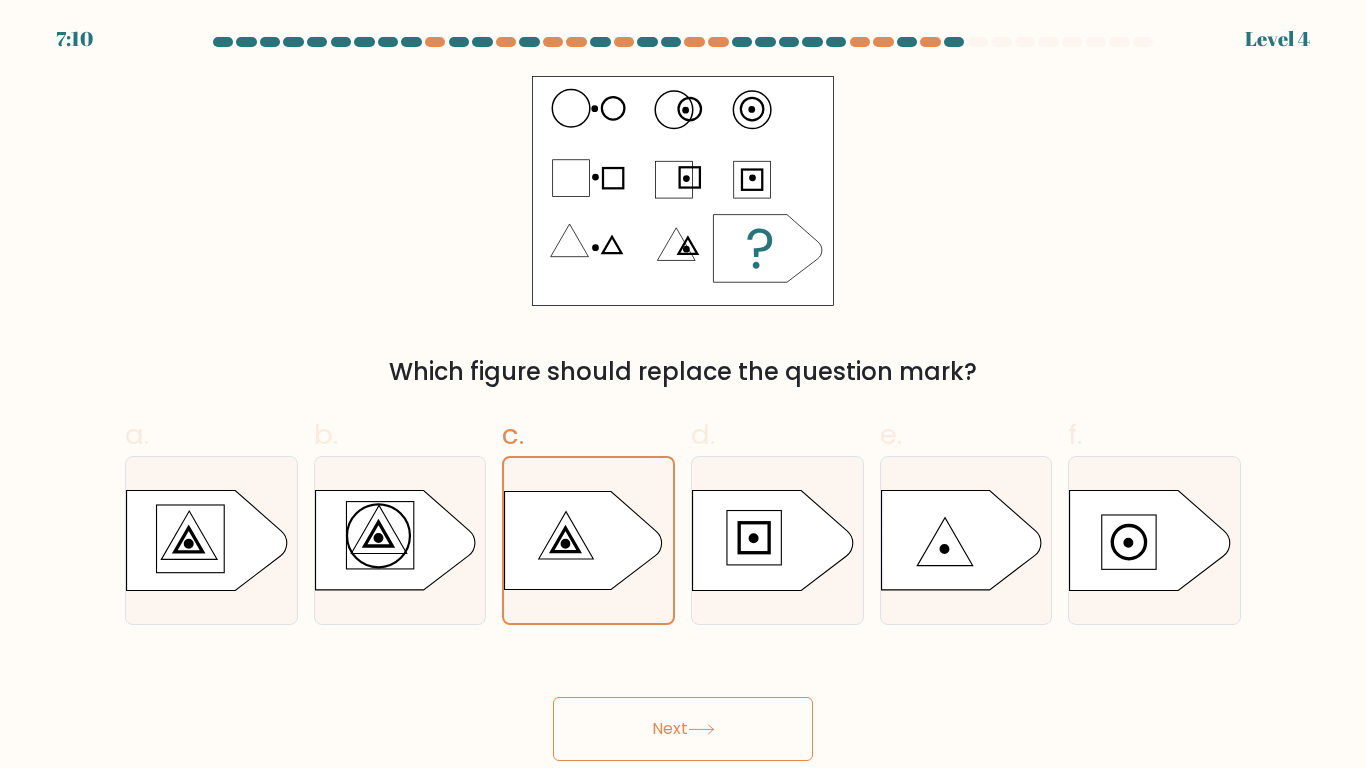 click on "Next" at bounding box center [683, 729] 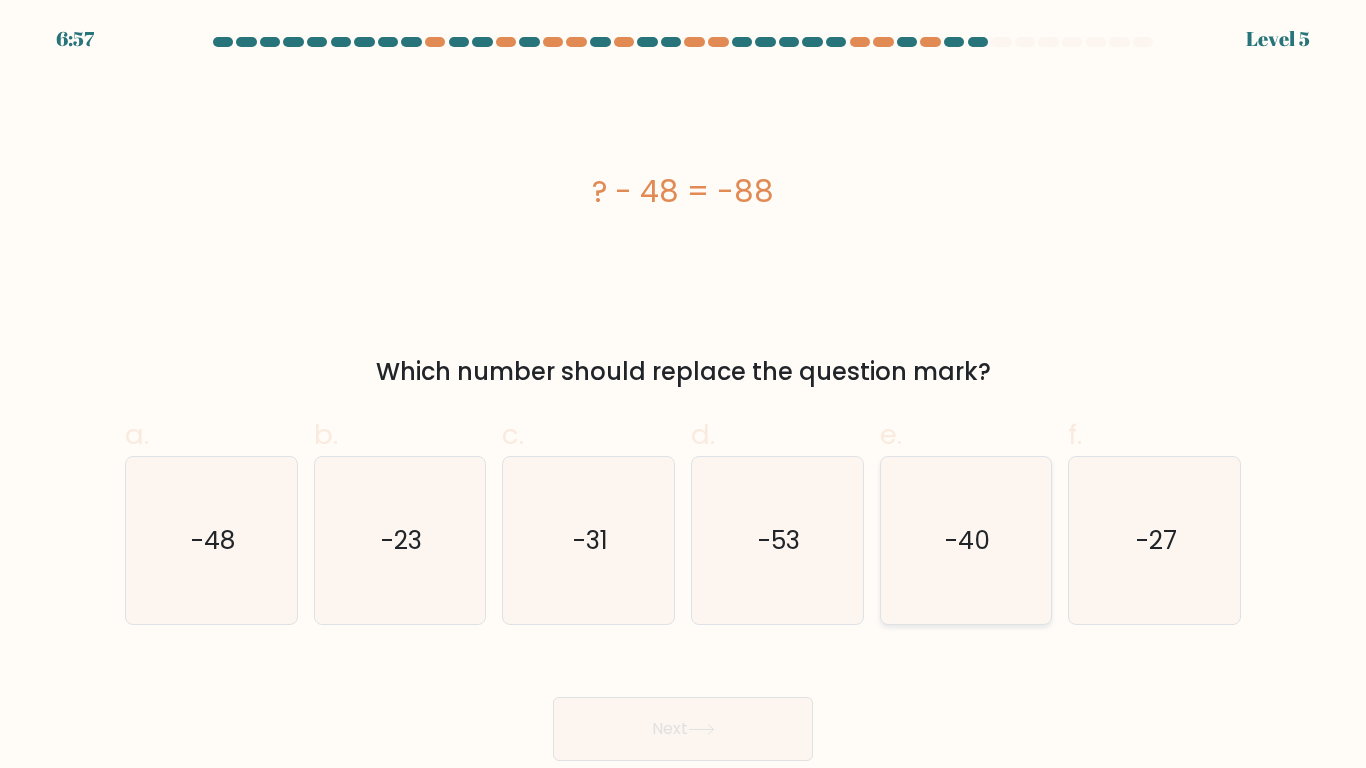 click on "-40" at bounding box center (965, 540) 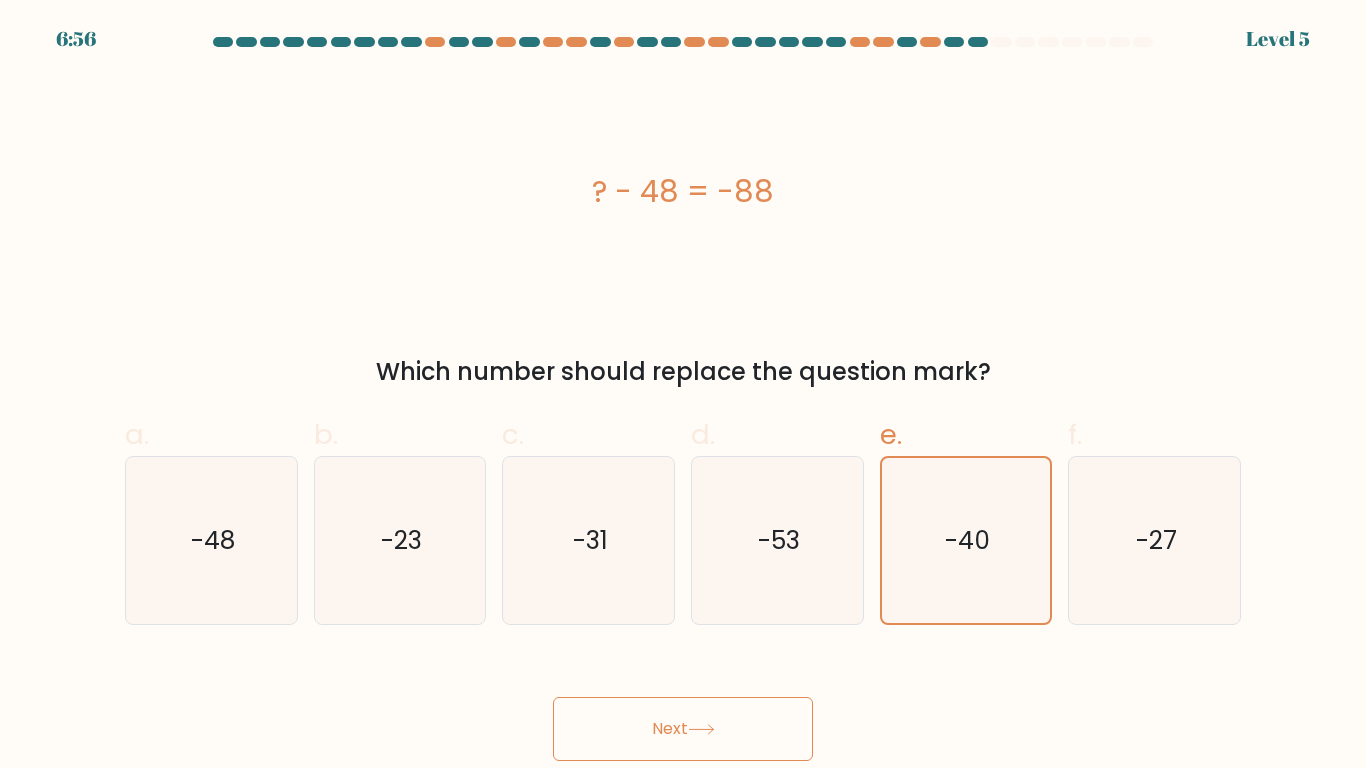 click on "Next" at bounding box center (683, 729) 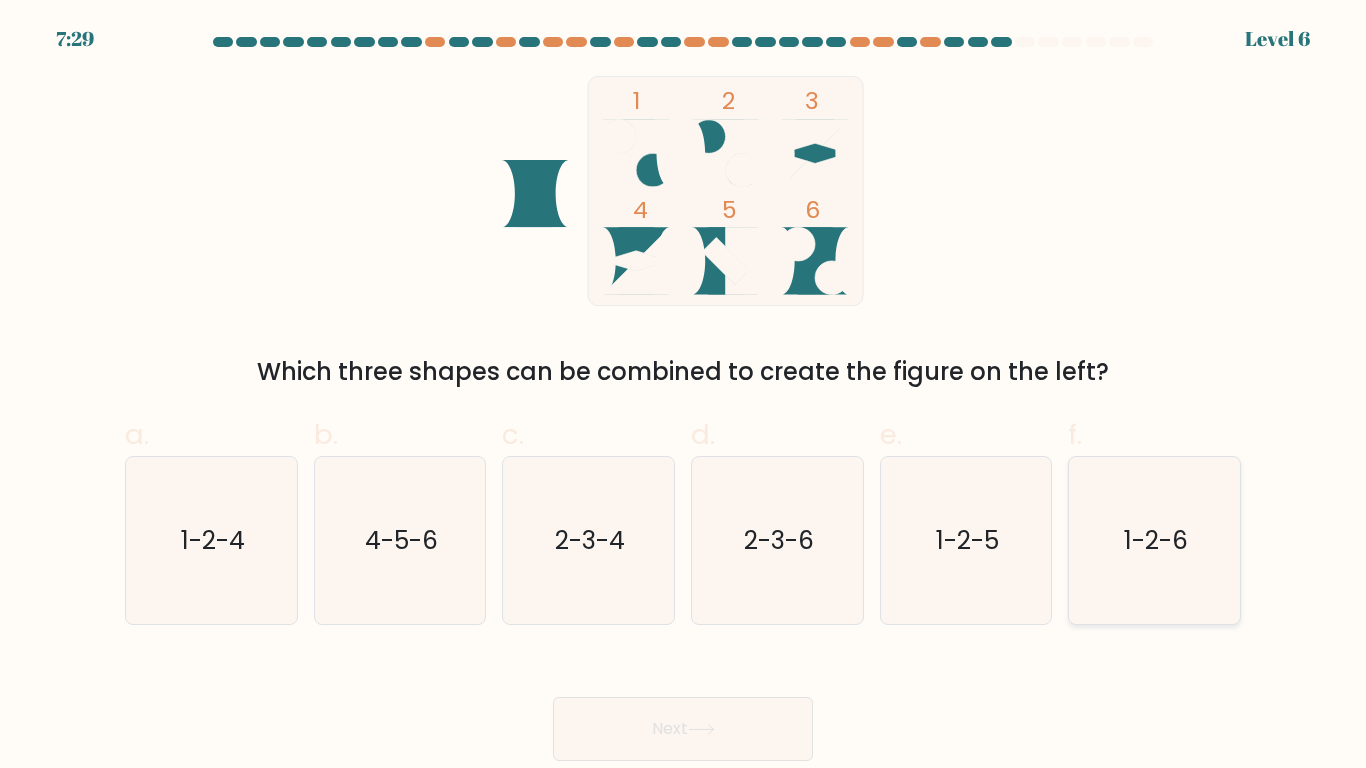 click on "1-2-6" at bounding box center [1154, 540] 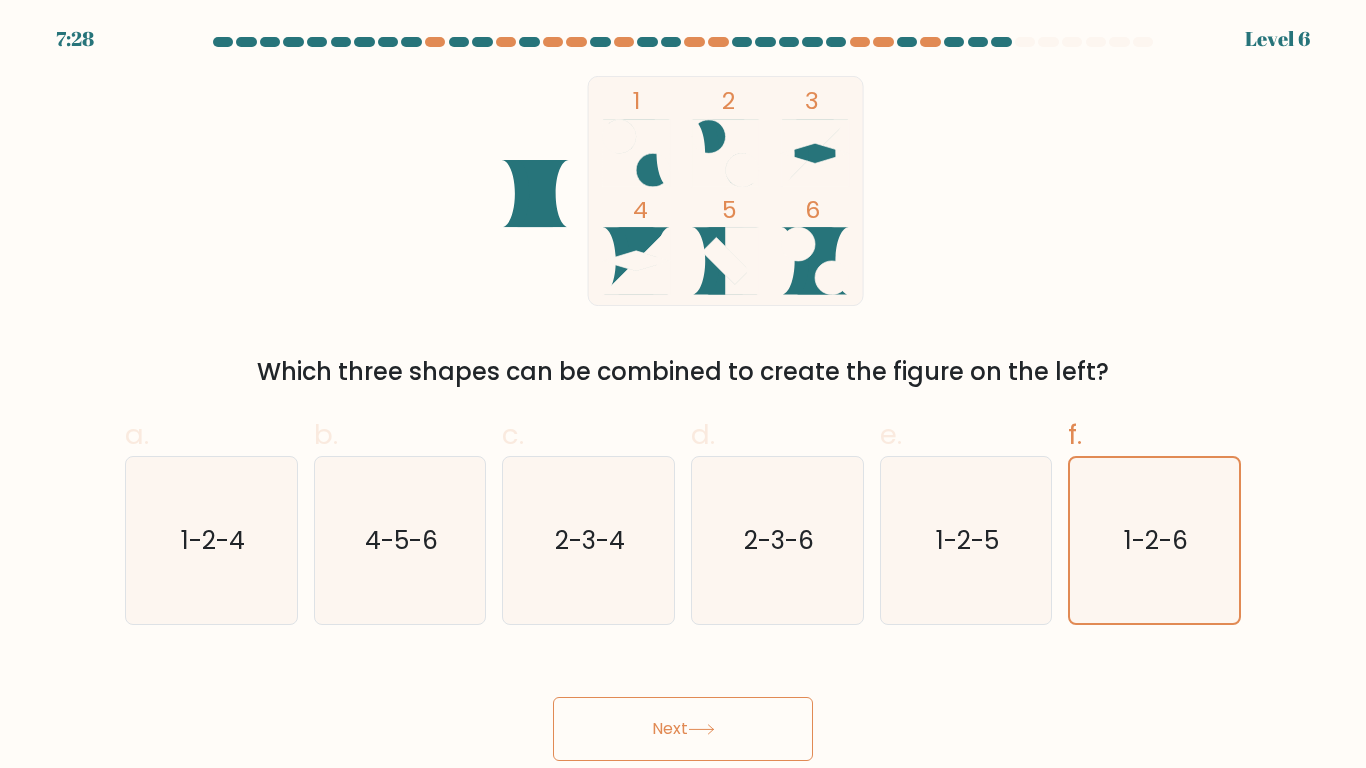 click on "Next" at bounding box center (683, 729) 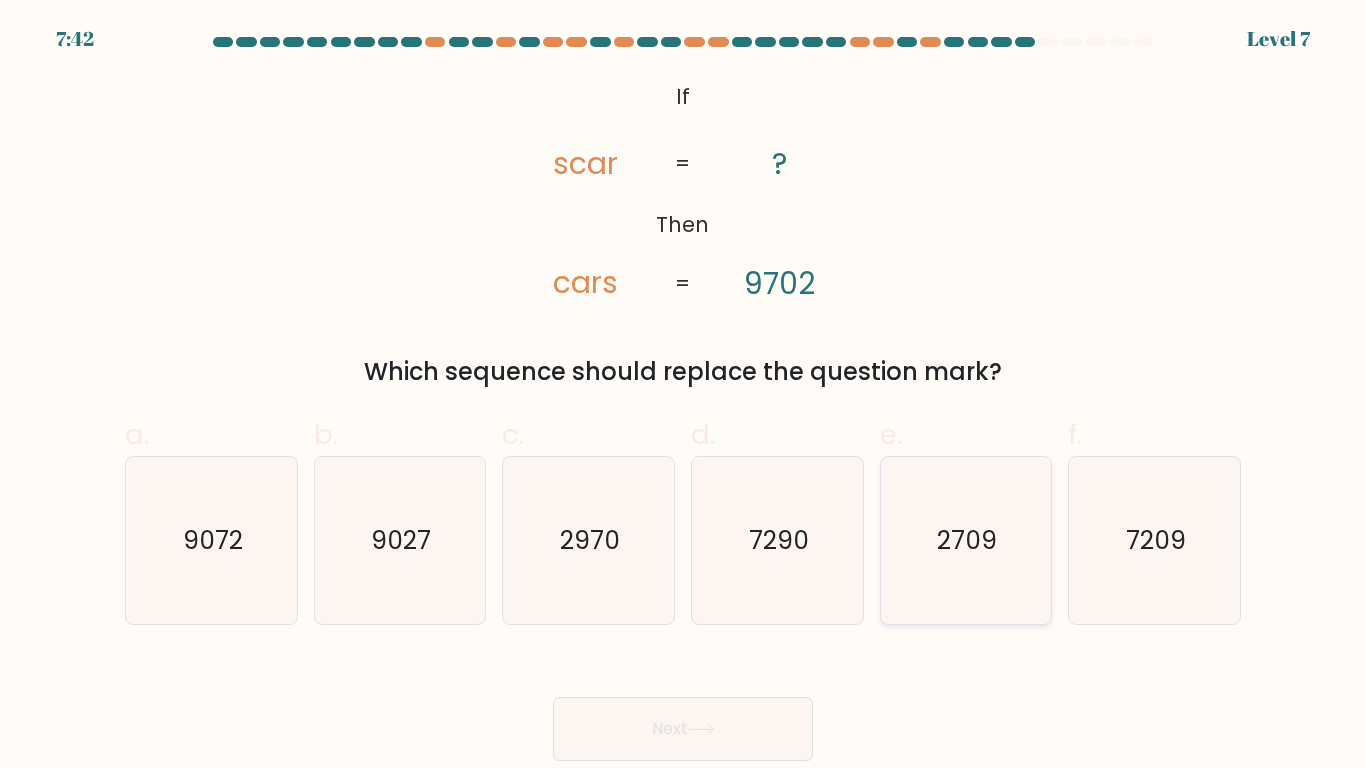 click on "2709" at bounding box center [965, 540] 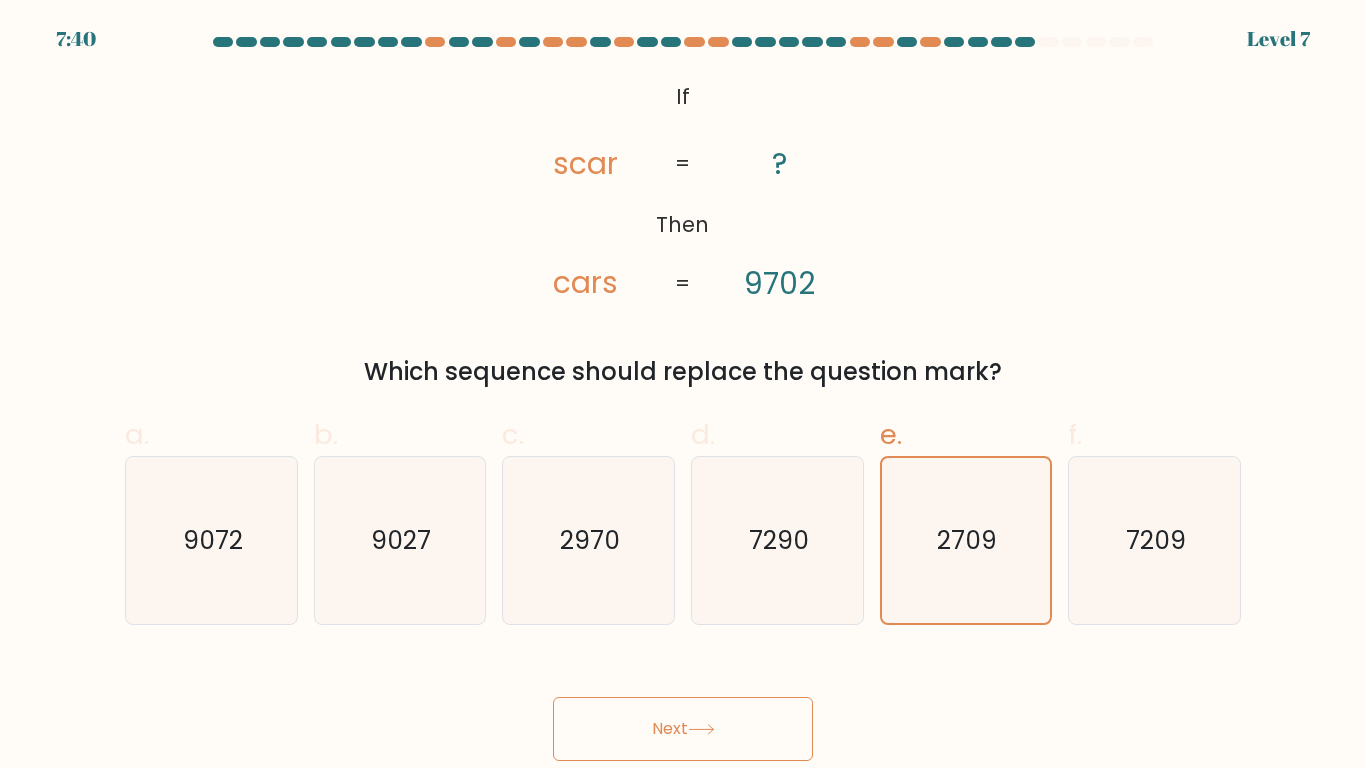 click on "Next" at bounding box center (683, 729) 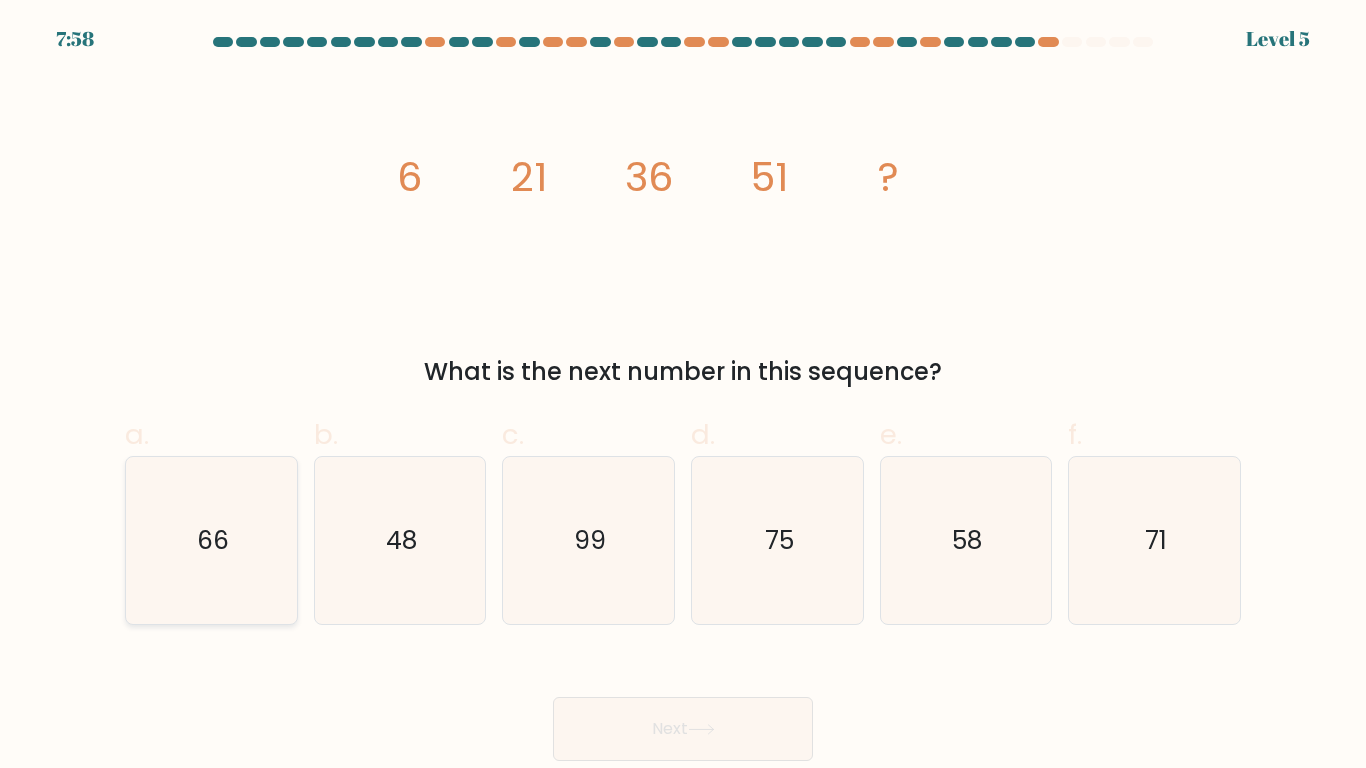 click on "66" at bounding box center [213, 540] 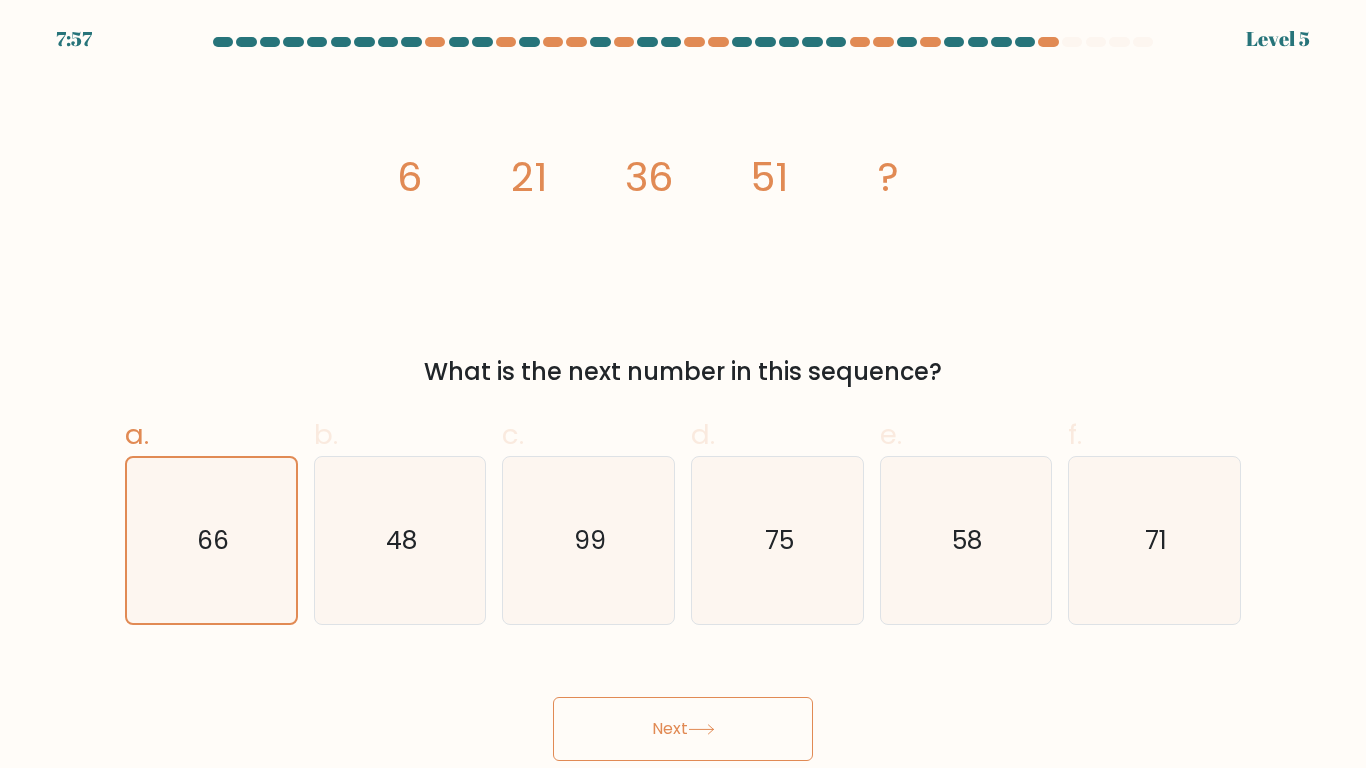 click at bounding box center [701, 729] 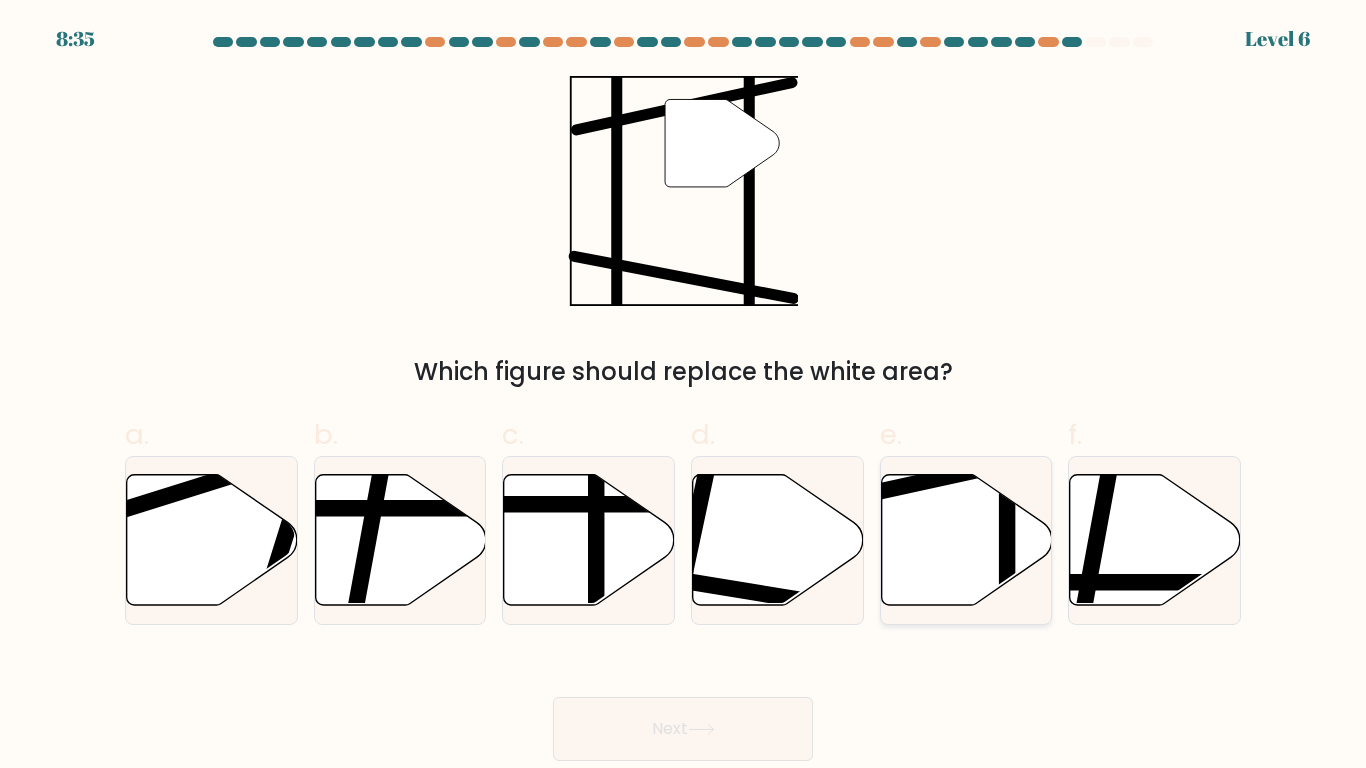 click at bounding box center [966, 539] 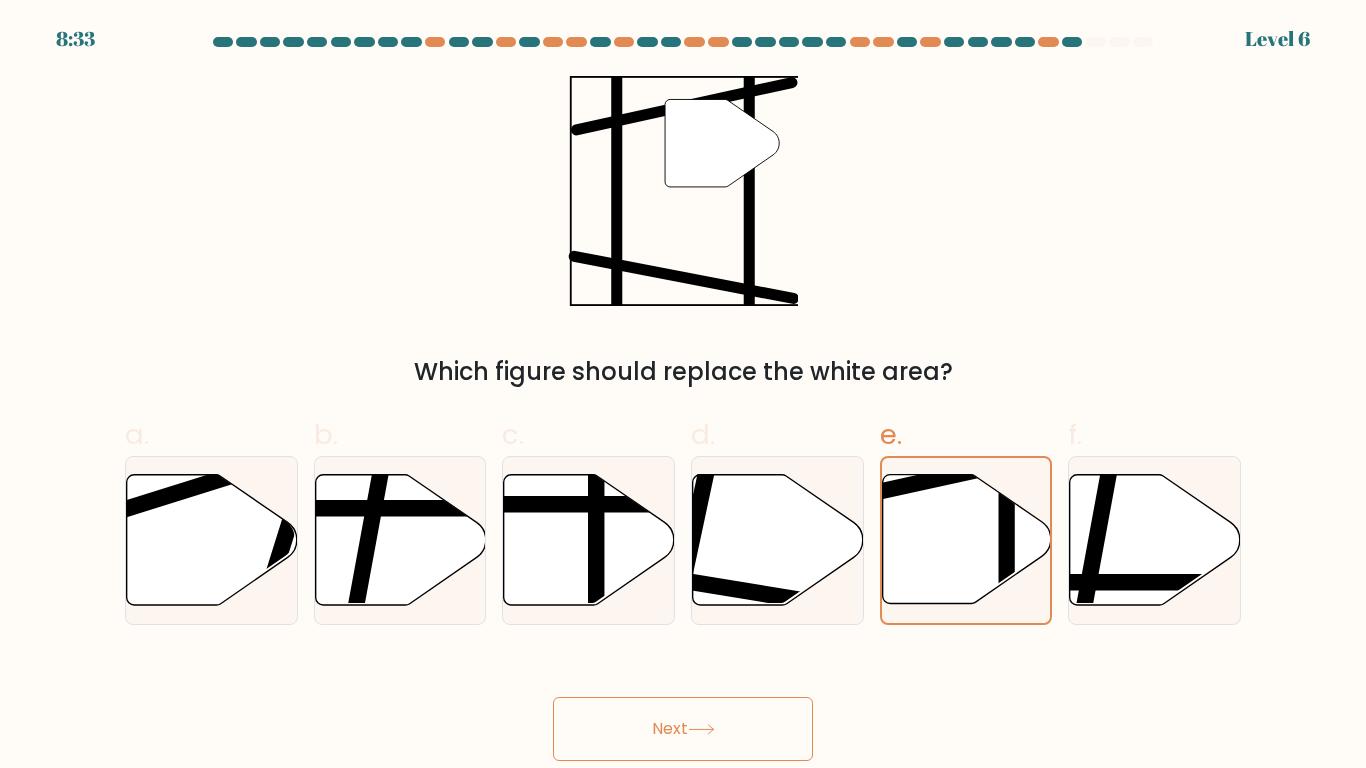 click on "Next" at bounding box center [683, 729] 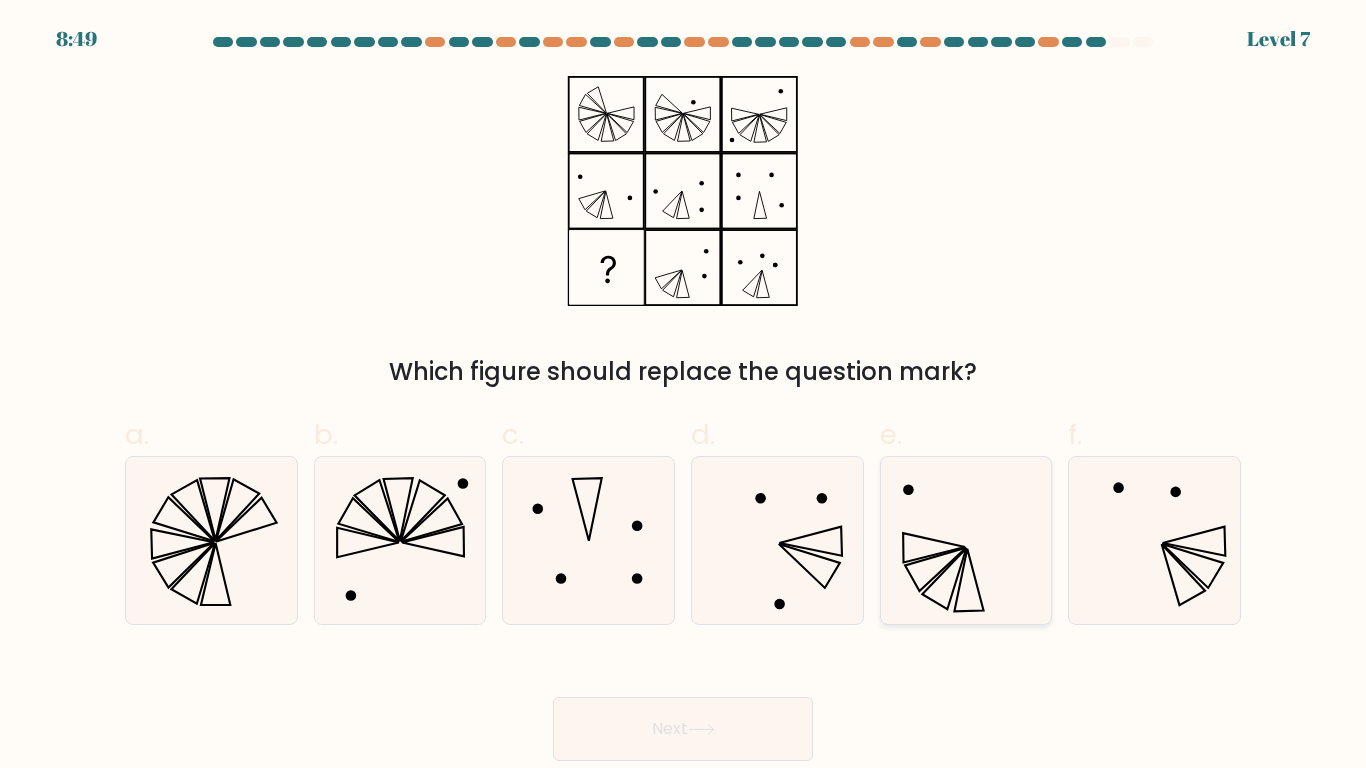 click at bounding box center [965, 540] 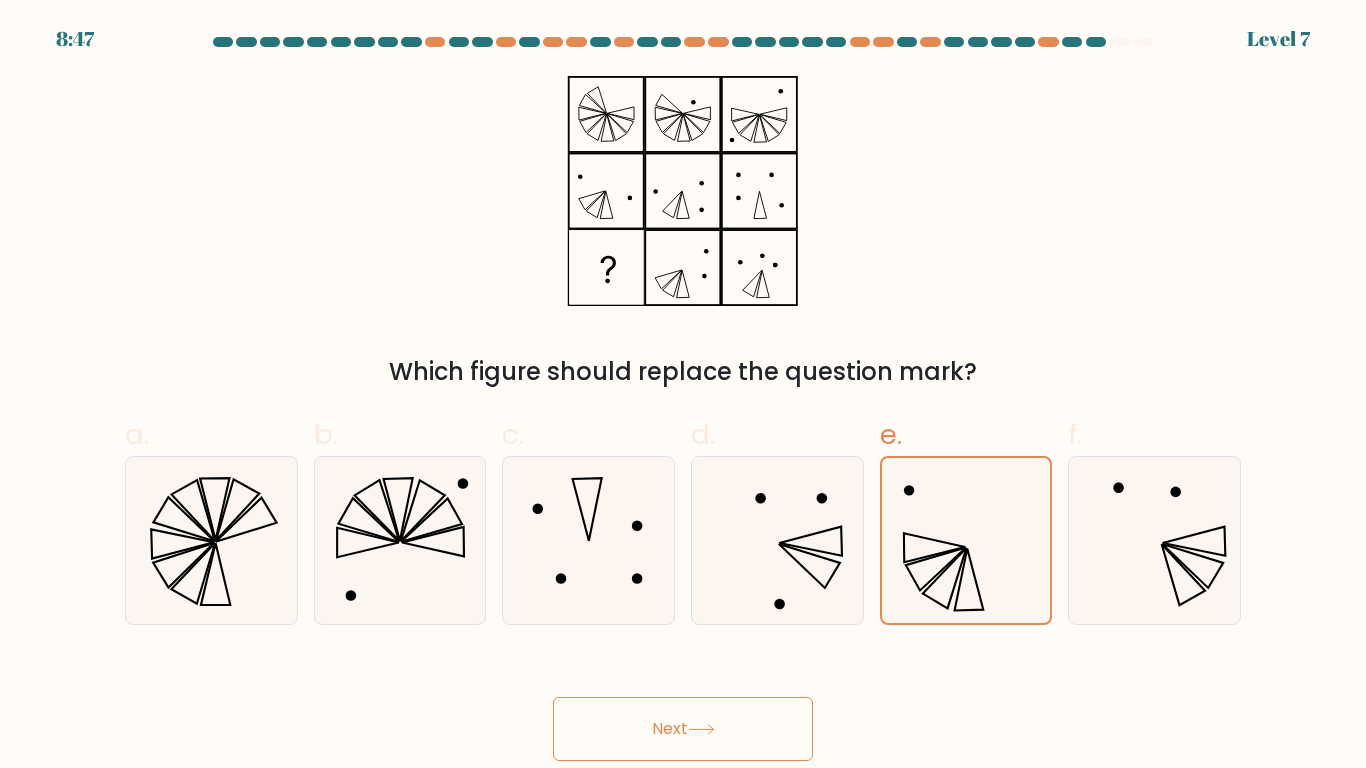 click on "Next" at bounding box center [683, 729] 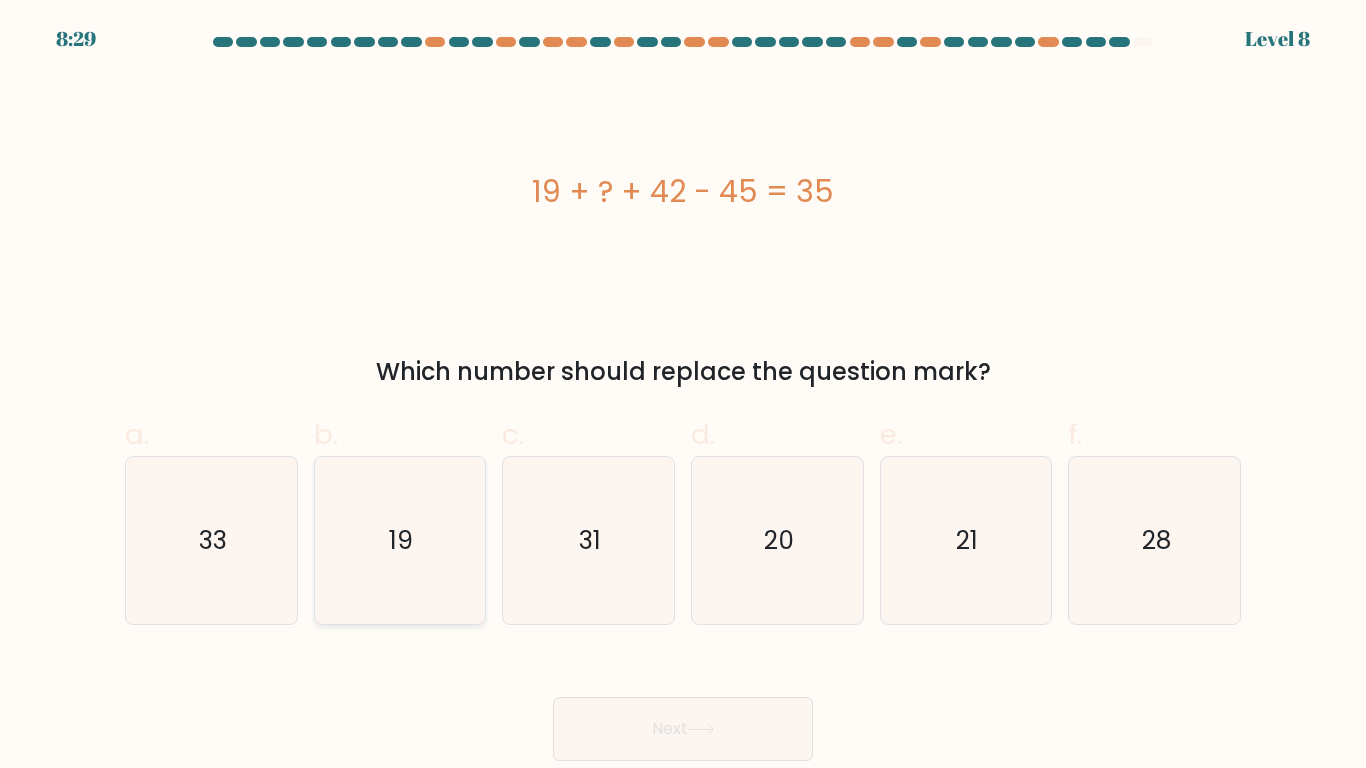 click on "19" at bounding box center (399, 540) 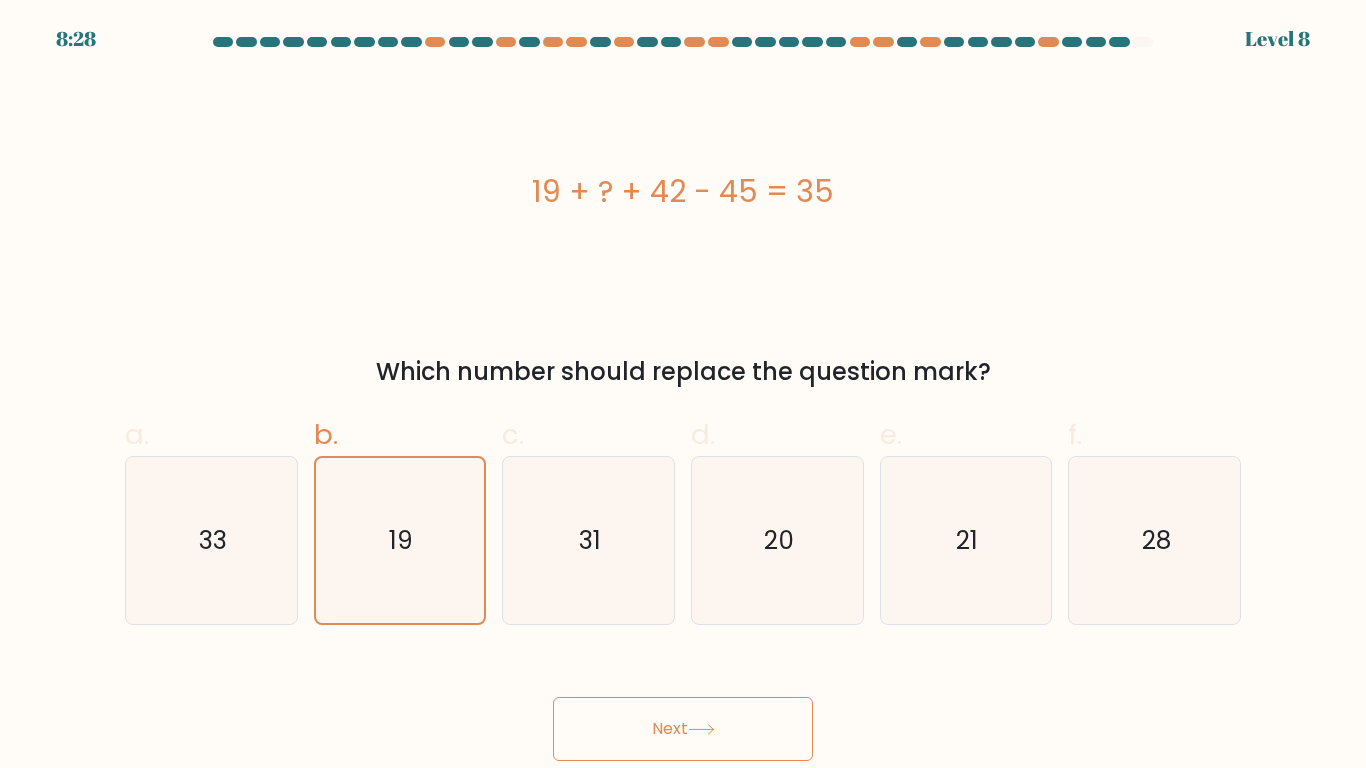 click on "Next" at bounding box center (683, 729) 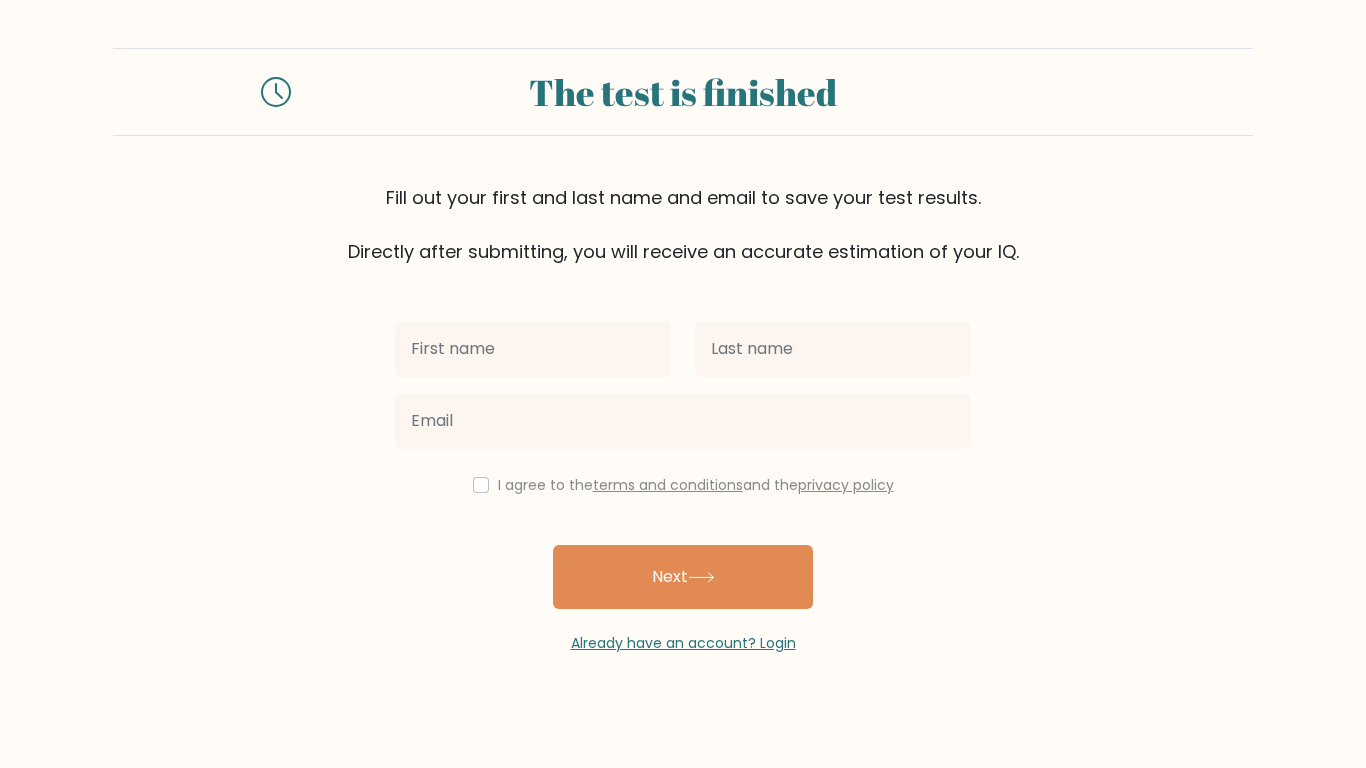 scroll, scrollTop: 0, scrollLeft: 0, axis: both 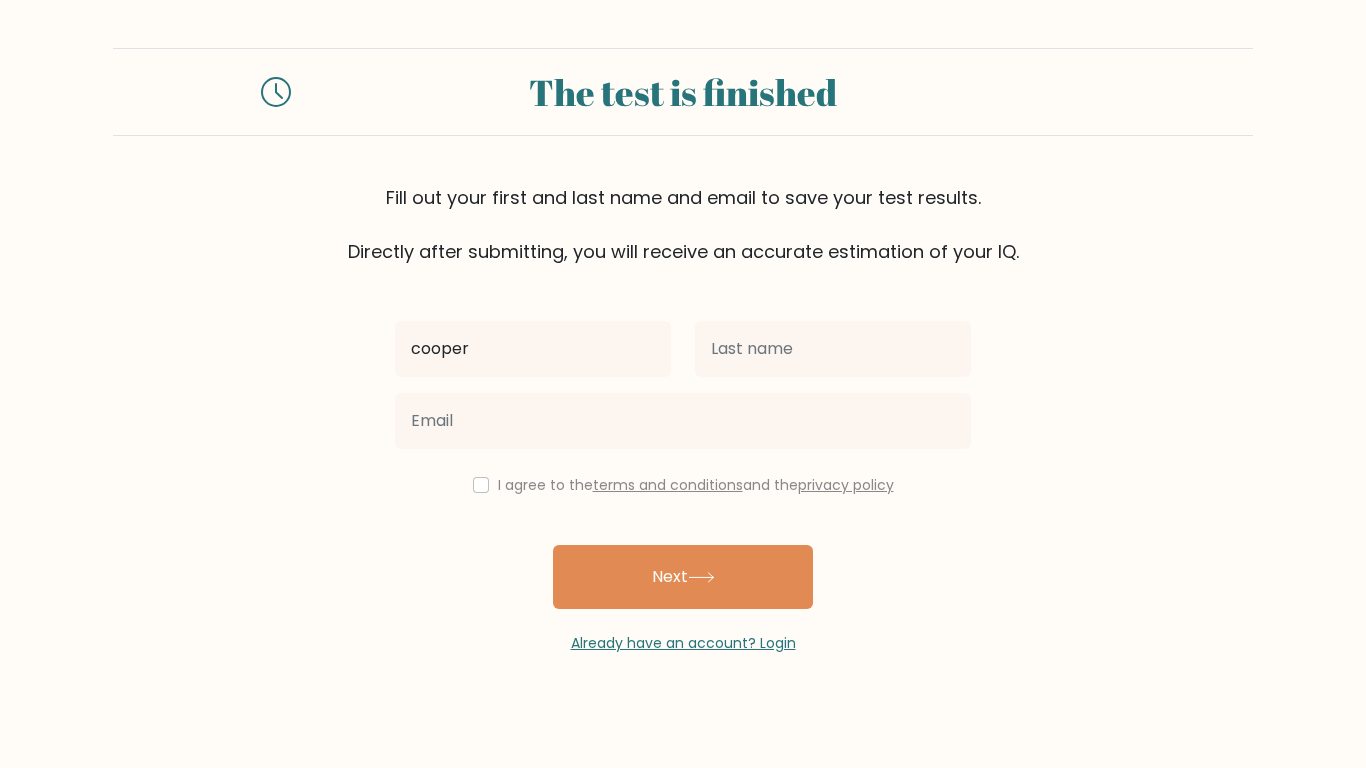 type on "cooper" 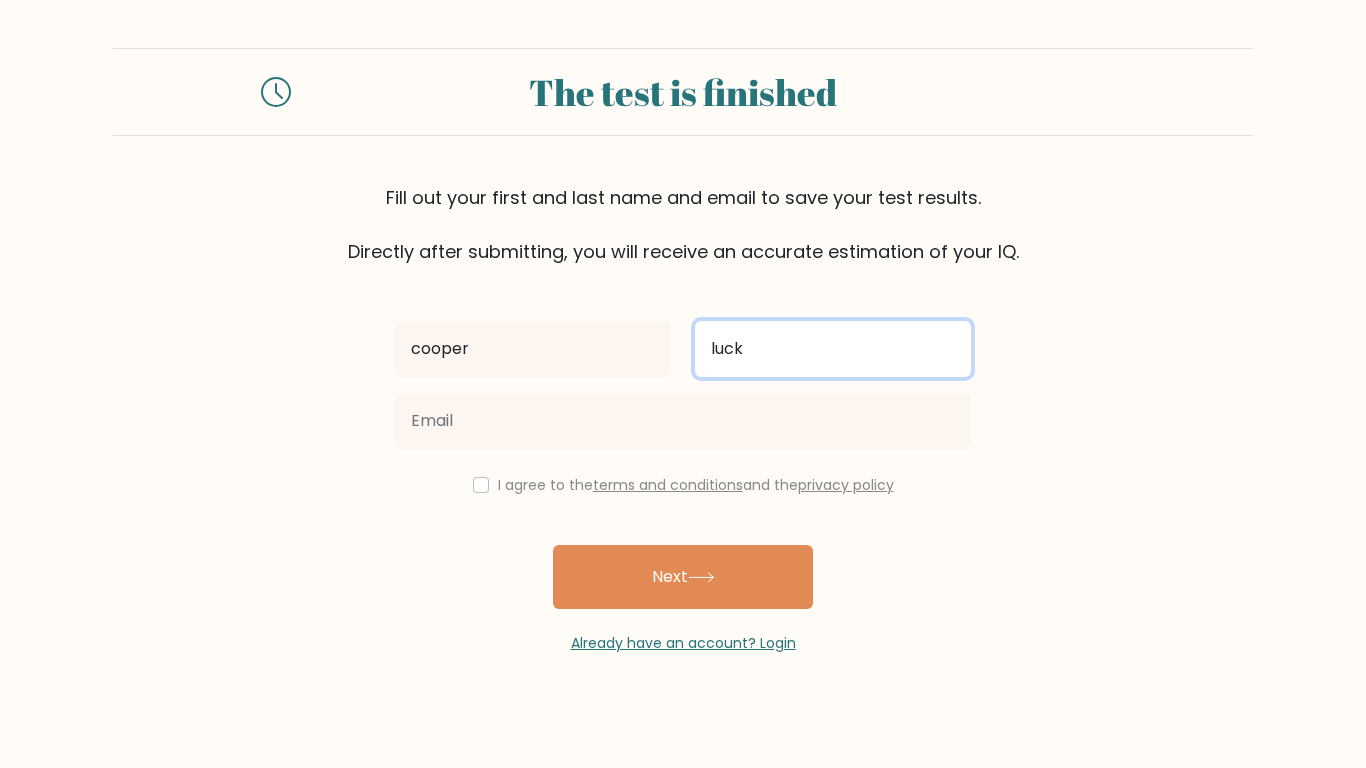 type on "[NAME]" 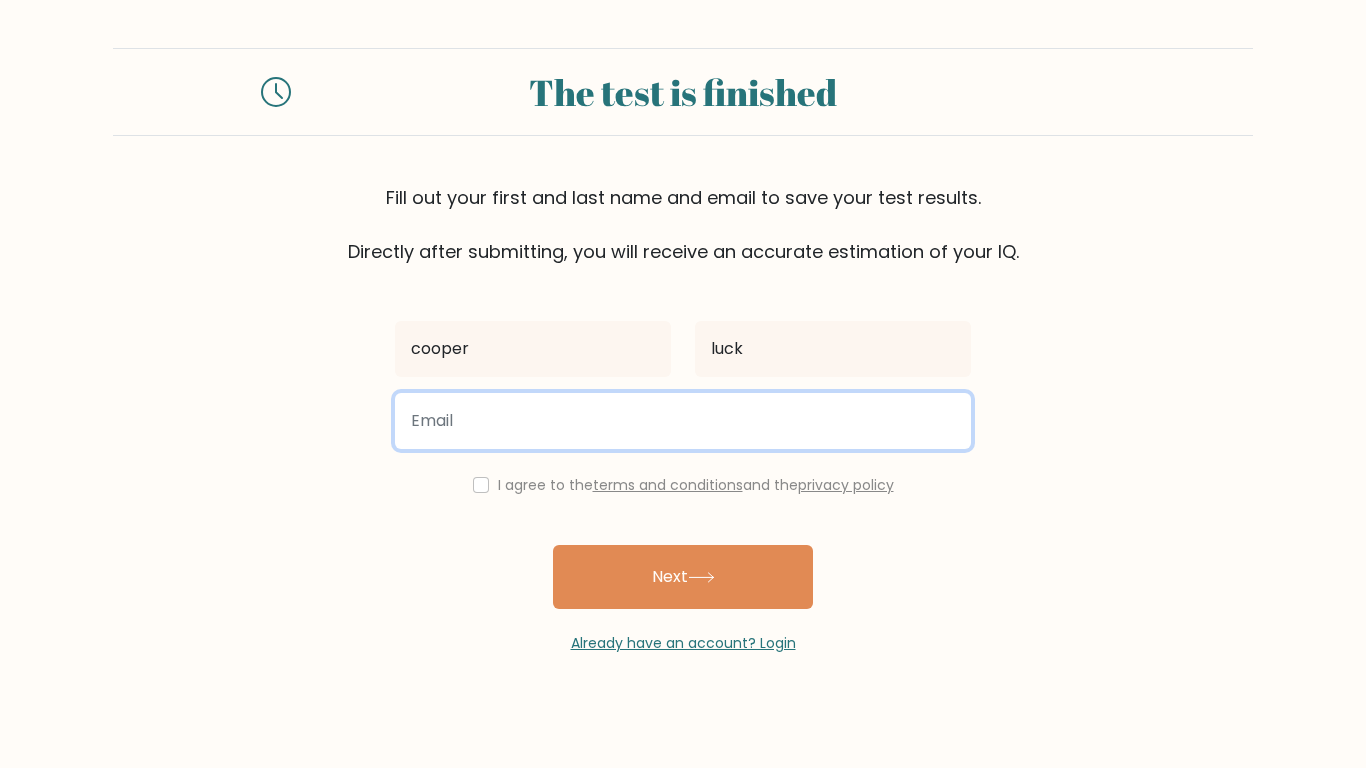 click at bounding box center [683, 421] 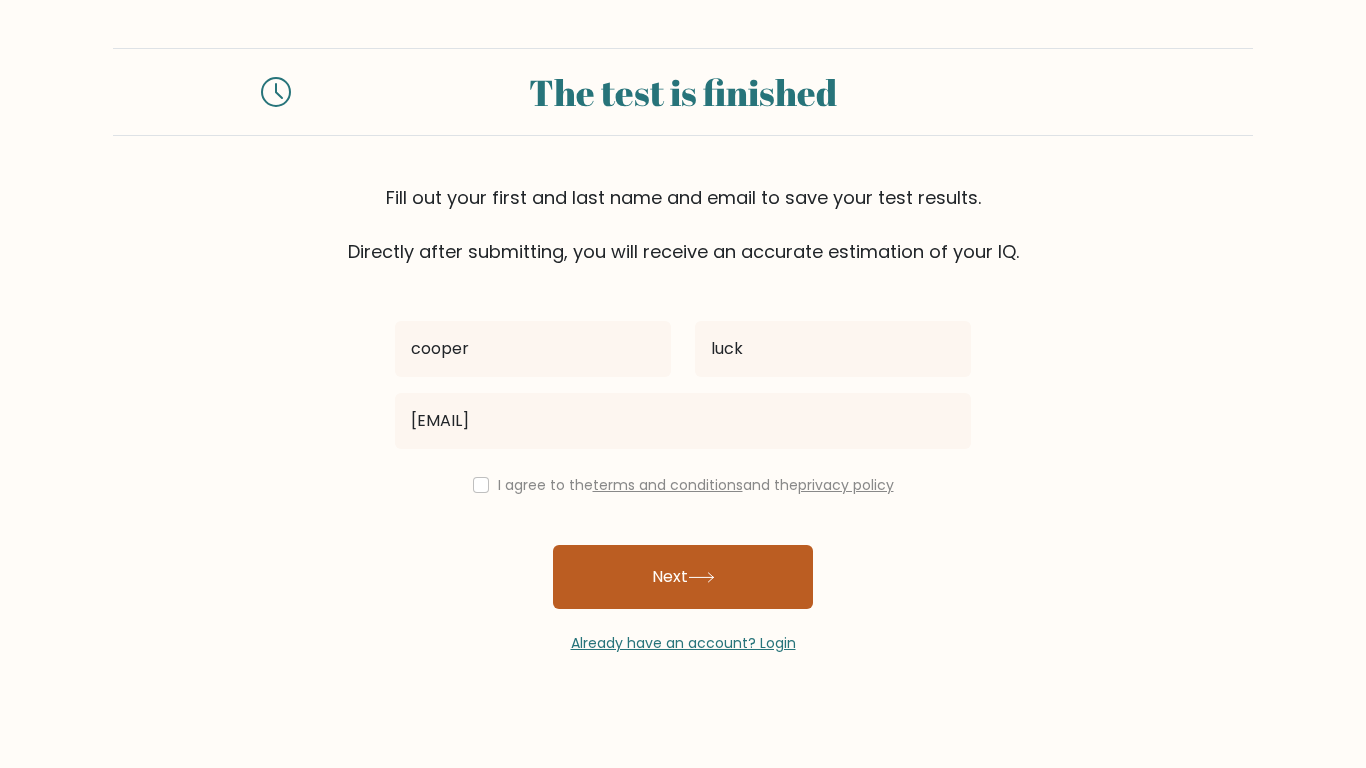 click on "Next" at bounding box center (683, 577) 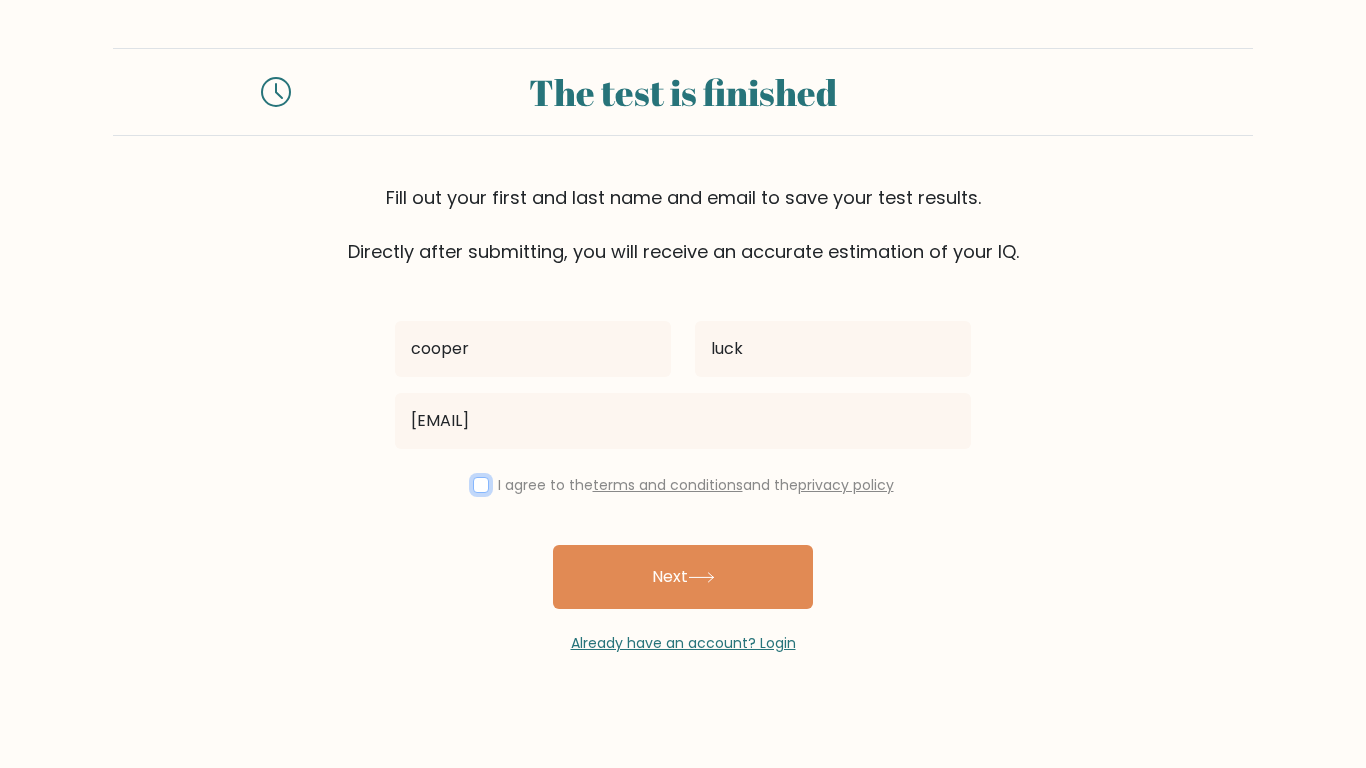 click at bounding box center [481, 485] 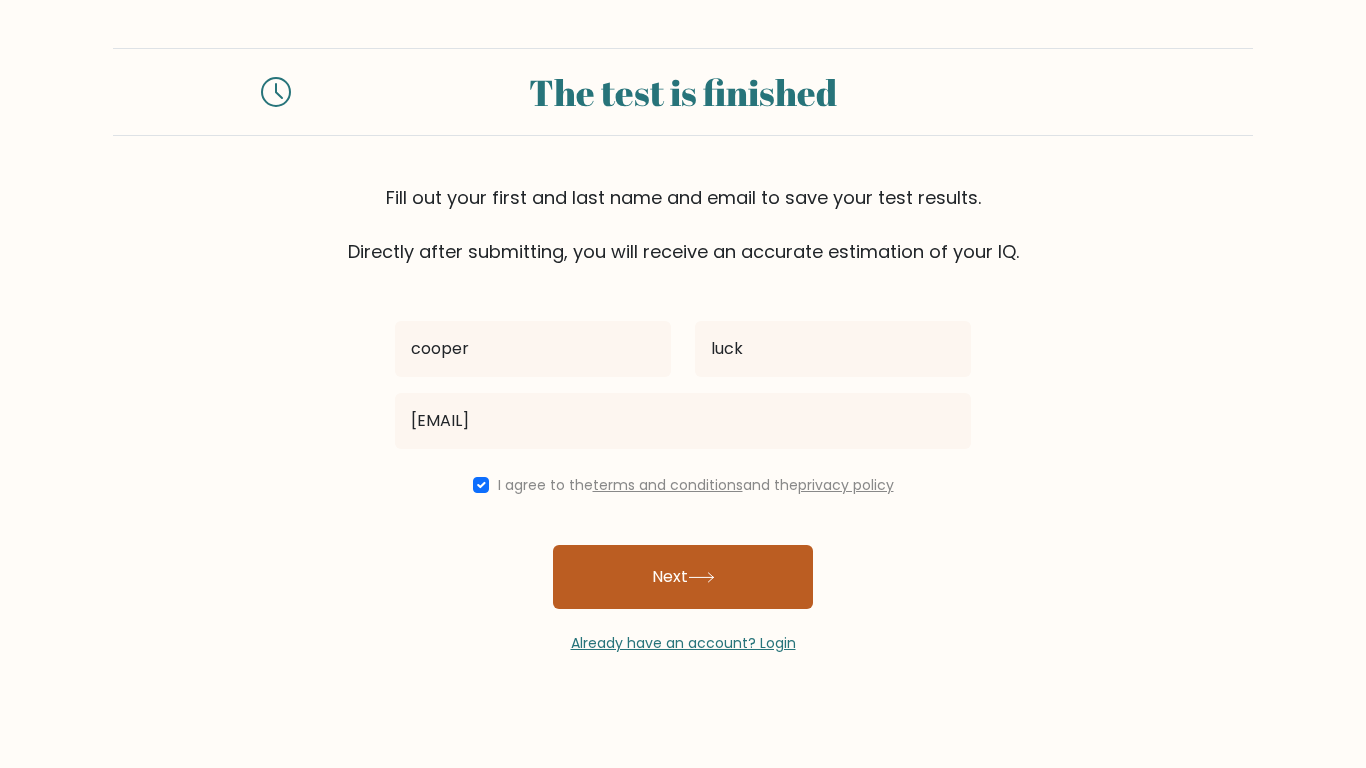 click on "Next" at bounding box center (683, 577) 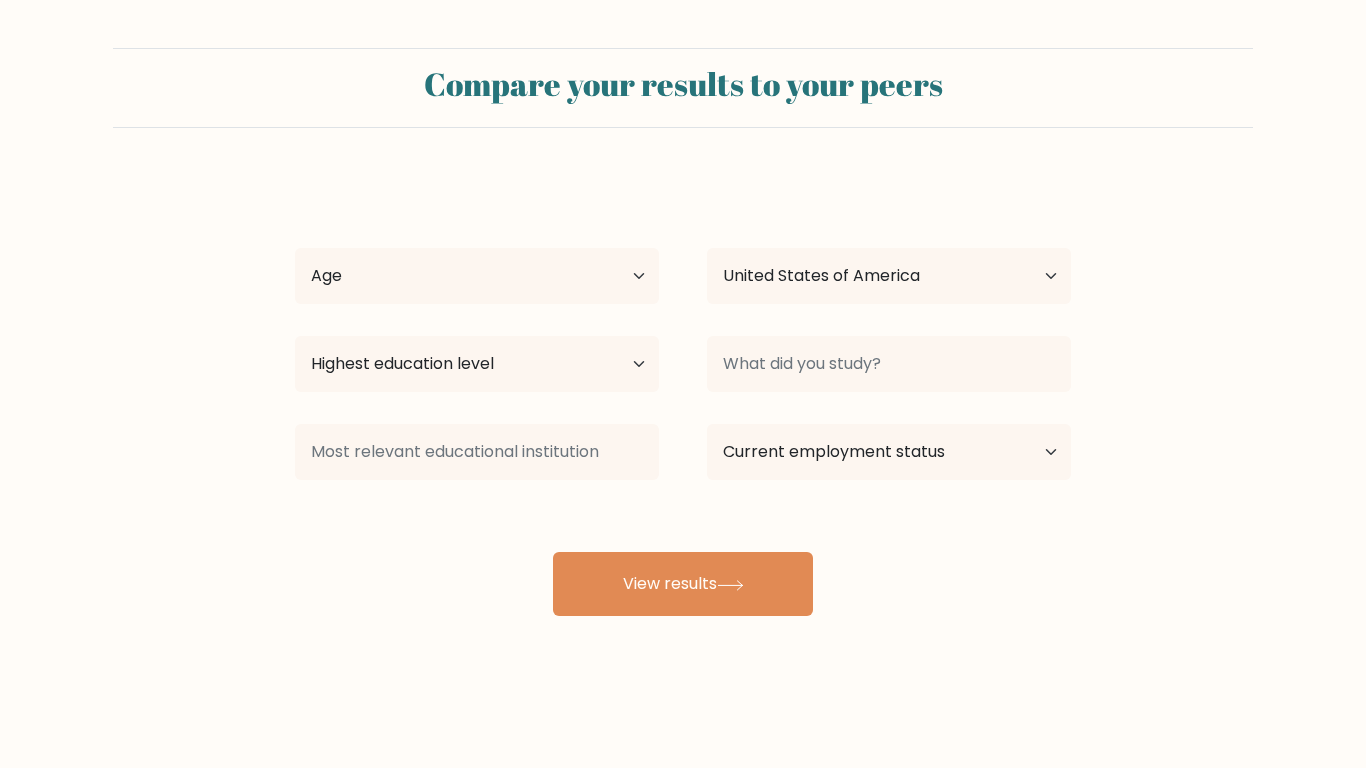 scroll, scrollTop: 0, scrollLeft: 0, axis: both 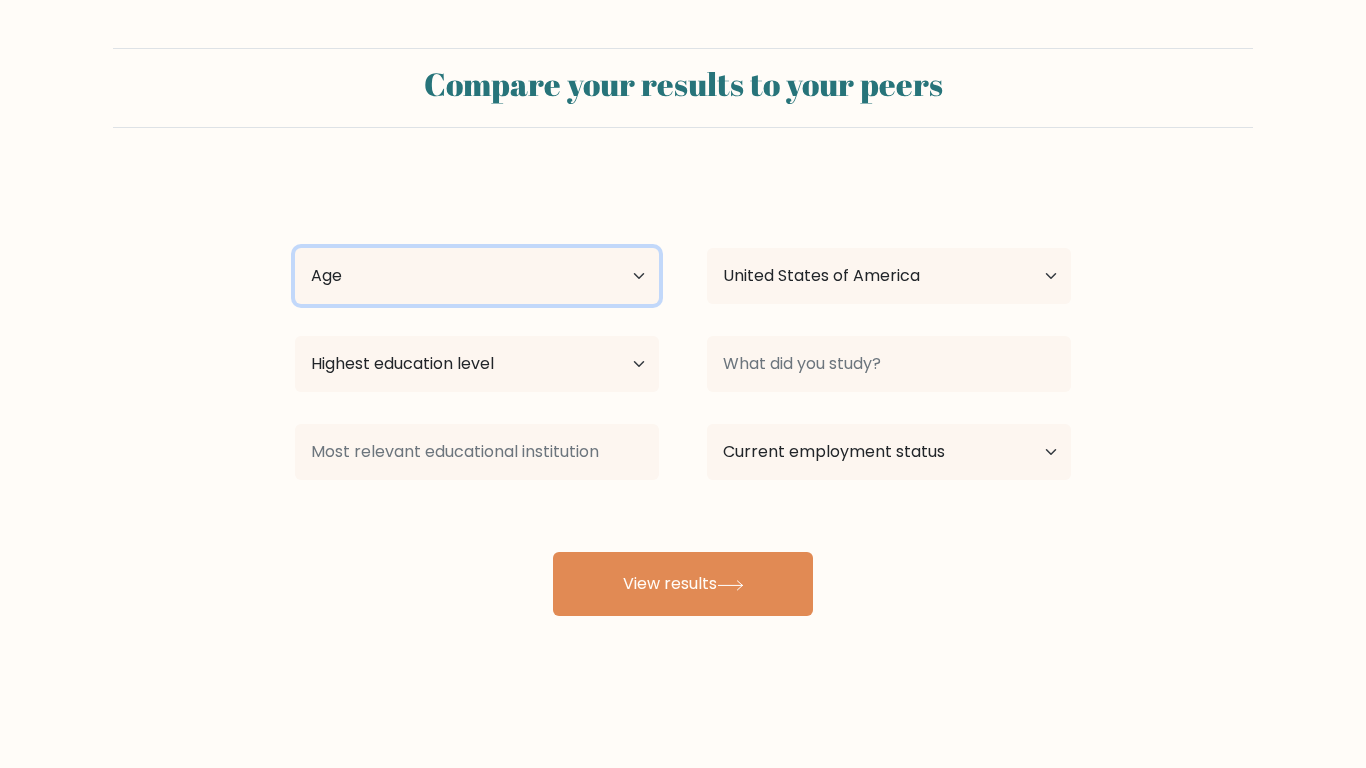 select on "min_18" 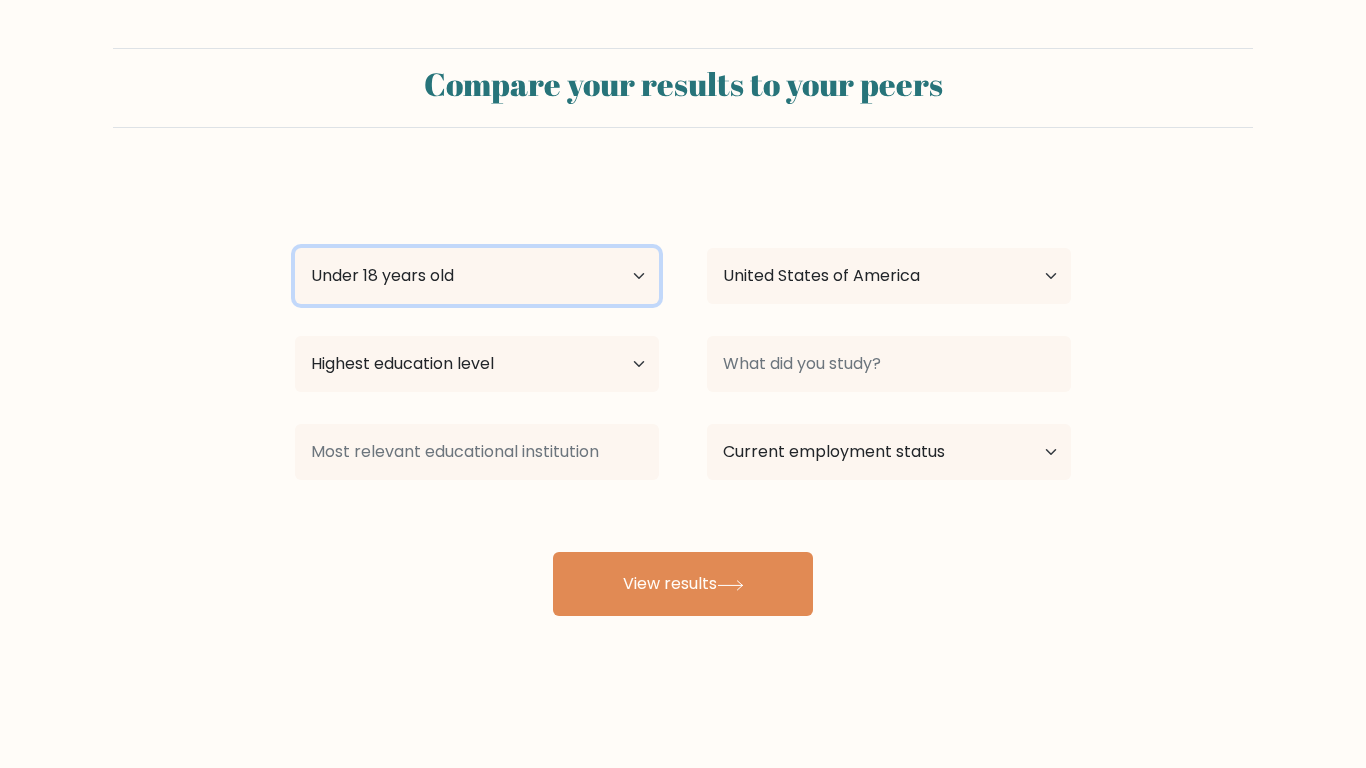 click on "Age
Under 18 years old
18-24 years old
25-34 years old
35-44 years old
45-54 years old
55-64 years old
65 years old and above" at bounding box center [477, 276] 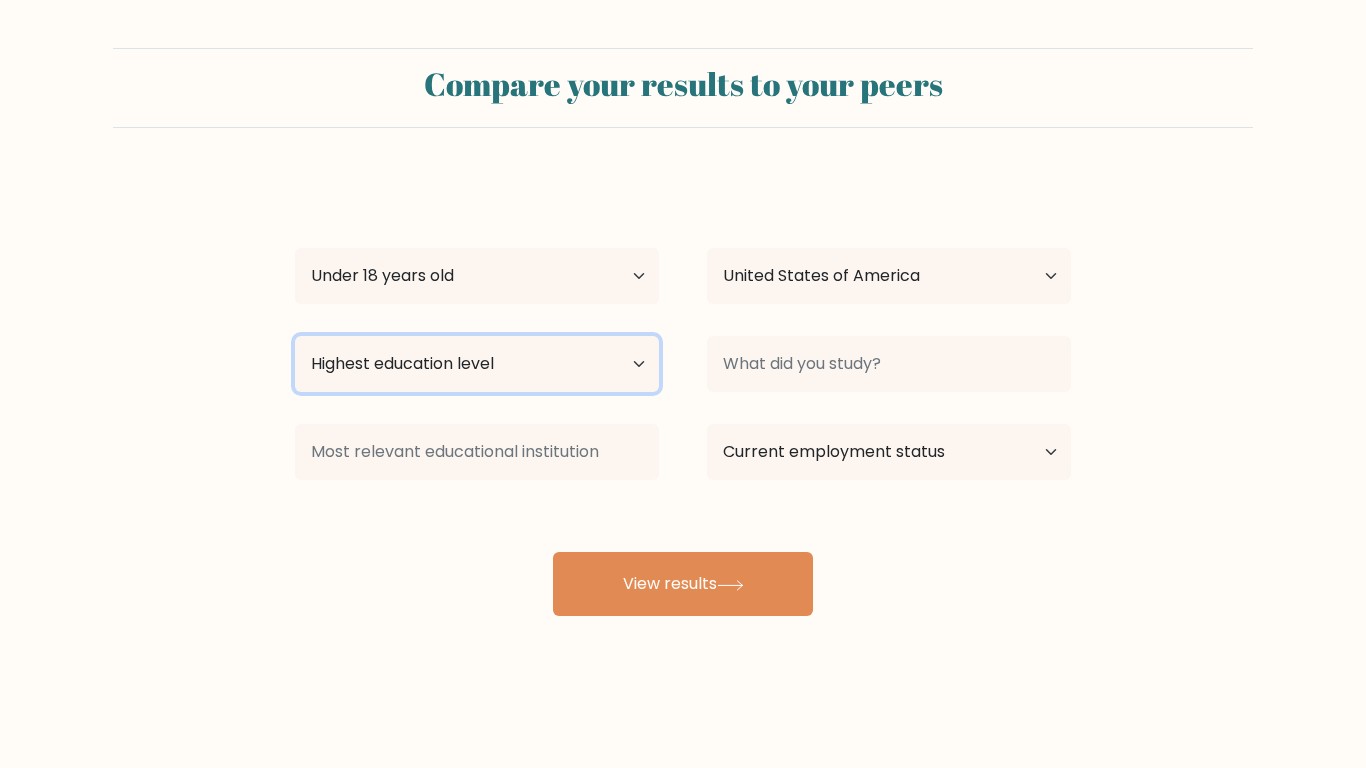 click on "Highest education level
No schooling
Primary
Lower Secondary
Upper Secondary
Occupation Specific
Bachelor's degree
Master's degree
Doctoral degree" at bounding box center (477, 364) 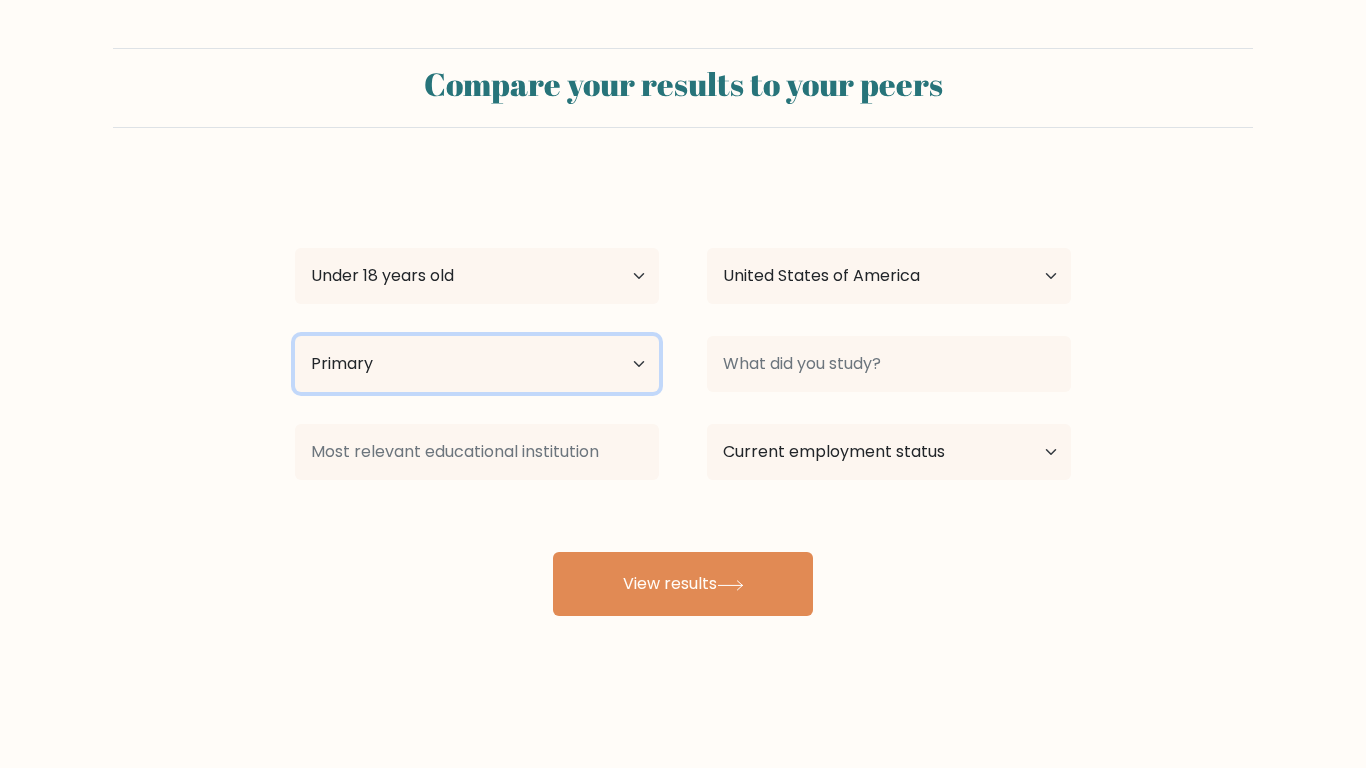 click on "Highest education level
No schooling
Primary
Lower Secondary
Upper Secondary
Occupation Specific
Bachelor's degree
Master's degree
Doctoral degree" at bounding box center (477, 364) 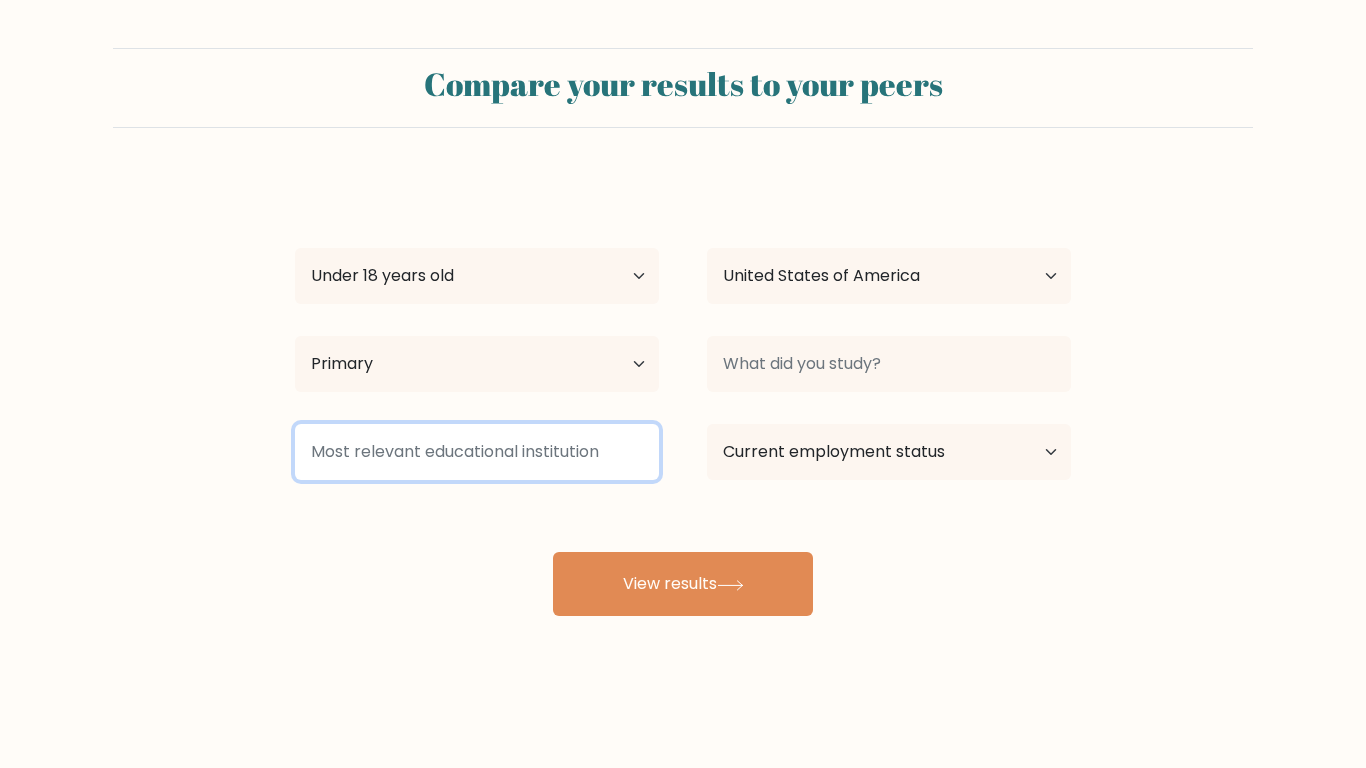 click at bounding box center [477, 452] 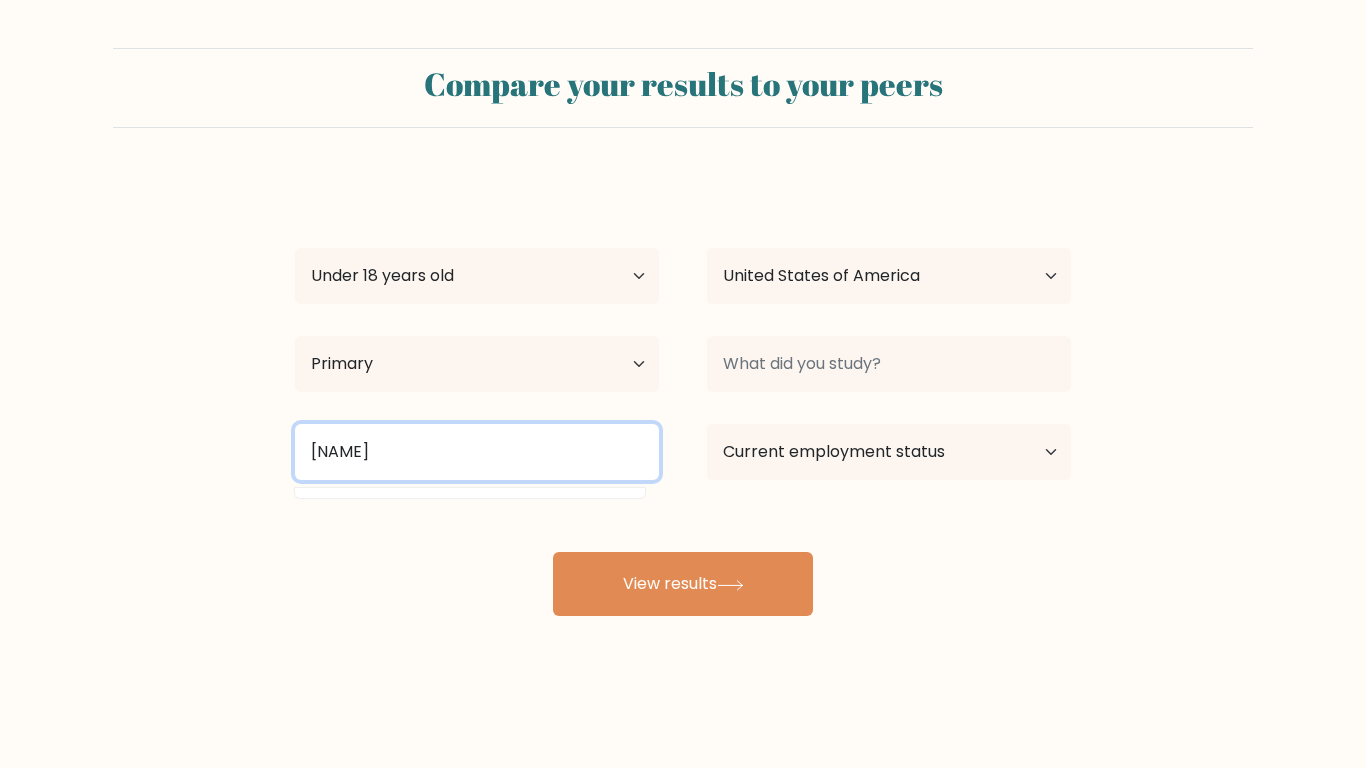 type on "Brock's gap" 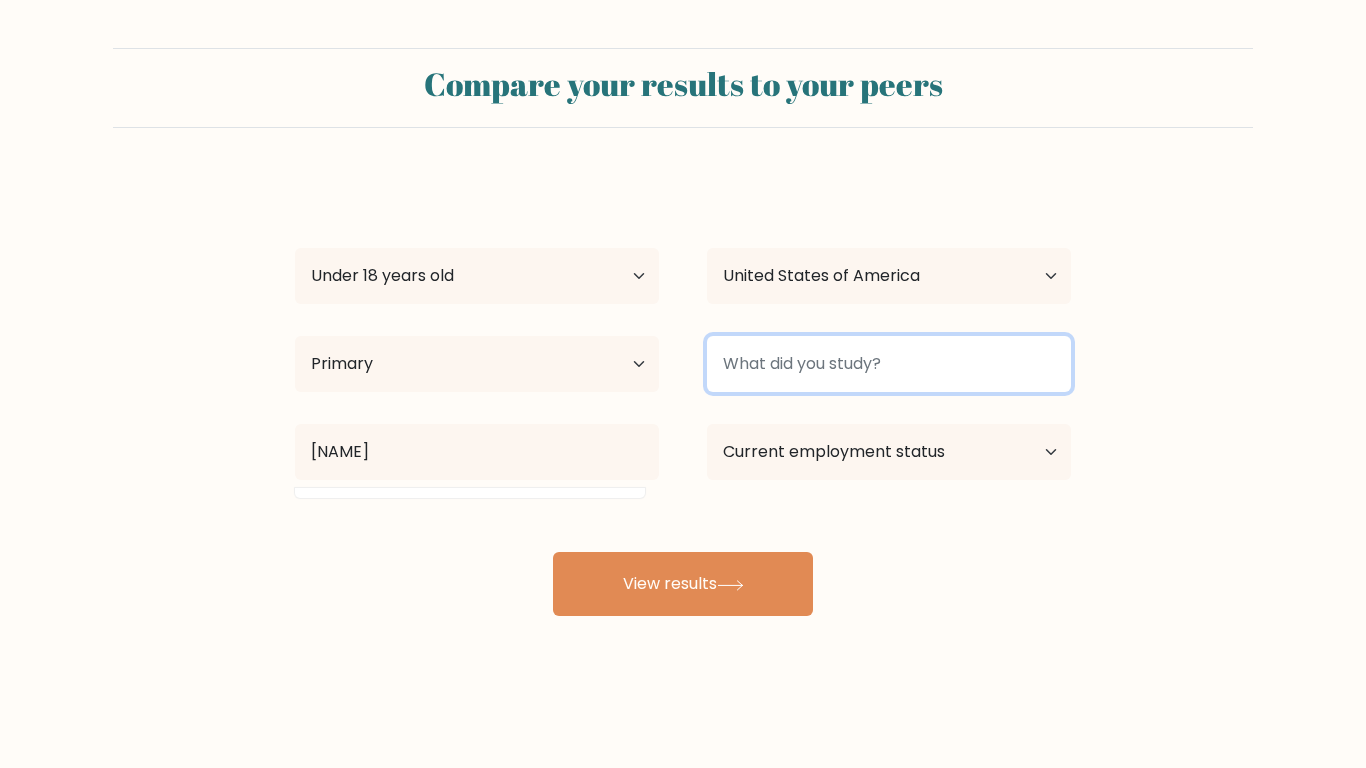 click at bounding box center (889, 364) 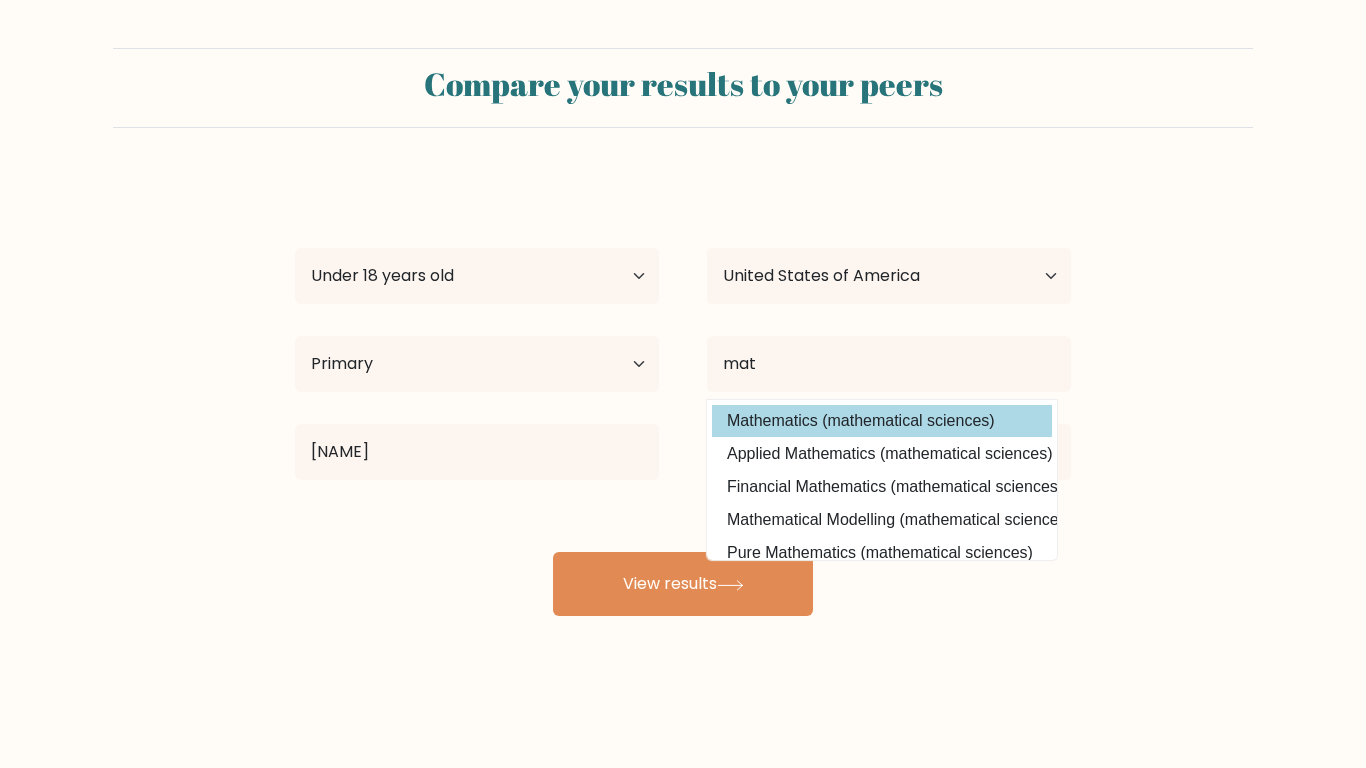 click on "cooper
luck
Age
Under 18 years old
18-24 years old
25-34 years old
35-44 years old
45-54 years old
55-64 years old
65 years old and above
Country
Afghanistan
Albania
Algeria
American Samoa
Andorra
Angola
Anguilla
Antarctica
Antigua and Barbuda
Argentina
Armenia
Aruba
Australia
Austria
Azerbaijan
Bahamas
Bahrain
Bangladesh
Barbados
Belarus
Belgium
Belize
Benin
Bermuda
Bhutan
Bolivia
Bonaire, Sint Eustatius and Saba
Bosnia and Herzegovina
Botswana
Bouvet Island
Brazil
Brunei" at bounding box center (683, 396) 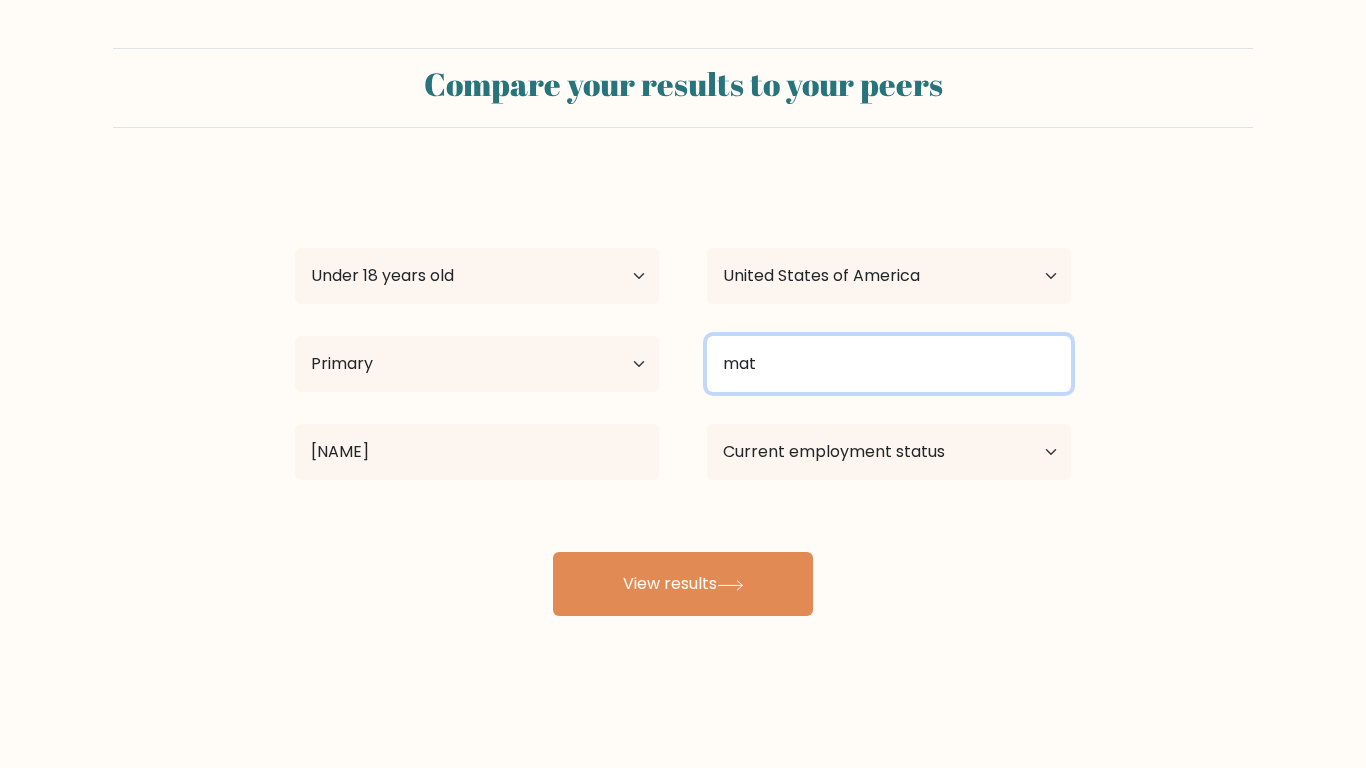 click on "mat" at bounding box center (889, 364) 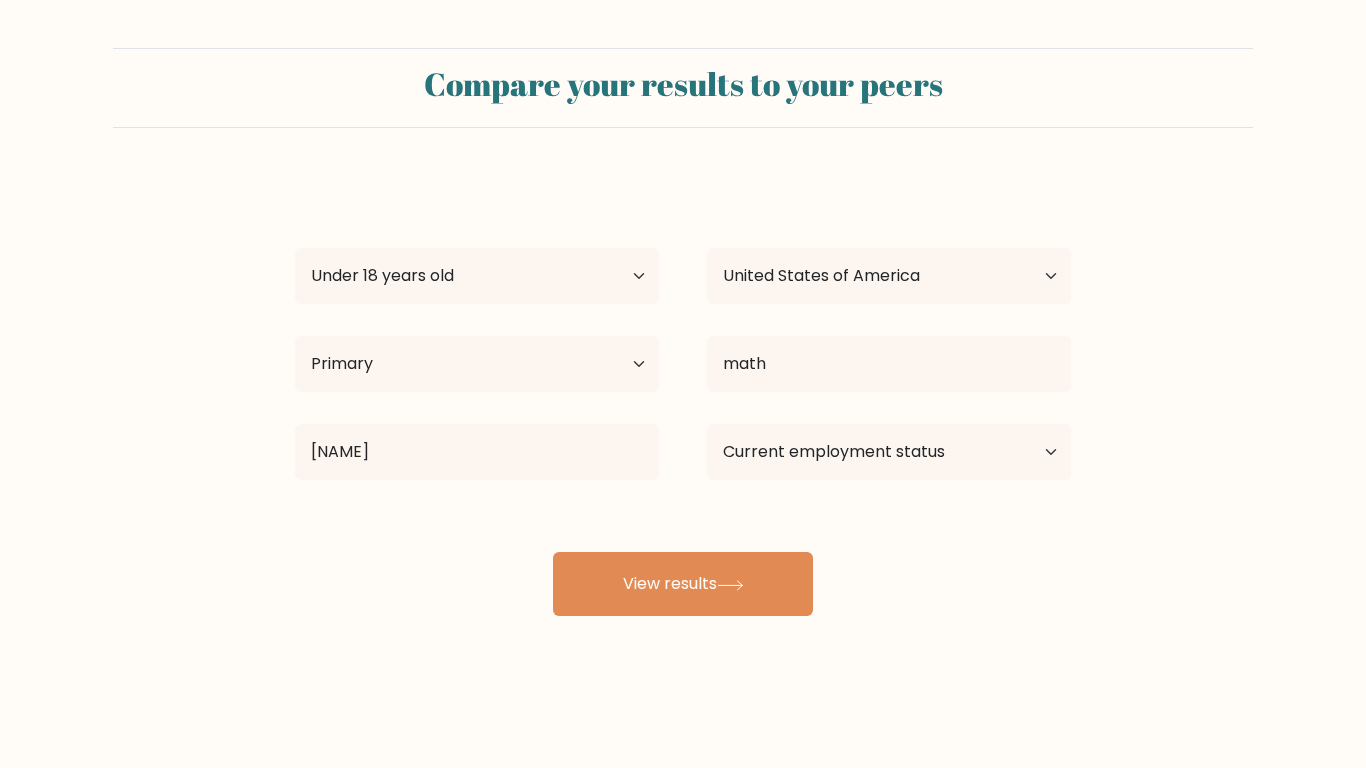 click on "cooper
luck
Age
Under 18 years old
18-24 years old
25-34 years old
35-44 years old
45-54 years old
55-64 years old
65 years old and above
Country
Afghanistan
Albania
Algeria
American Samoa
Andorra
Angola
Anguilla
Antarctica
Antigua and Barbuda
Argentina
Armenia
Aruba
Australia
Austria
Azerbaijan
Bahamas
Bahrain
Bangladesh
Barbados
Belarus
Belgium
Belize
Benin
Bermuda
Bhutan
Bolivia
Bonaire, Sint Eustatius and Saba
Bosnia and Herzegovina
Botswana
Bouvet Island
Brazil
Brunei" at bounding box center [683, 396] 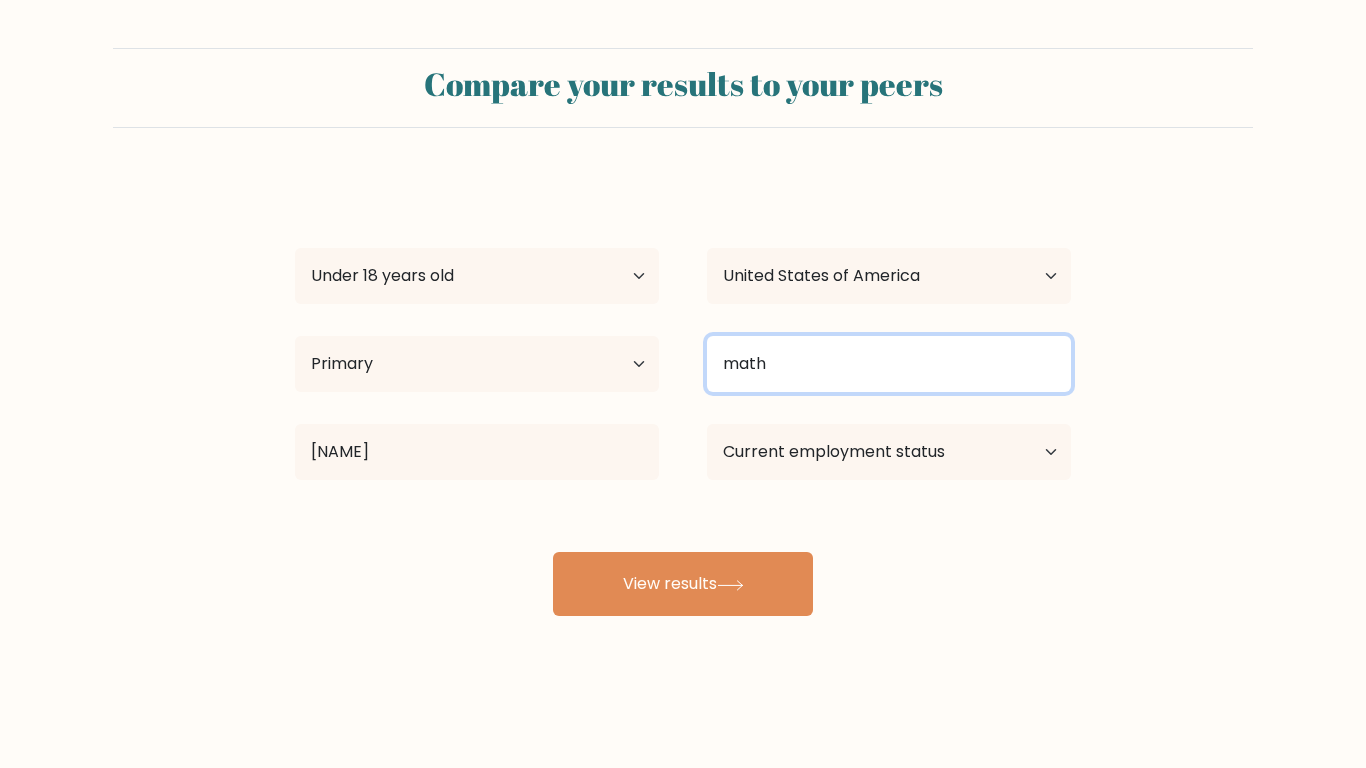 click on "math" at bounding box center (889, 364) 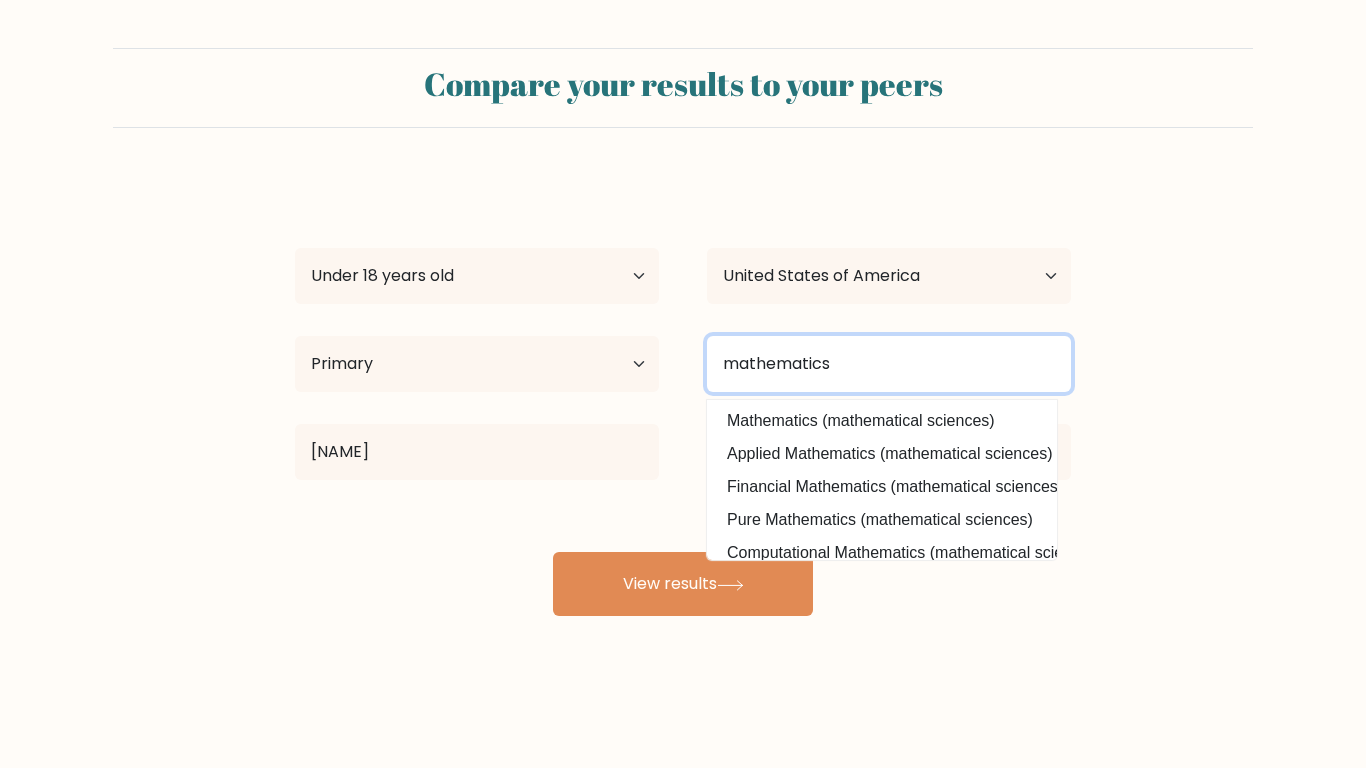 type on "mathematics" 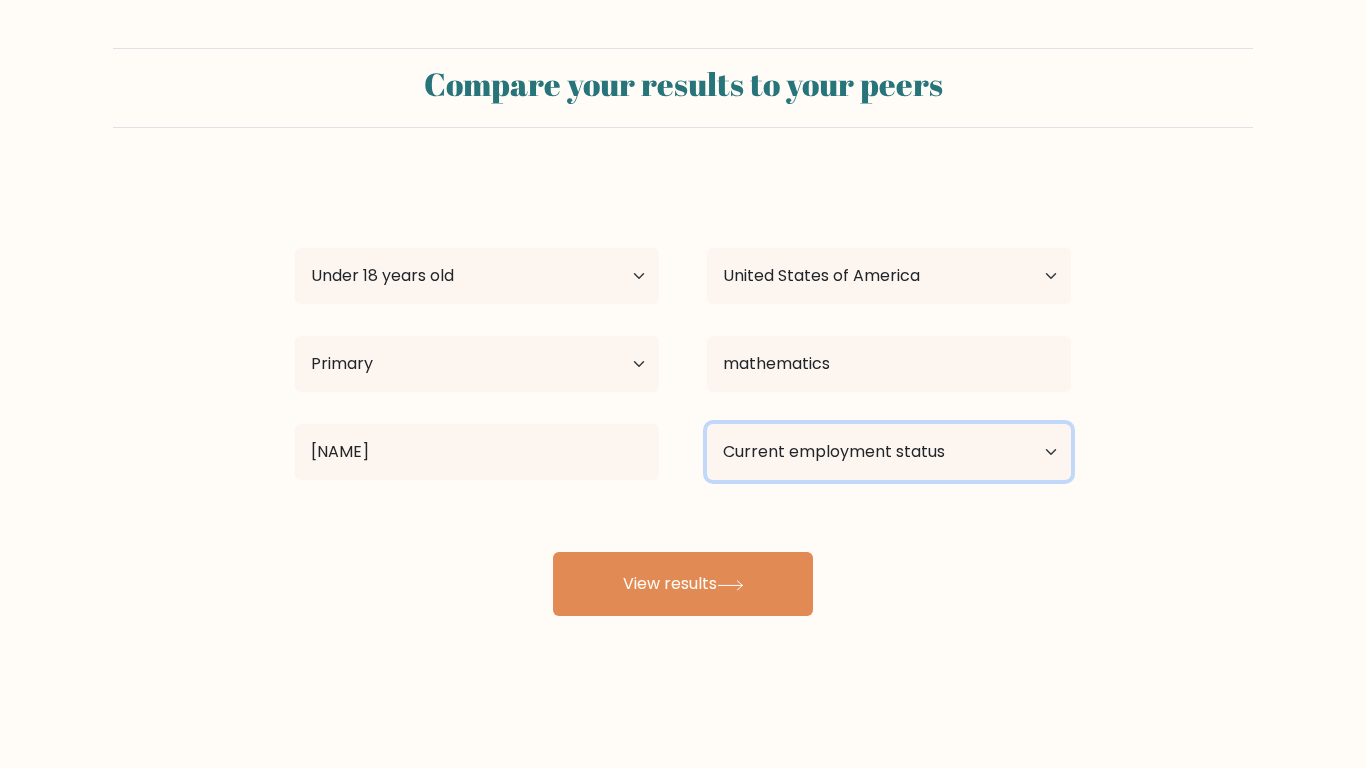 click on "Current employment status
Employed
Student
Retired
Other / prefer not to answer" at bounding box center (889, 452) 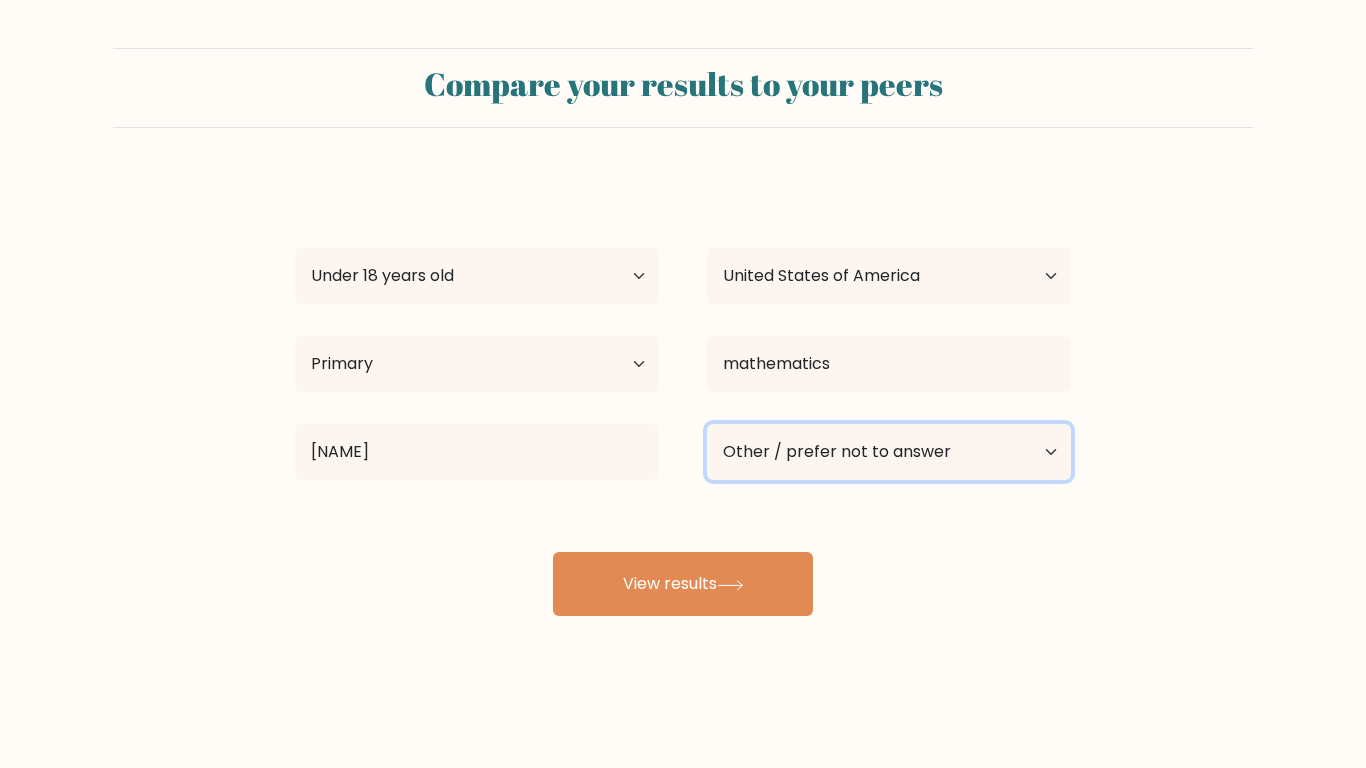 click on "Current employment status
Employed
Student
Retired
Other / prefer not to answer" at bounding box center (889, 452) 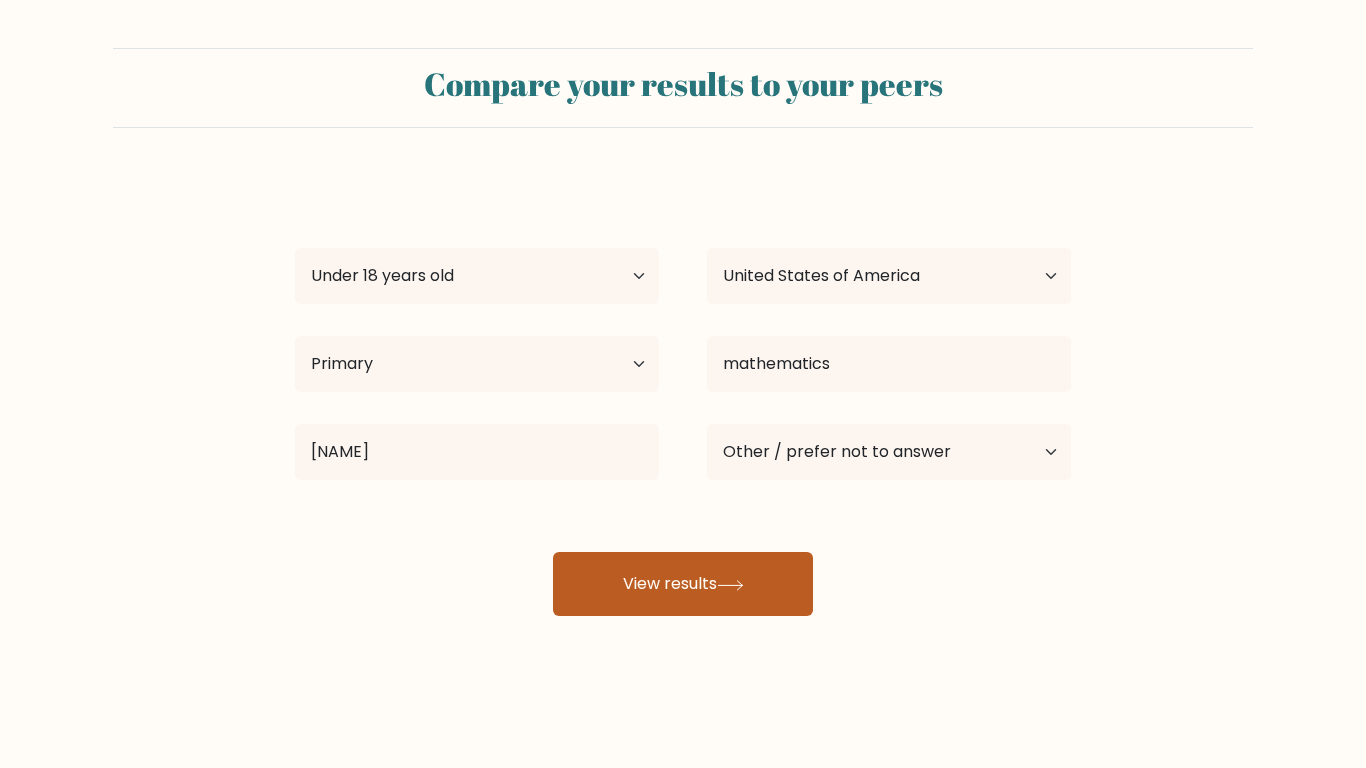 click on "View results" at bounding box center (683, 584) 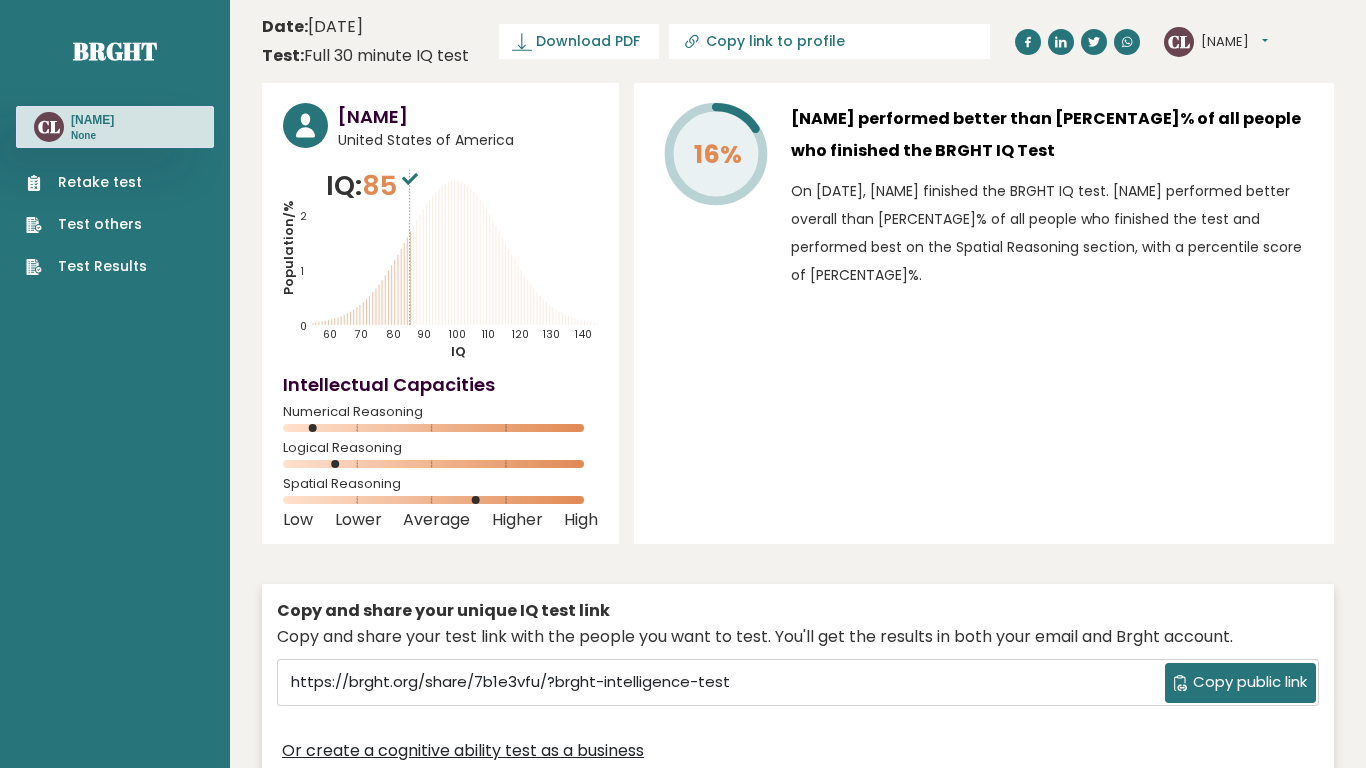 scroll, scrollTop: 0, scrollLeft: 0, axis: both 